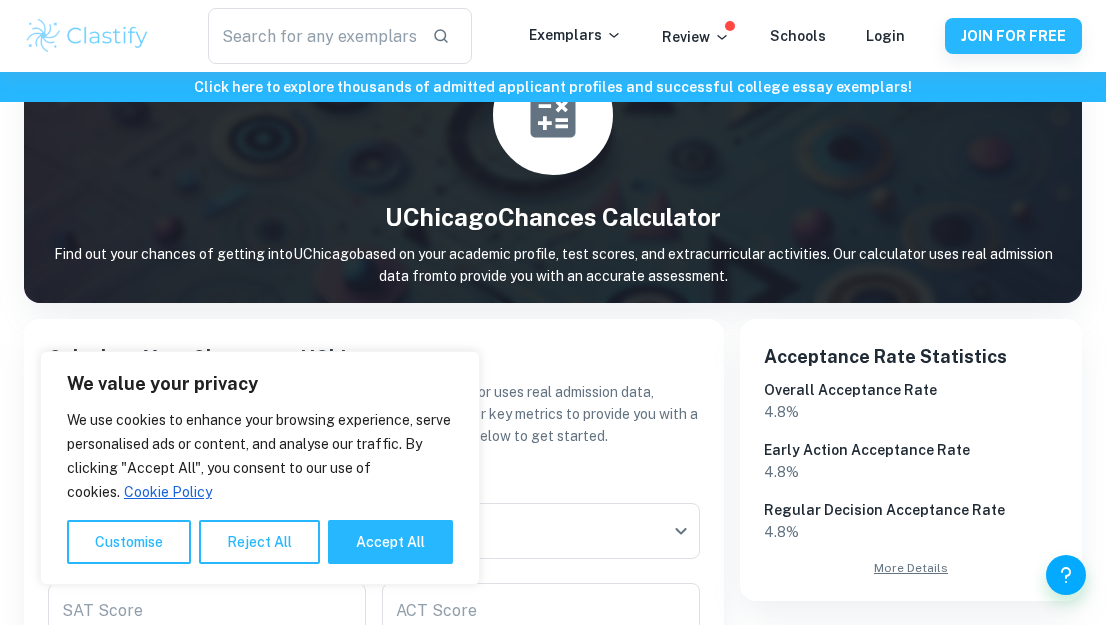 scroll, scrollTop: 124, scrollLeft: 0, axis: vertical 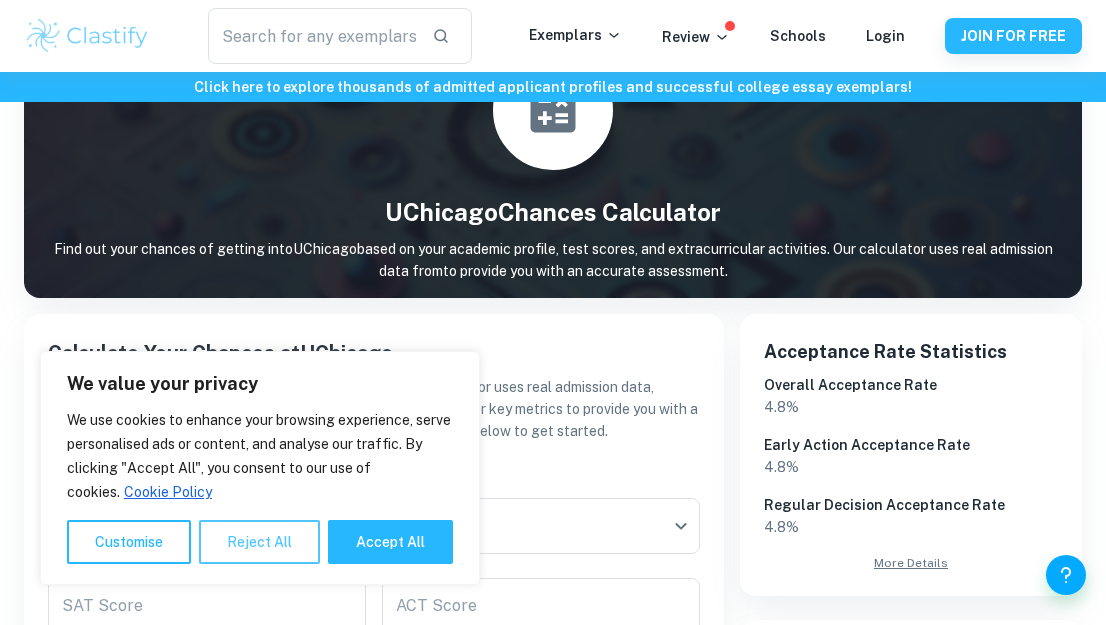 click on "Reject All" at bounding box center (259, 542) 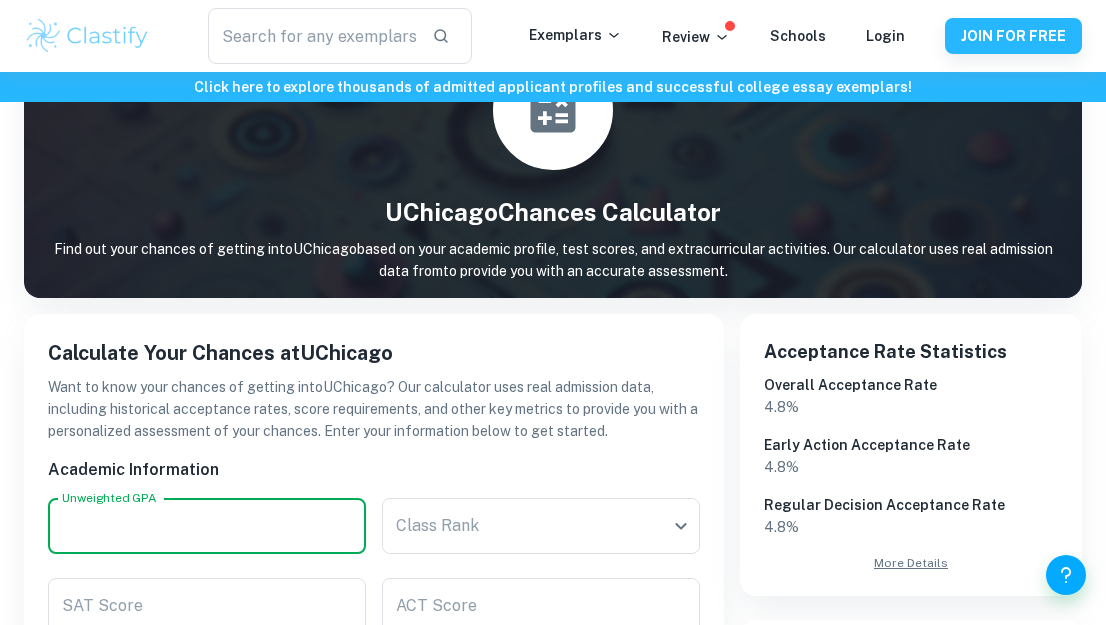 click on "Unweighted GPA" at bounding box center [207, 526] 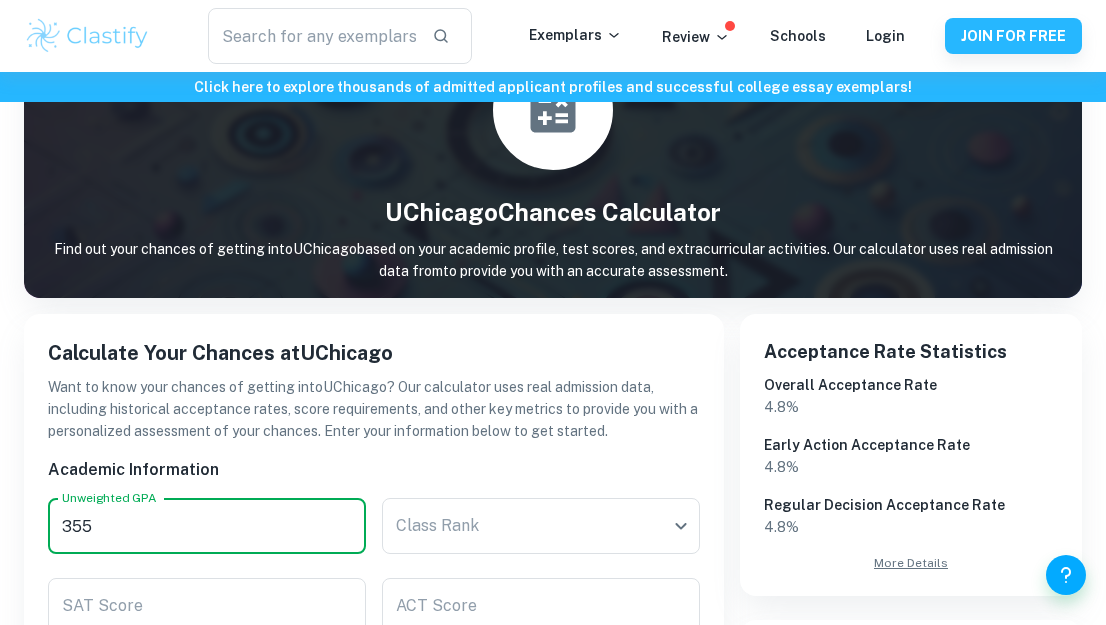 type on "355" 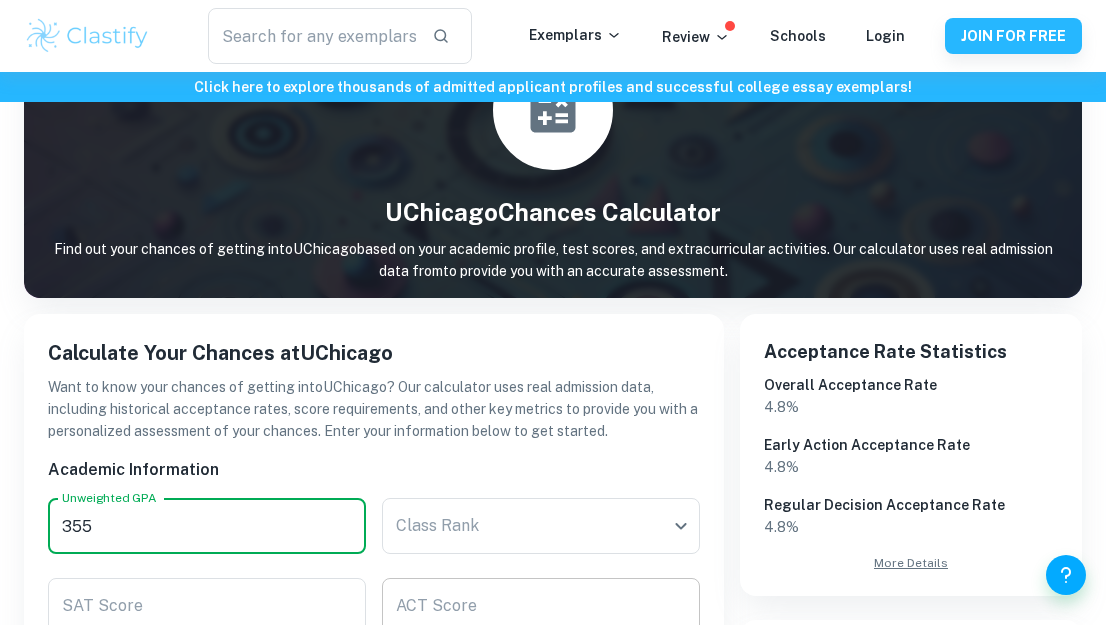 click on "ACT Score ACT Score" at bounding box center (533, 598) 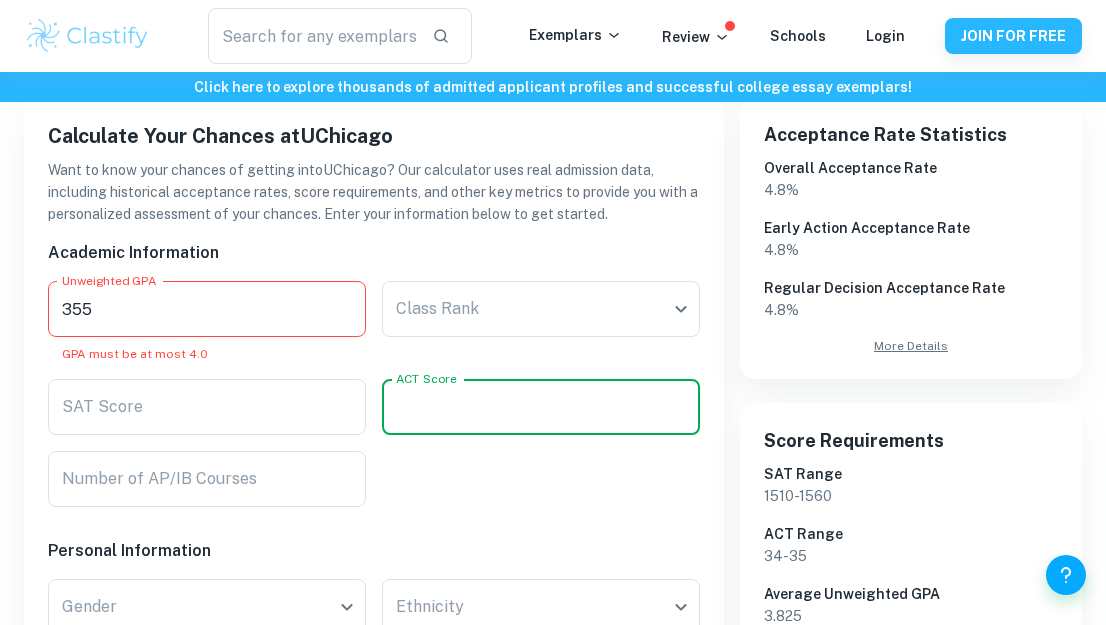 scroll, scrollTop: 340, scrollLeft: 0, axis: vertical 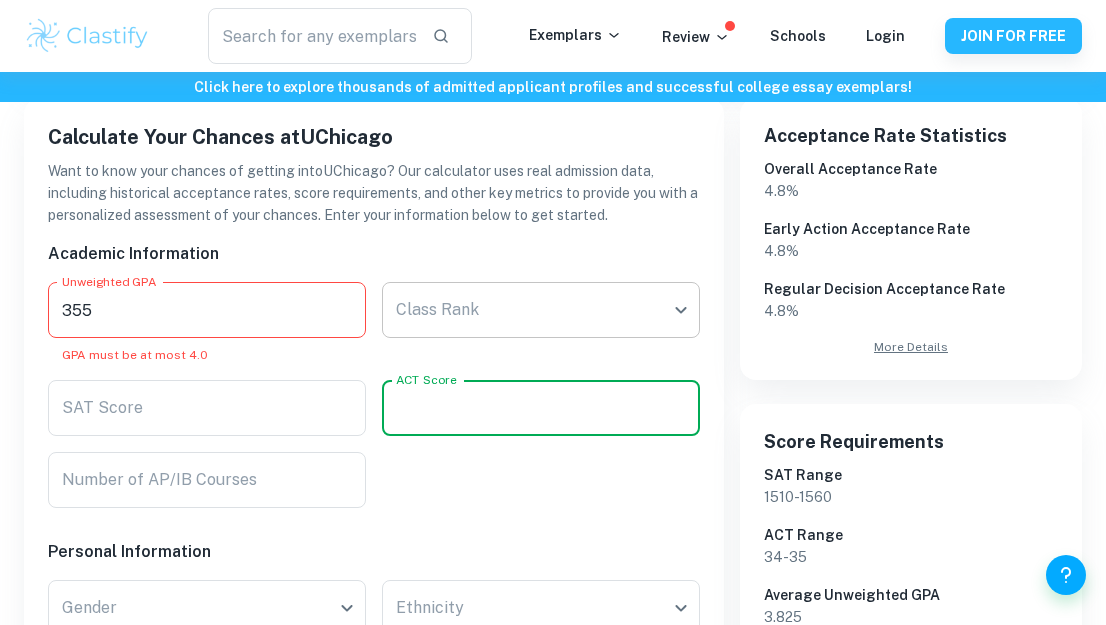 click on "We value your privacy We use cookies to enhance your browsing experience, serve personalised ads or content, and analyse our traffic. By clicking "Accept All", you consent to our use of cookies.   Cookie Policy Customise   Reject All   Accept All   Customise Consent Preferences   We use cookies to help you navigate efficiently and perform certain functions. You will find detailed information about all cookies under each consent category below. The cookies that are categorised as "Necessary" are stored on your browser as they are essential for enabling the basic functionalities of the site. ...  Show more For more information on how Google's third-party cookies operate and handle your data, see:   Google Privacy Policy Necessary Always Active Necessary cookies are required to enable the basic features of this site, such as providing secure log-in or adjusting your consent preferences. These cookies do not store any personally identifiable data. Functional Analytics Performance Advertisement Uncategorised" at bounding box center (553, 44) 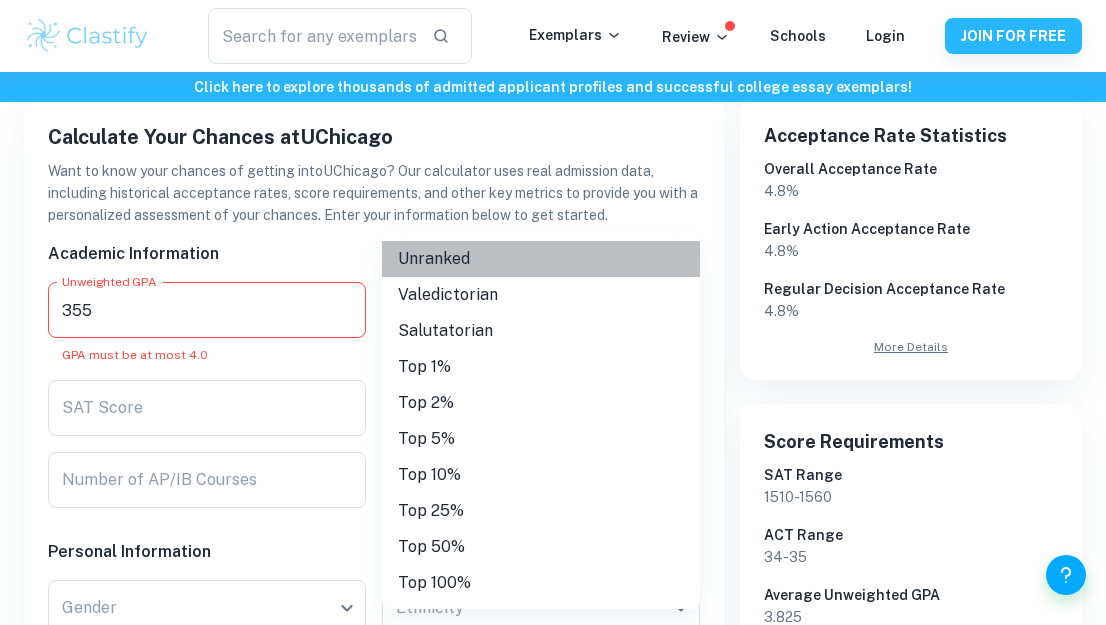 click on "Unranked" at bounding box center [541, 259] 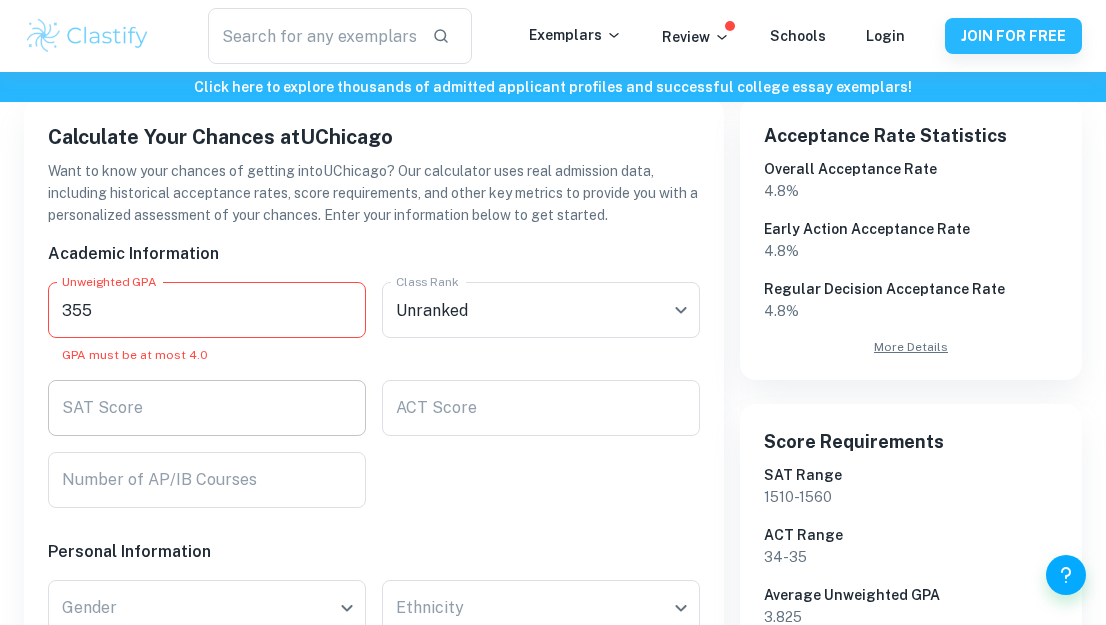 click on "SAT Score SAT Score" at bounding box center (207, 408) 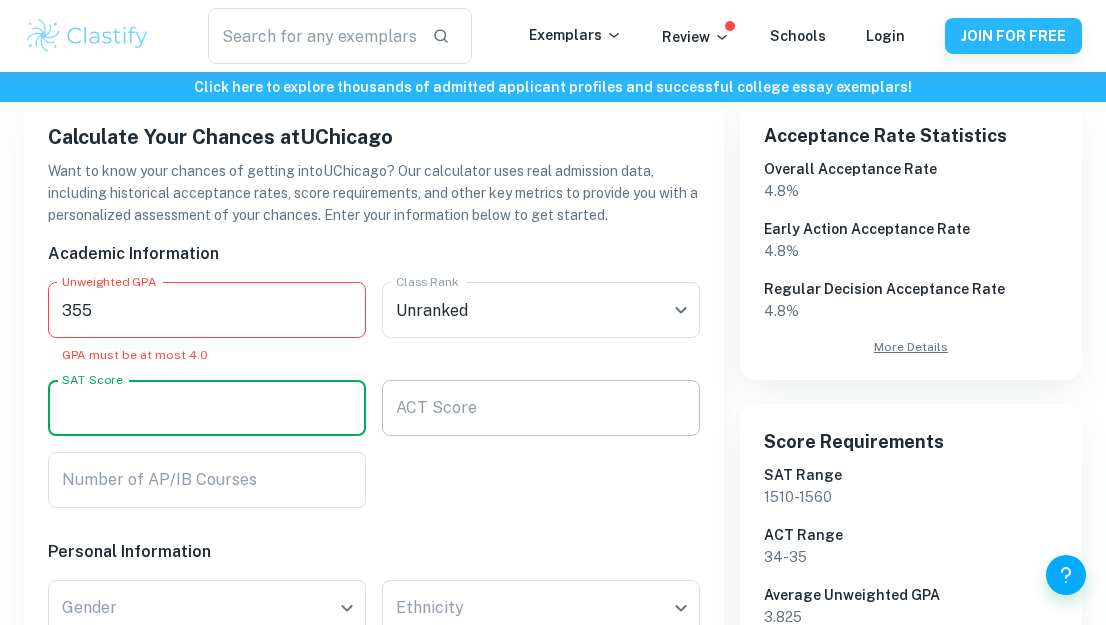 click on "ACT Score" at bounding box center (541, 408) 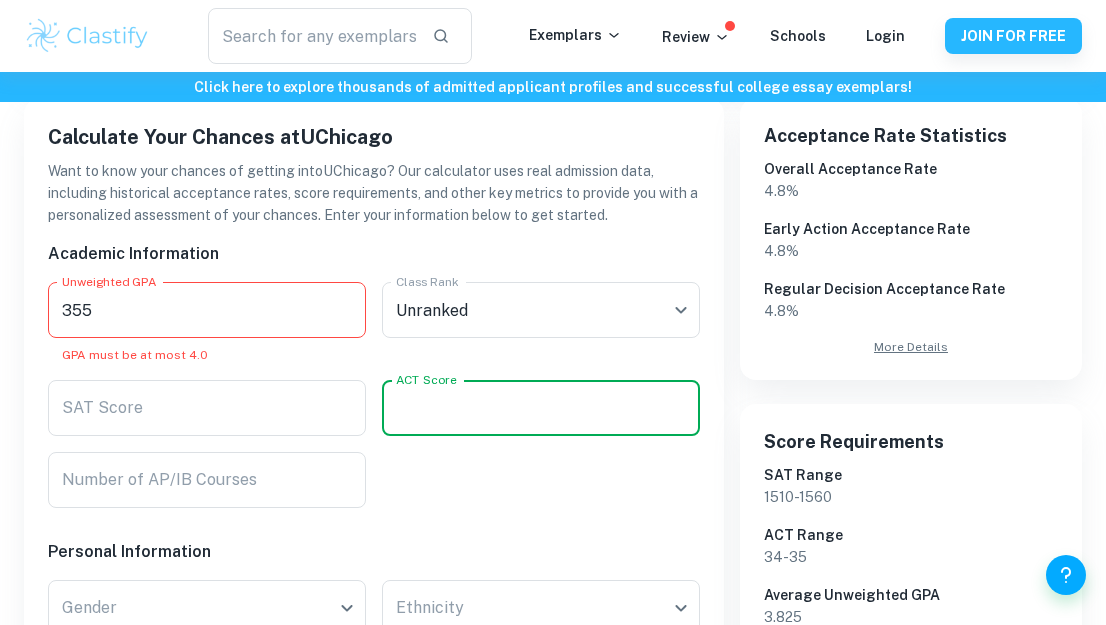 click on "355" at bounding box center [207, 310] 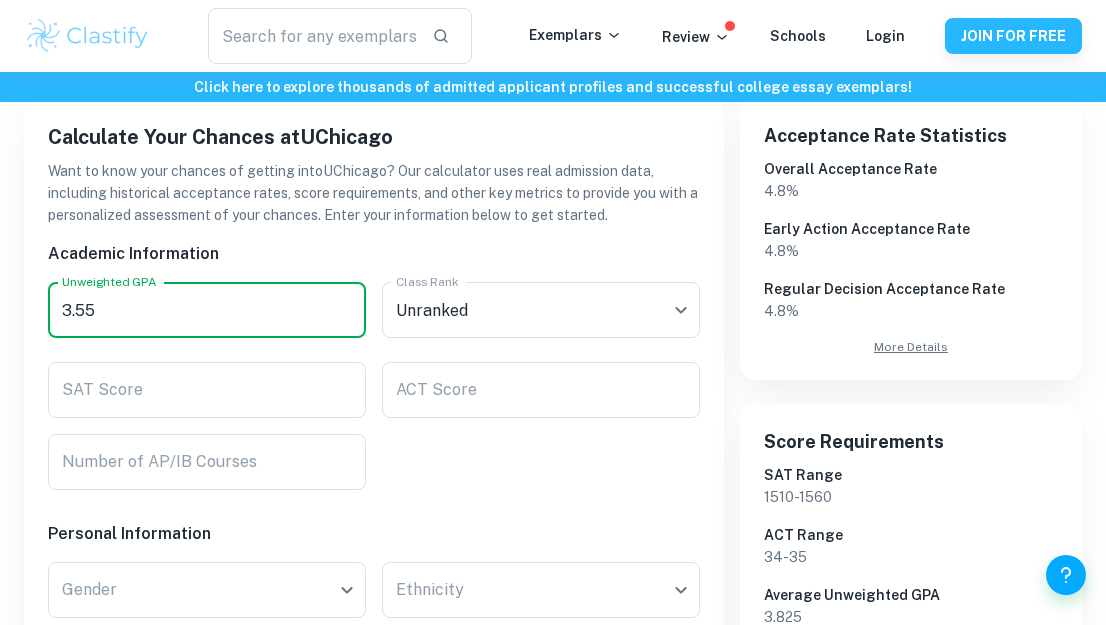 type on "3.55" 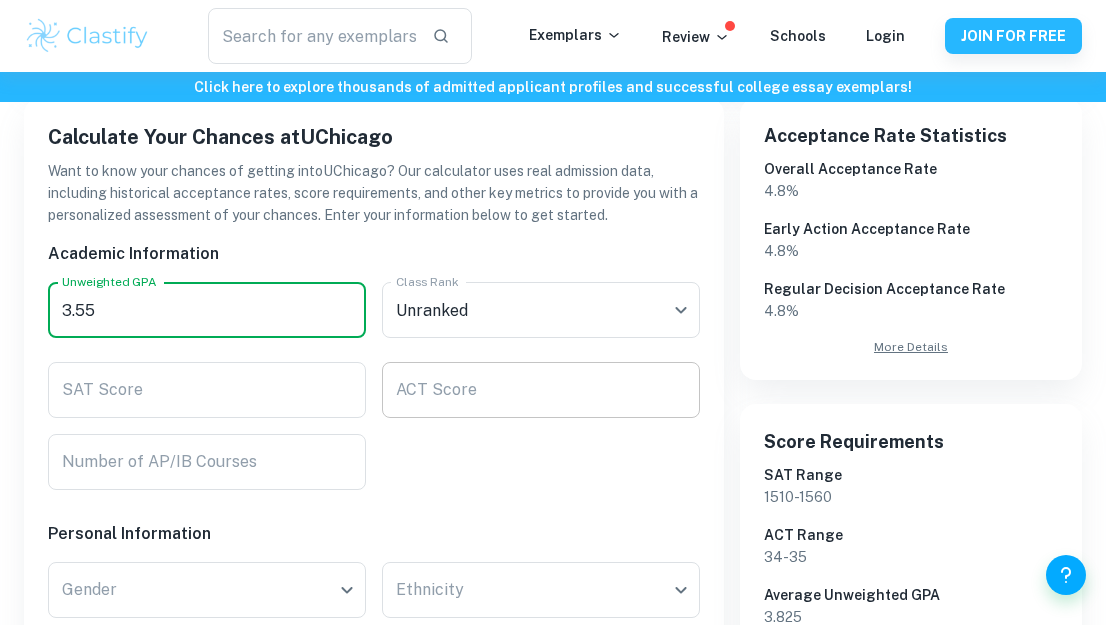 click on "ACT Score ACT Score" at bounding box center [541, 390] 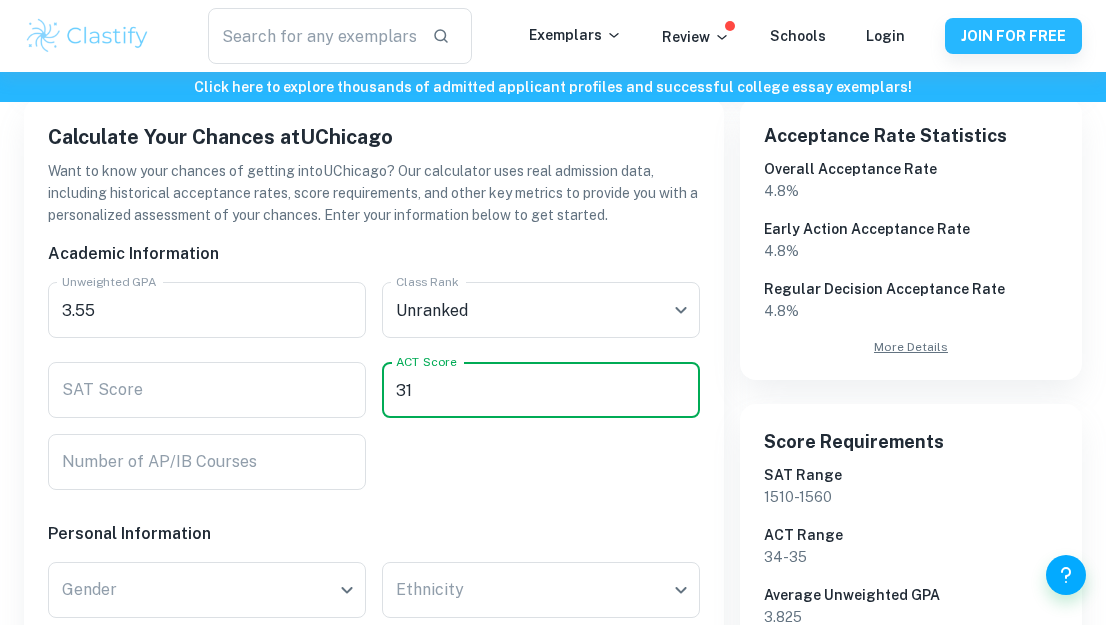 type on "31" 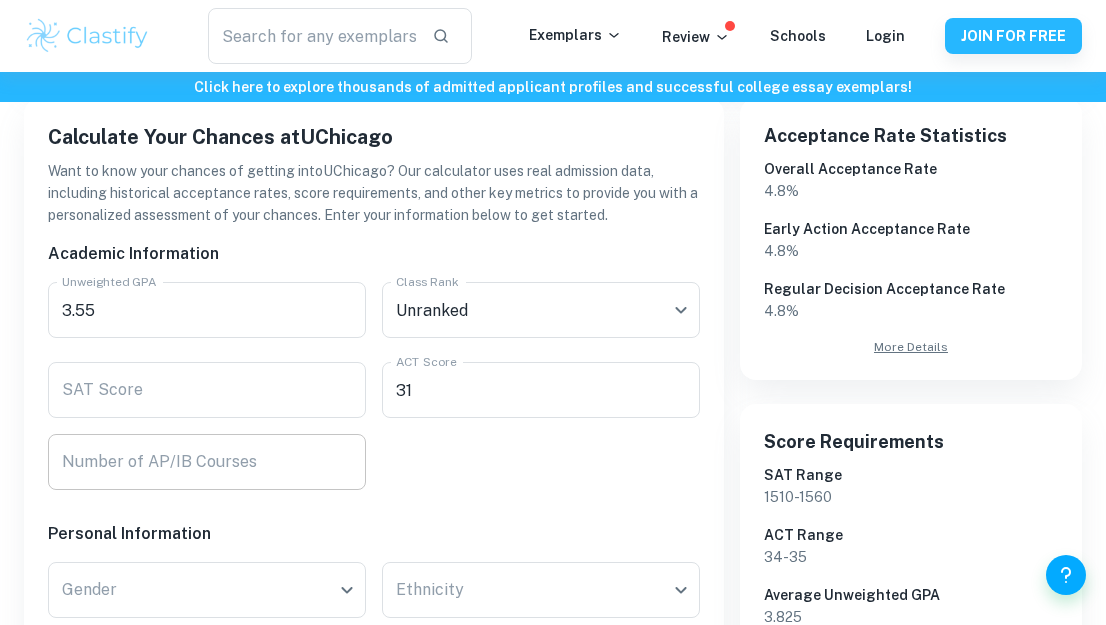 click on "Number of AP/IB Courses Number of AP/IB Courses" at bounding box center [207, 462] 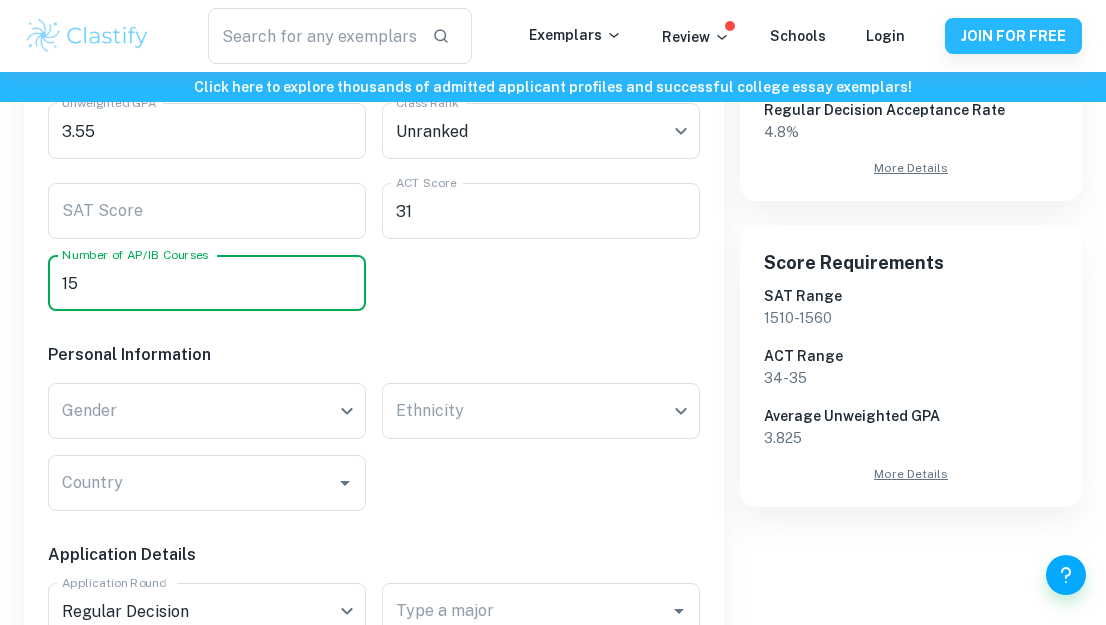 scroll, scrollTop: 543, scrollLeft: 0, axis: vertical 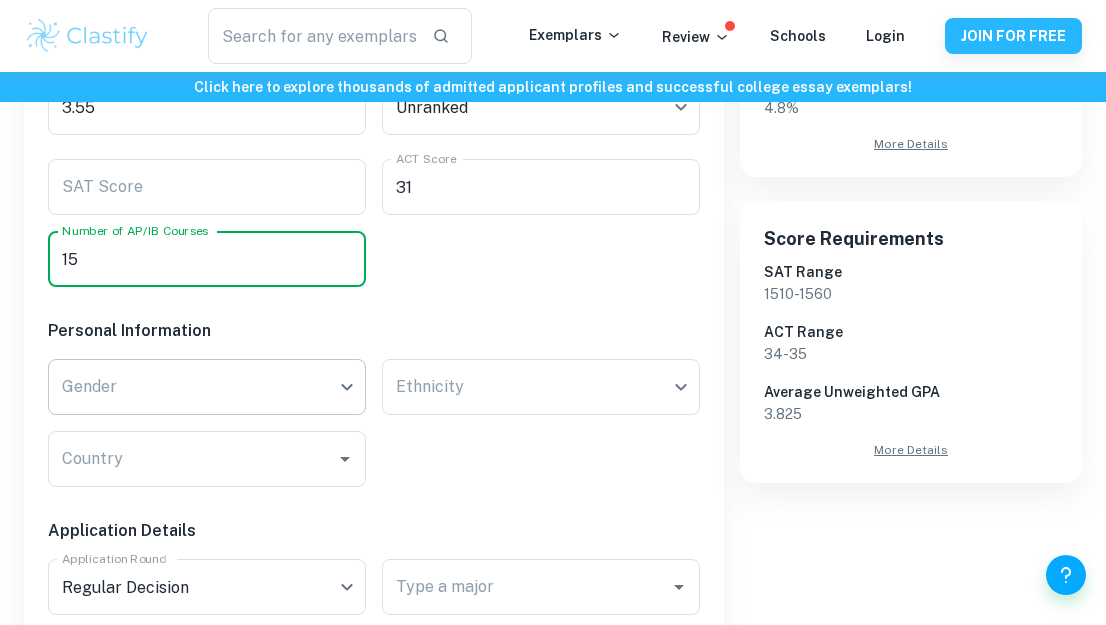 type on "15" 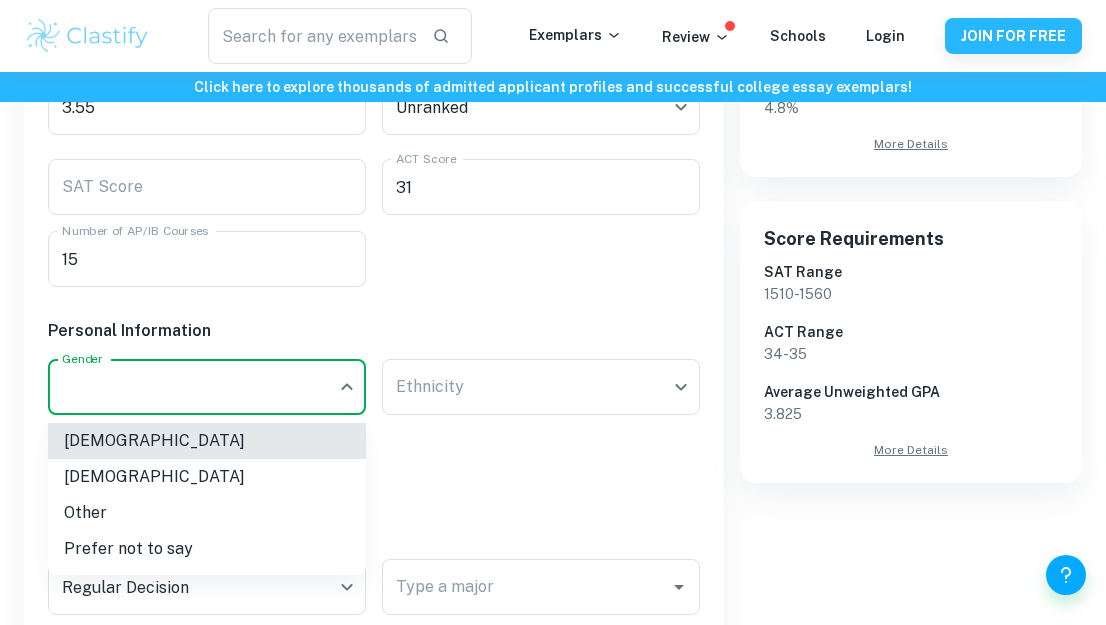 click on "[DEMOGRAPHIC_DATA]" at bounding box center [207, 441] 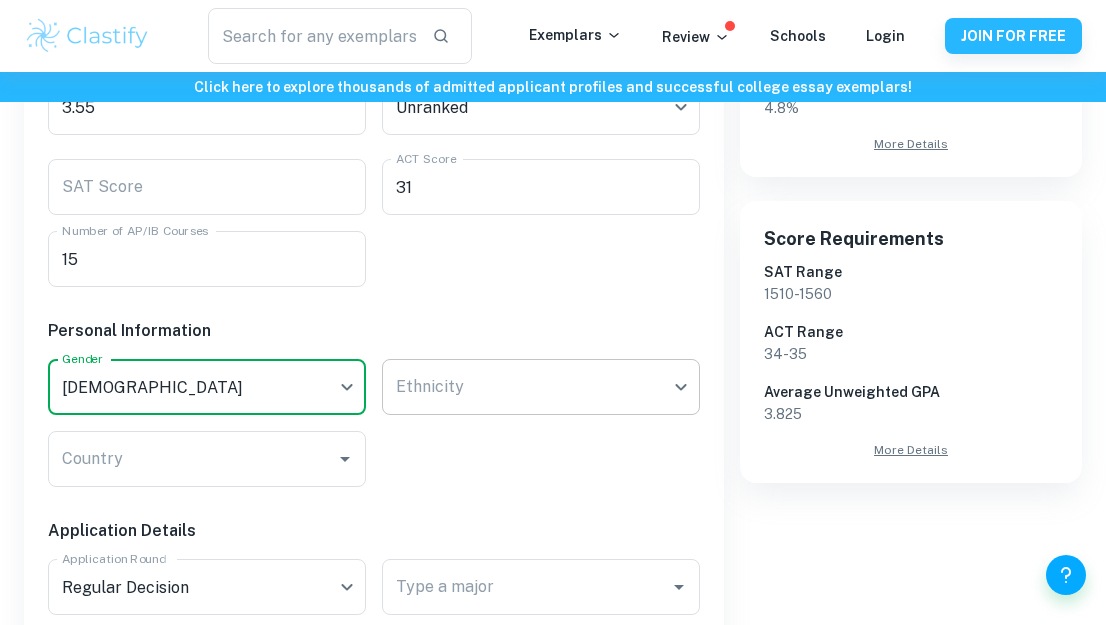click on "We value your privacy We use cookies to enhance your browsing experience, serve personalised ads or content, and analyse our traffic. By clicking "Accept All", you consent to our use of cookies.   Cookie Policy Customise   Reject All   Accept All   Customise Consent Preferences   We use cookies to help you navigate efficiently and perform certain functions. You will find detailed information about all cookies under each consent category below. The cookies that are categorised as "Necessary" are stored on your browser as they are essential for enabling the basic functionalities of the site. ...  Show more For more information on how Google's third-party cookies operate and handle your data, see:   Google Privacy Policy Necessary Always Active Necessary cookies are required to enable the basic features of this site, such as providing secure log-in or adjusting your consent preferences. These cookies do not store any personally identifiable data. Functional Analytics Performance Advertisement Uncategorised" at bounding box center (553, -159) 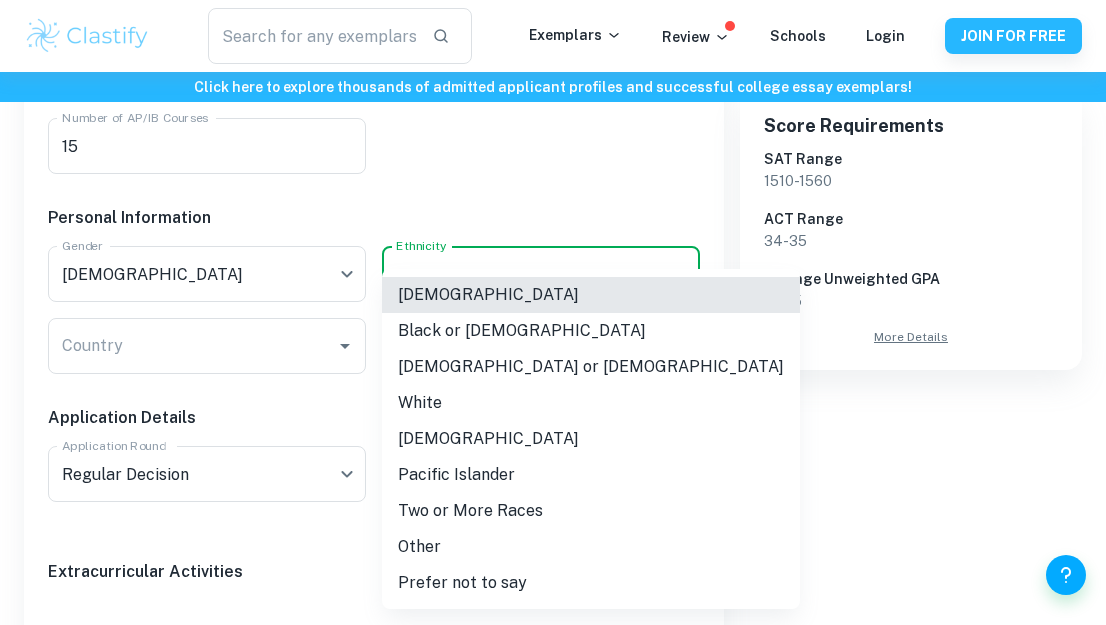scroll, scrollTop: 655, scrollLeft: 0, axis: vertical 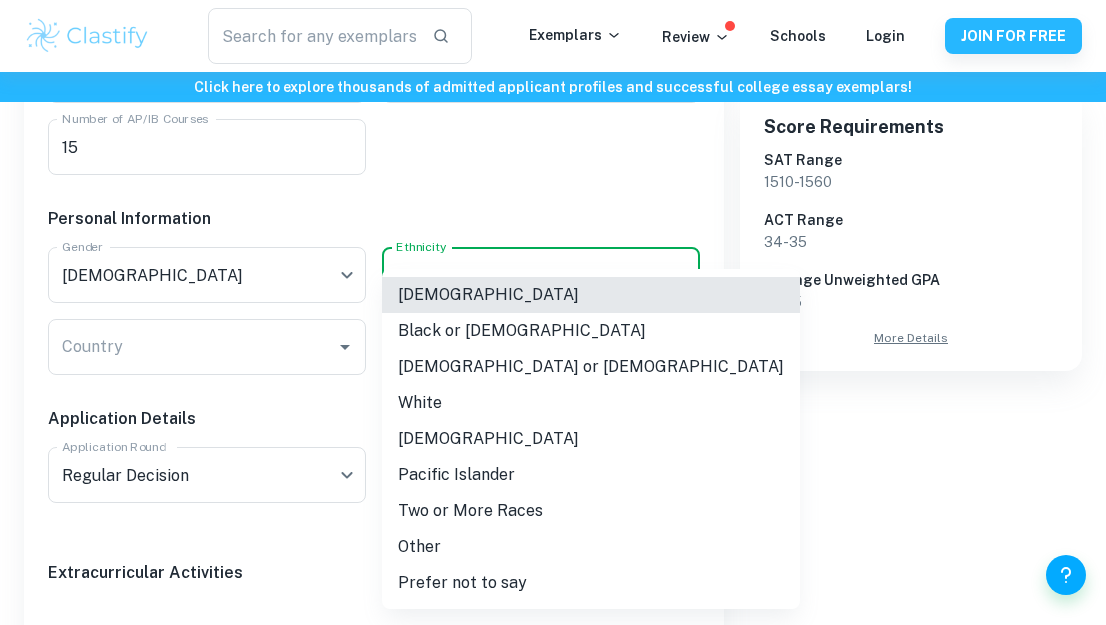 click on "[DEMOGRAPHIC_DATA]" at bounding box center (591, 295) 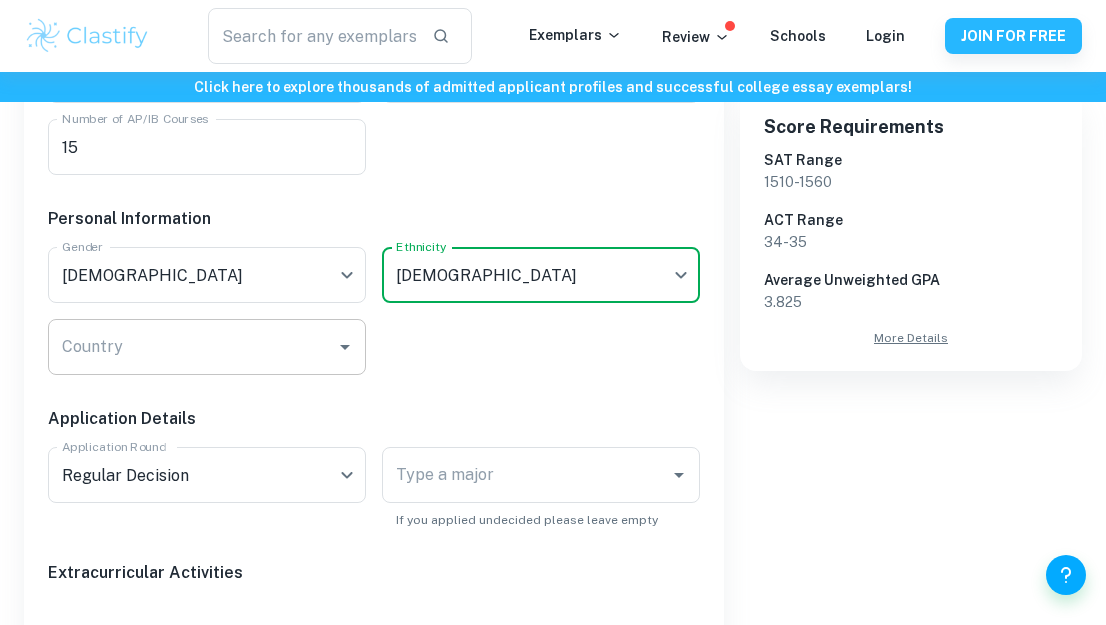click on "Country Country" at bounding box center [207, 347] 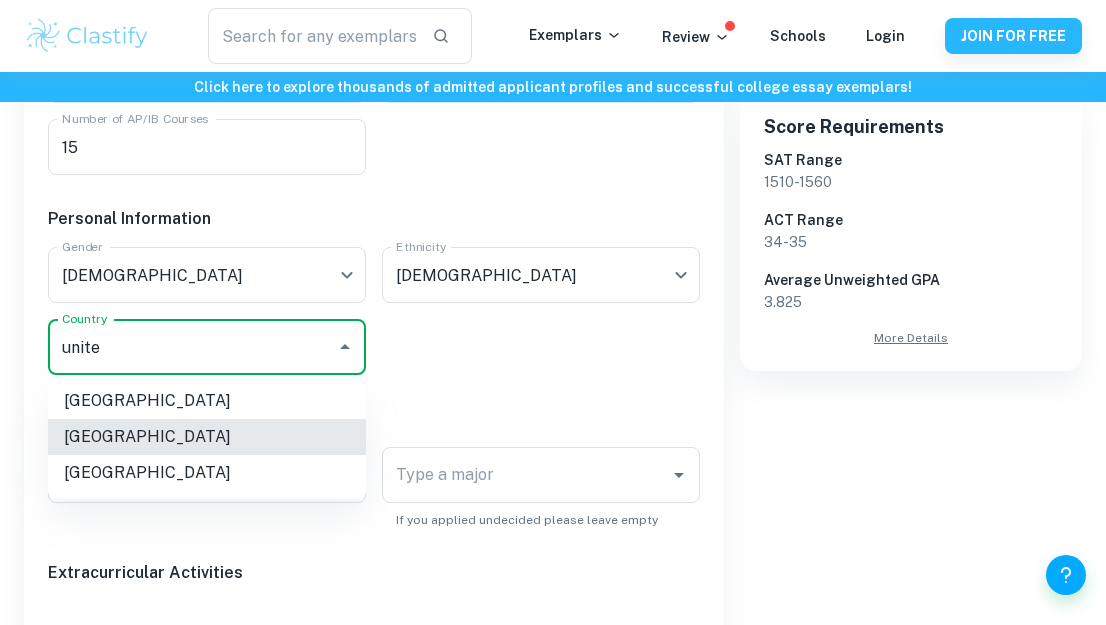 type on "[GEOGRAPHIC_DATA]" 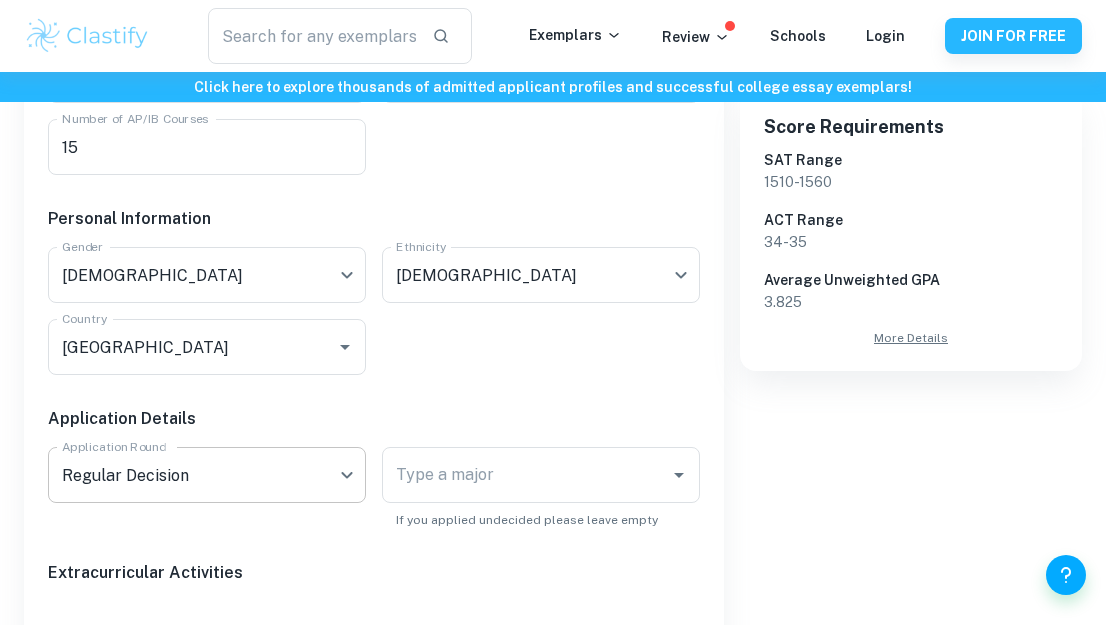 click on "We value your privacy We use cookies to enhance your browsing experience, serve personalised ads or content, and analyse our traffic. By clicking "Accept All", you consent to our use of cookies.   Cookie Policy Customise   Reject All   Accept All   Customise Consent Preferences   We use cookies to help you navigate efficiently and perform certain functions. You will find detailed information about all cookies under each consent category below. The cookies that are categorised as "Necessary" are stored on your browser as they are essential for enabling the basic functionalities of the site. ...  Show more For more information on how Google's third-party cookies operate and handle your data, see:   Google Privacy Policy Necessary Always Active Necessary cookies are required to enable the basic features of this site, such as providing secure log-in or adjusting your consent preferences. These cookies do not store any personally identifiable data. Functional Analytics Performance Advertisement Uncategorised" at bounding box center (553, -271) 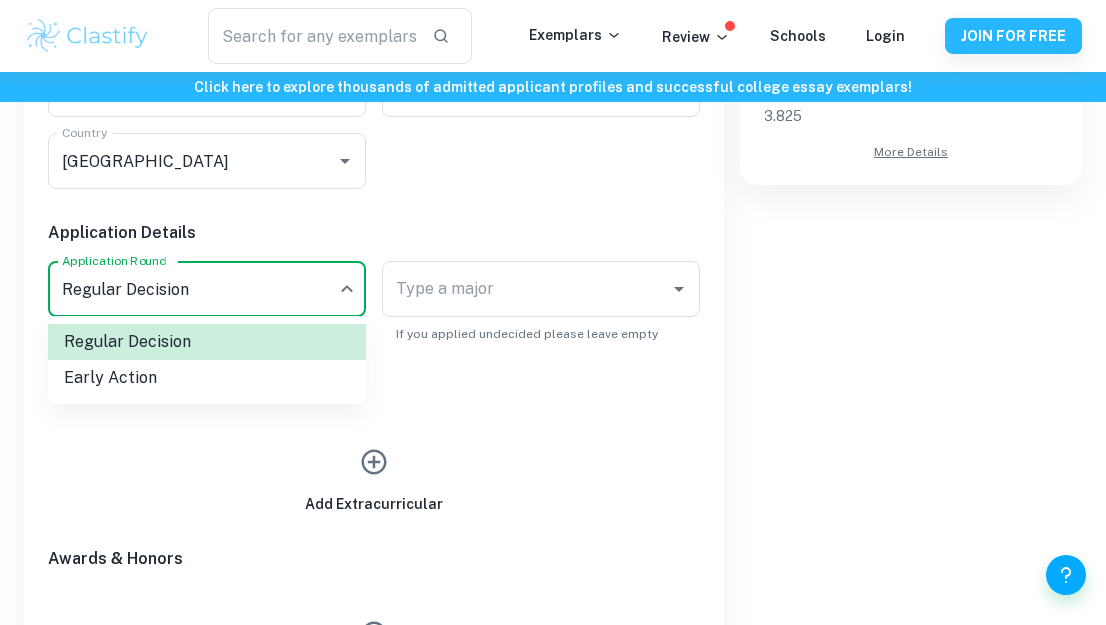 scroll, scrollTop: 844, scrollLeft: 0, axis: vertical 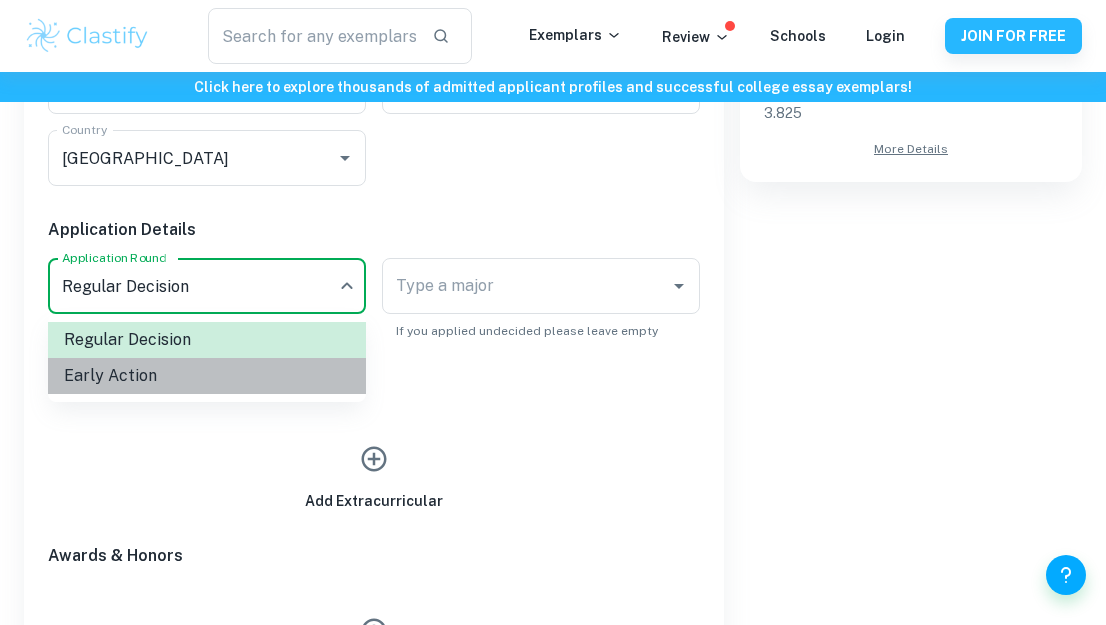 click on "Early Action" at bounding box center [207, 376] 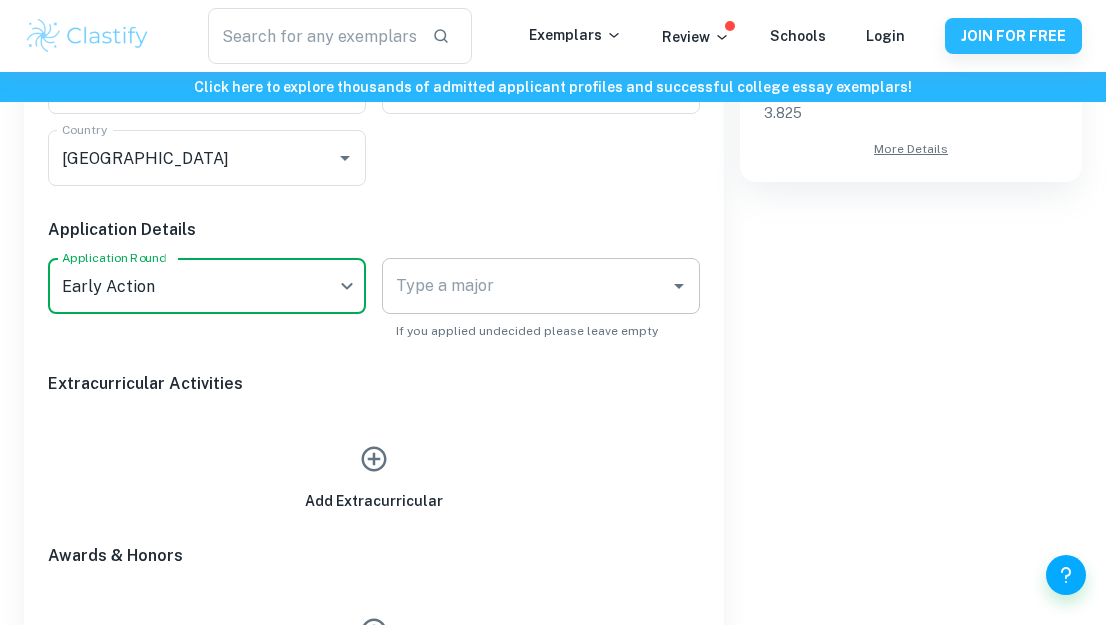 click on "Type a major Type a major" at bounding box center [541, 286] 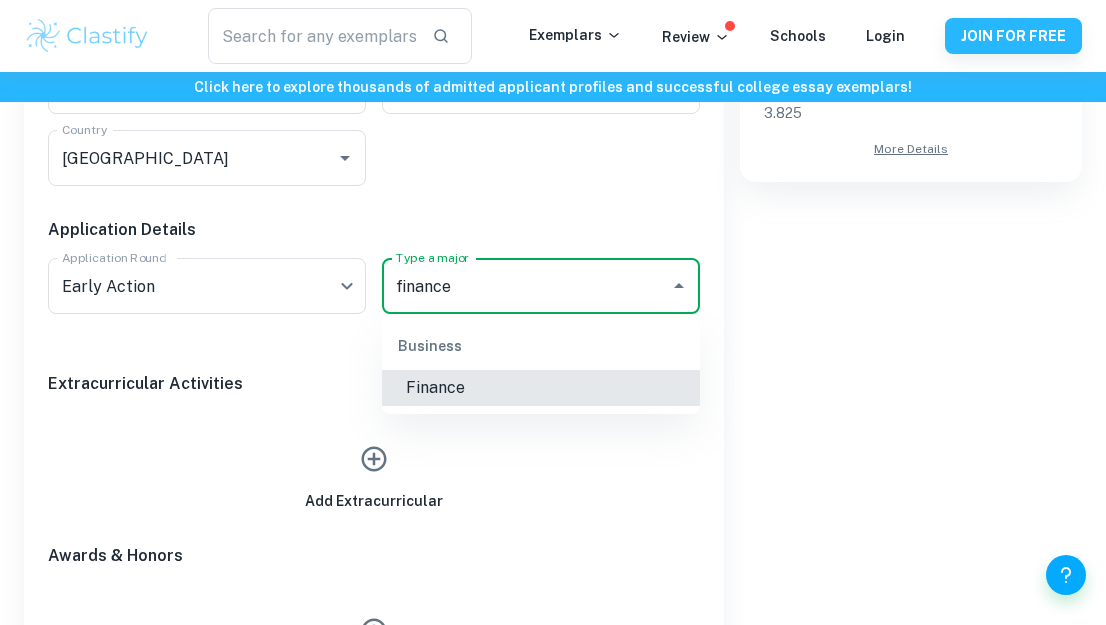 type on "Finance" 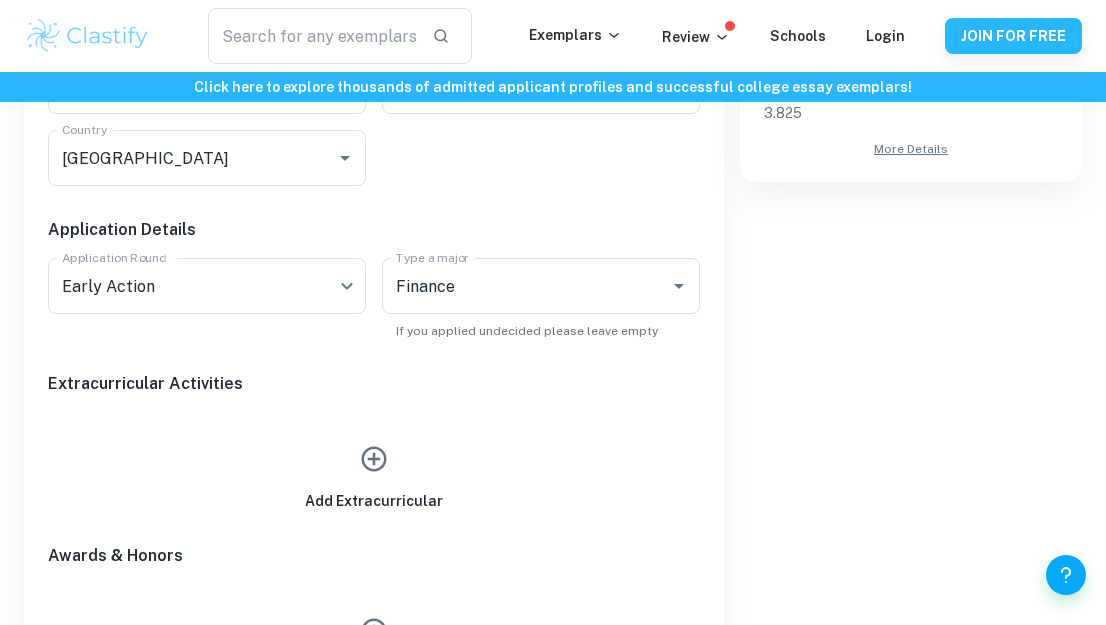 click 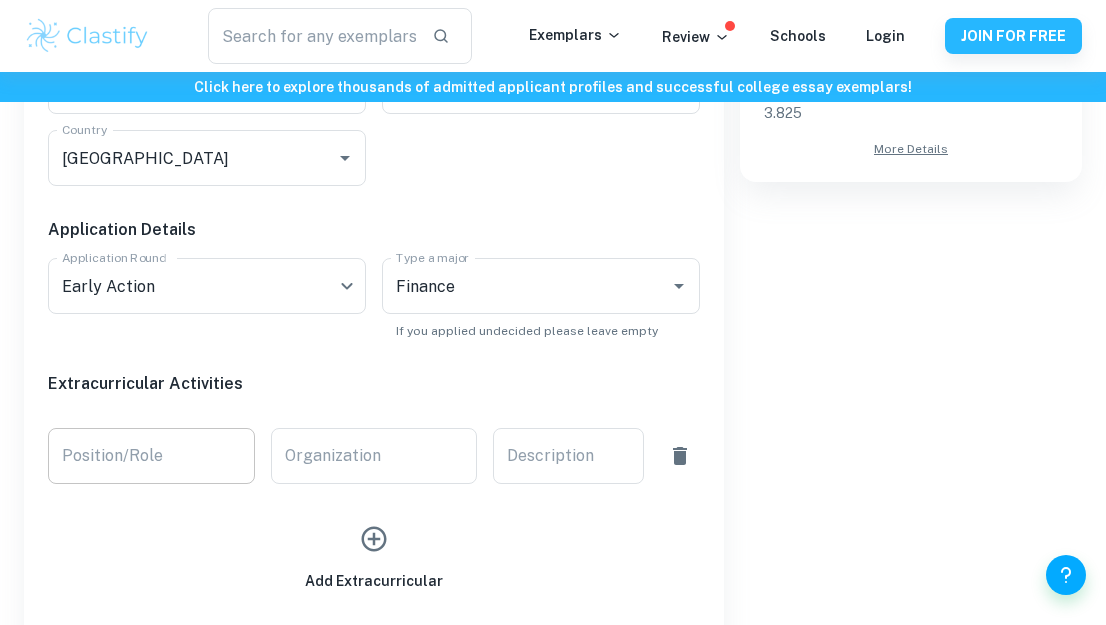 click on "Position/Role Position/Role" at bounding box center (151, 456) 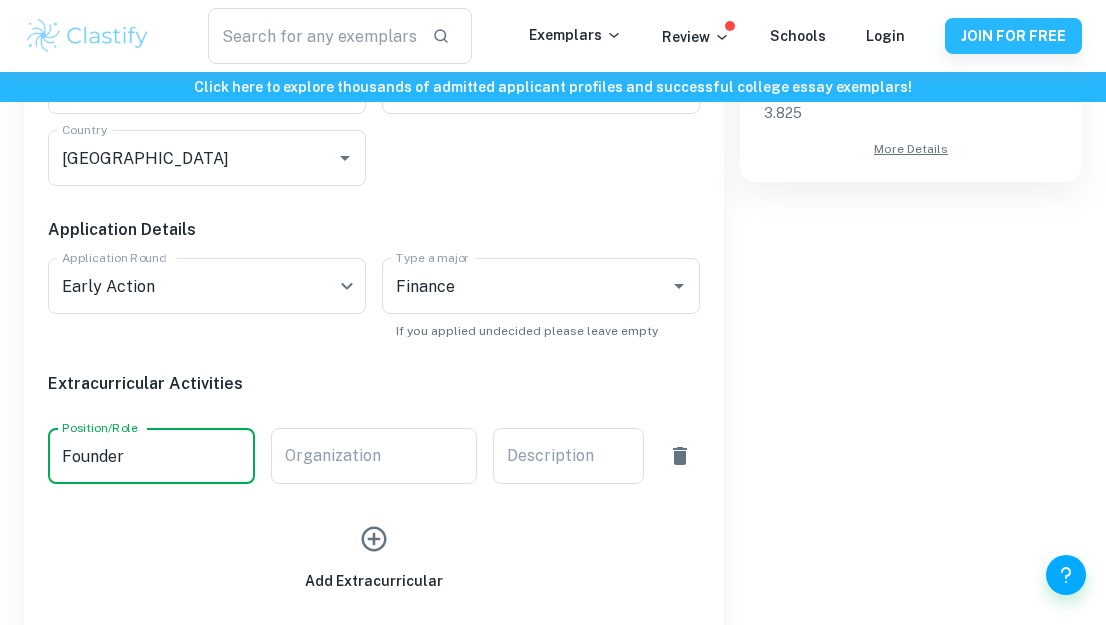 type on "Founder" 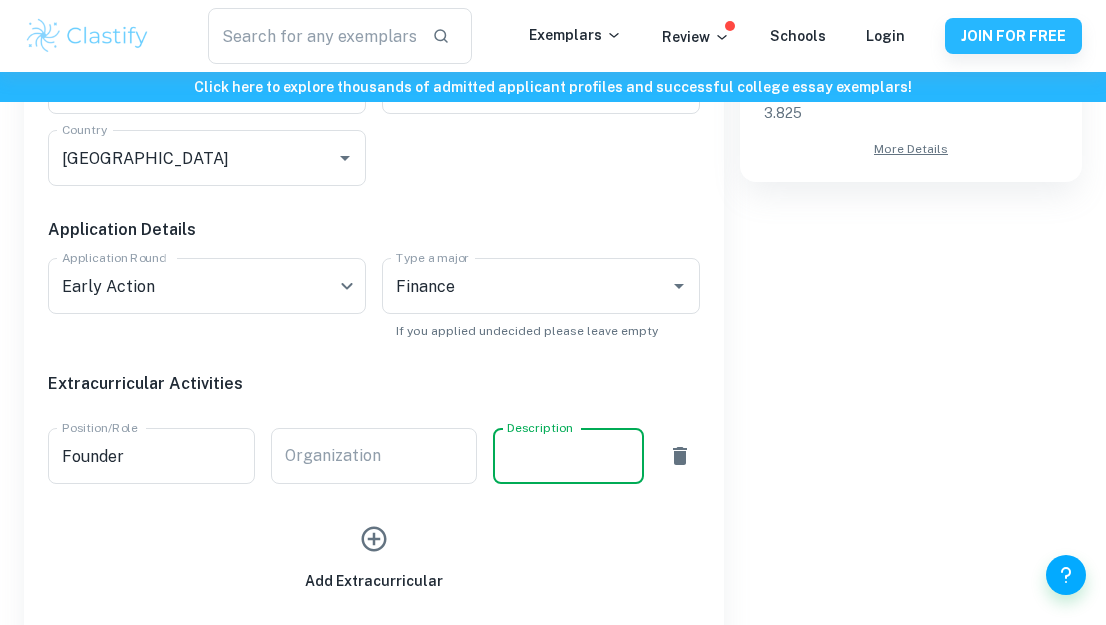 click at bounding box center (374, 539) 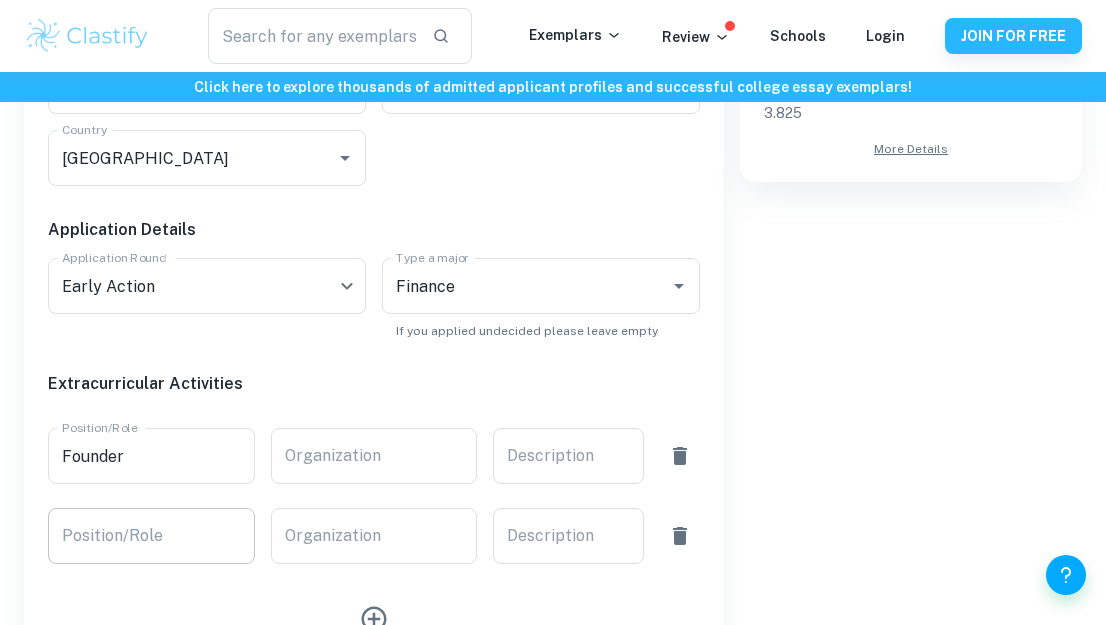 click on "Position/Role" at bounding box center (151, 536) 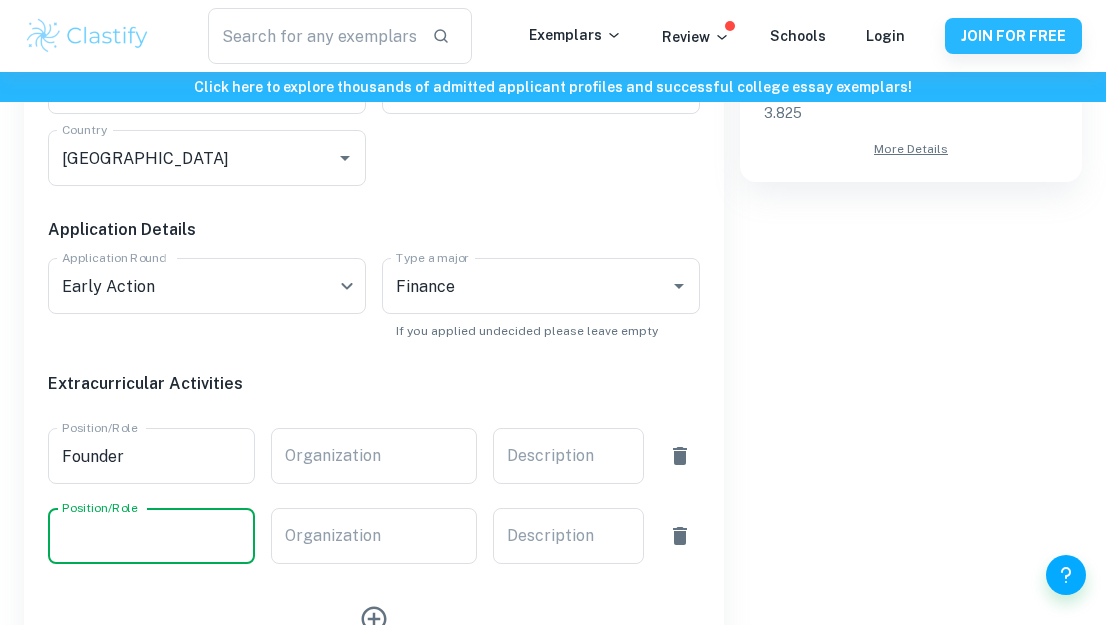 type on "D" 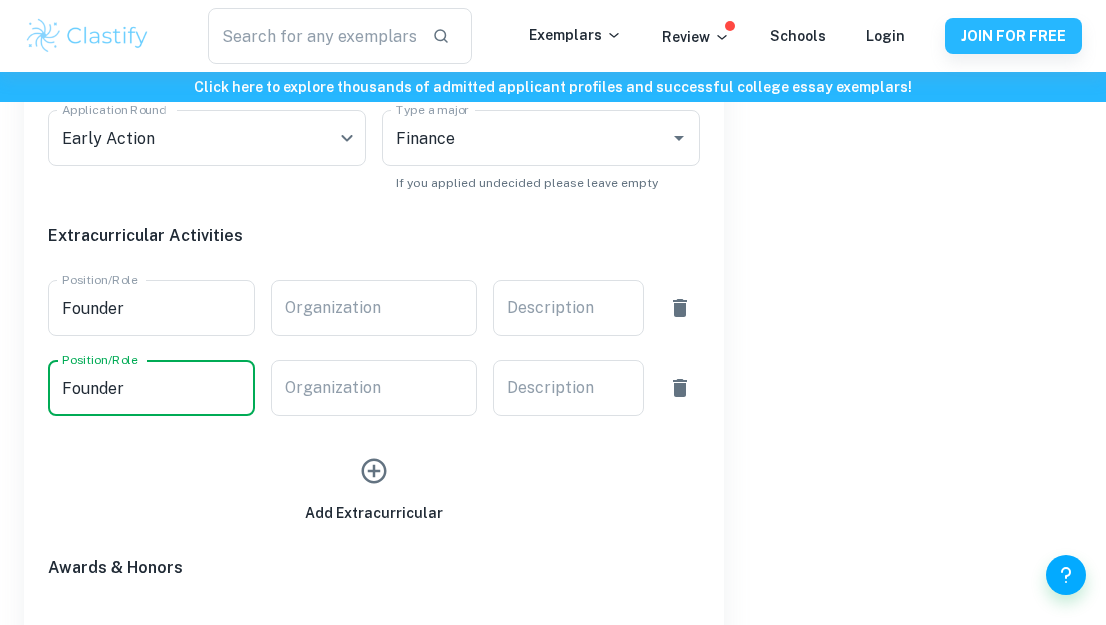 scroll, scrollTop: 1002, scrollLeft: 0, axis: vertical 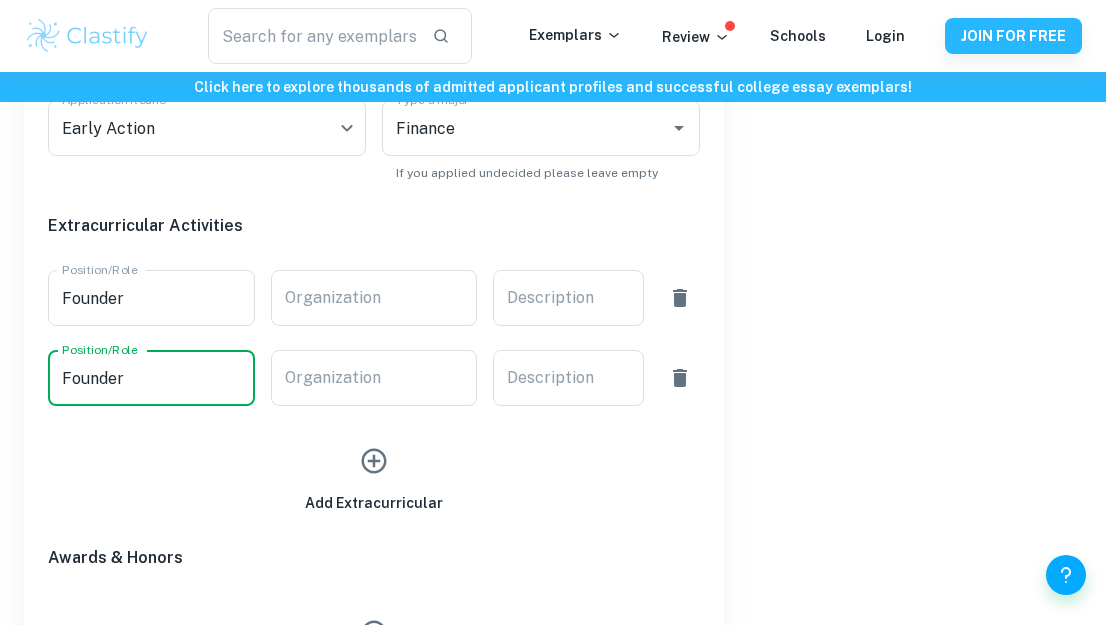 type on "Founder" 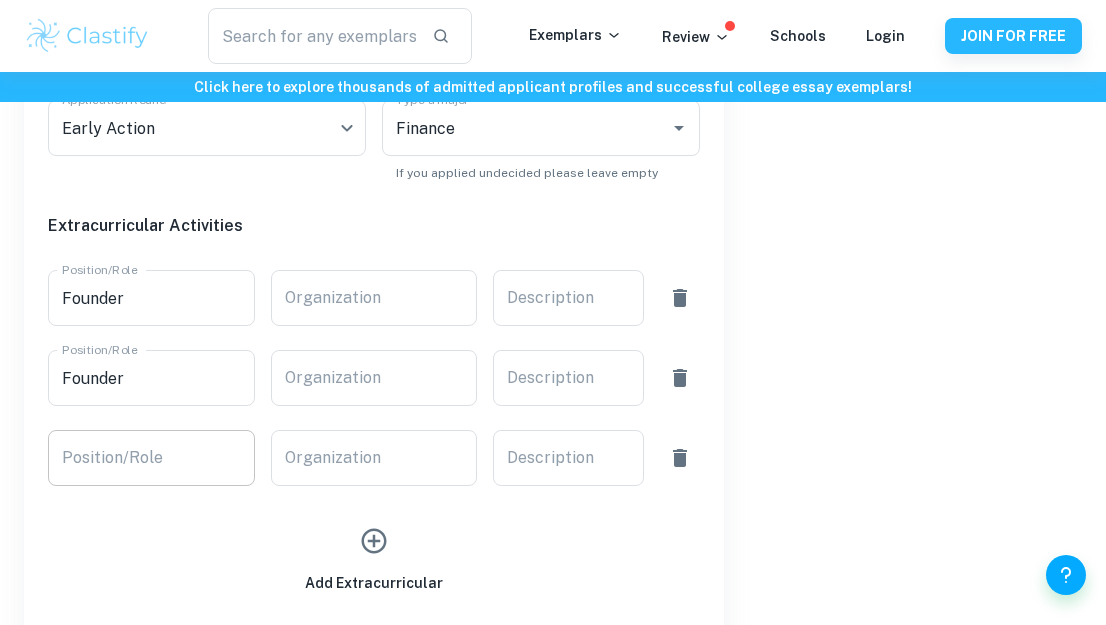 click on "Position/Role Position/Role" at bounding box center [151, 458] 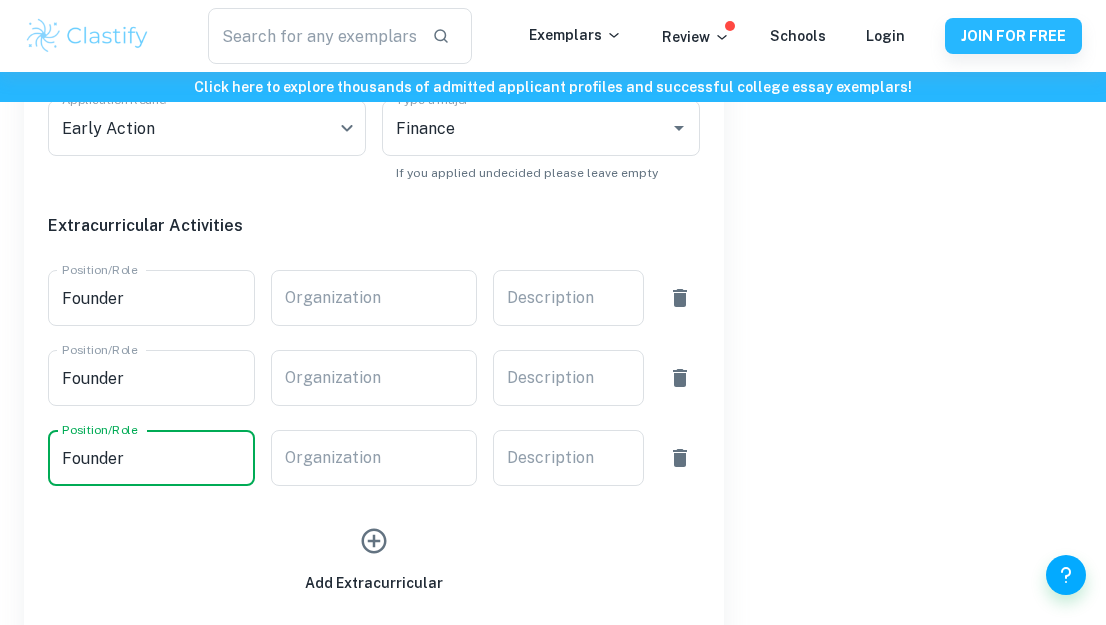 type on "Founder" 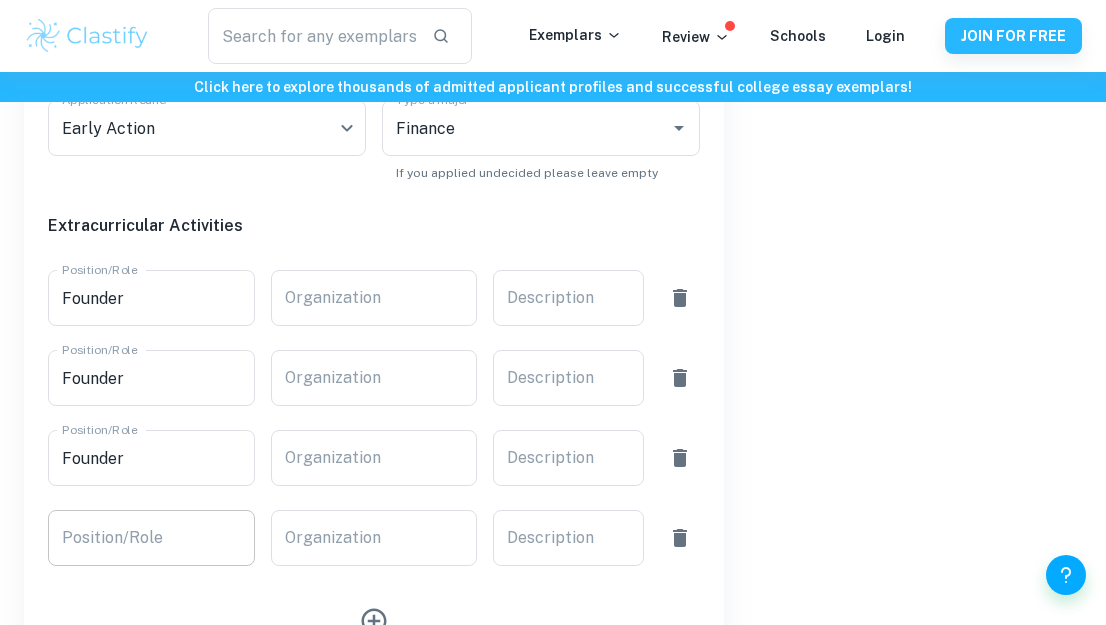 click on "Position/Role" at bounding box center [151, 538] 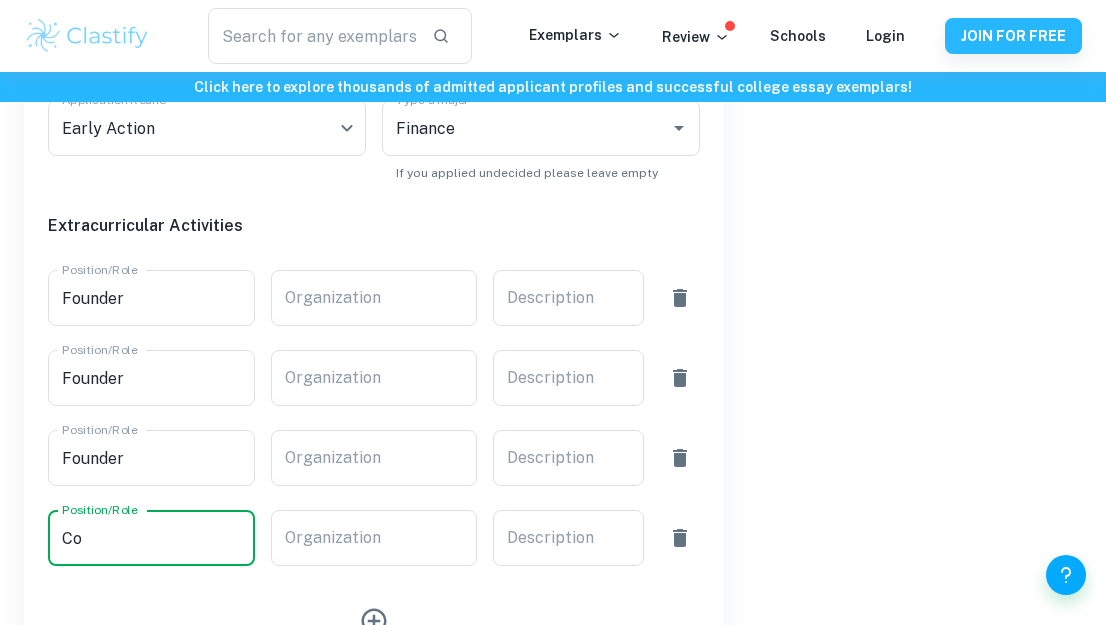 type on "C" 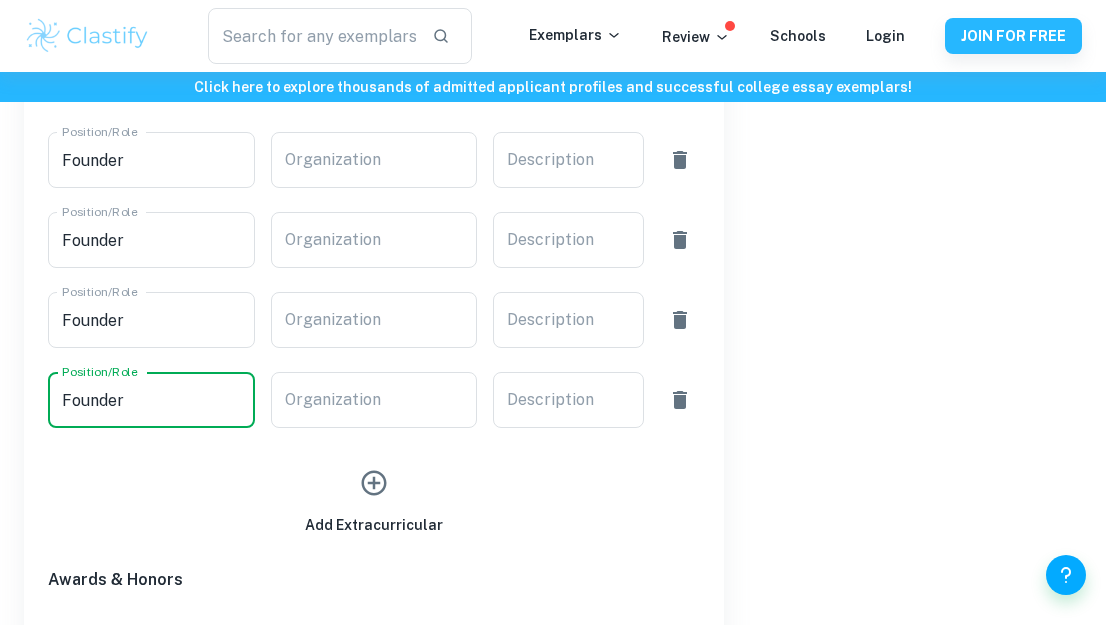 scroll, scrollTop: 1147, scrollLeft: 0, axis: vertical 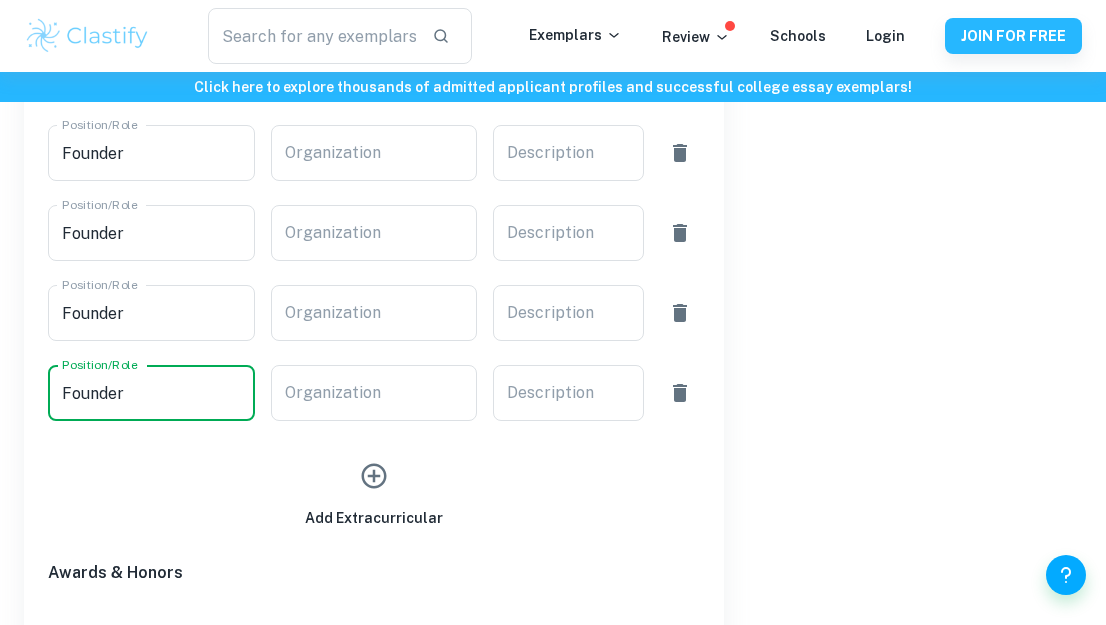 type on "Founder" 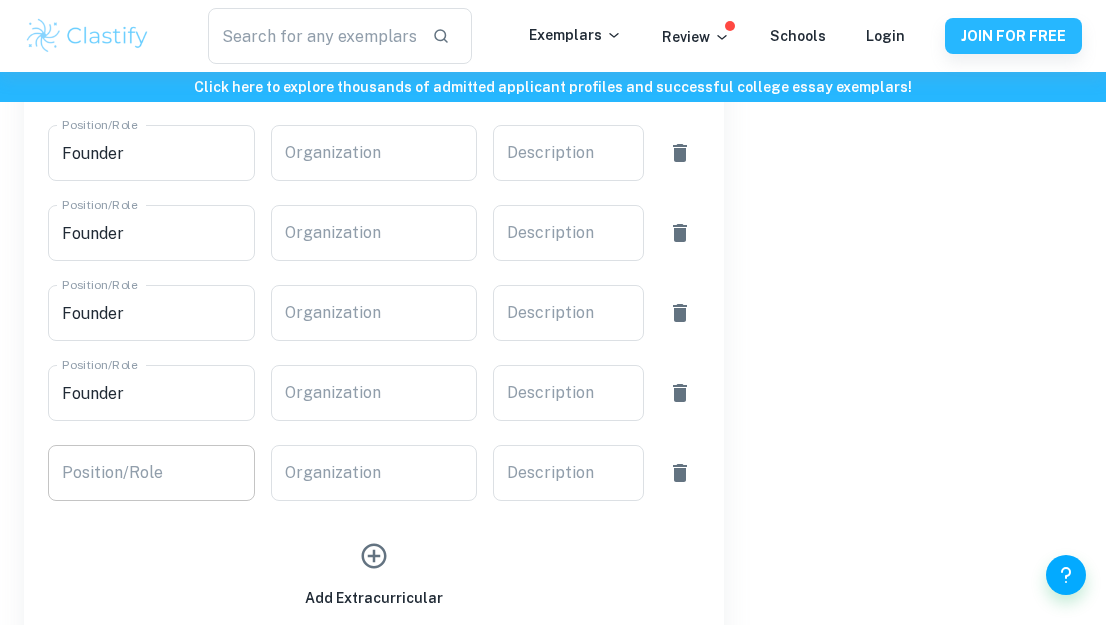 click on "Position/Role" at bounding box center [151, 473] 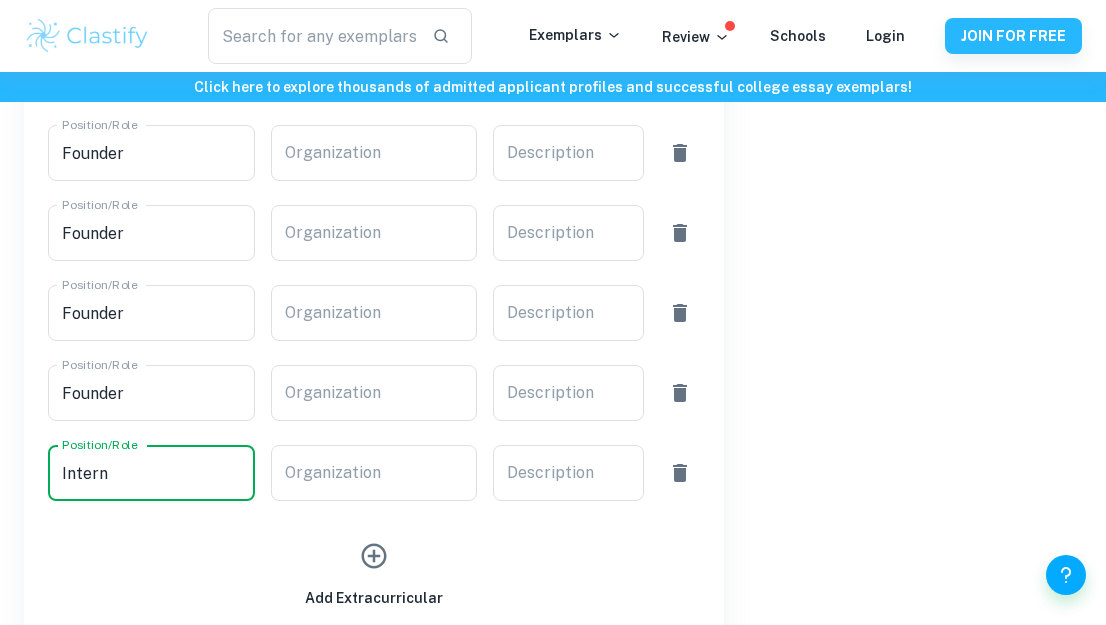 type on "Intern" 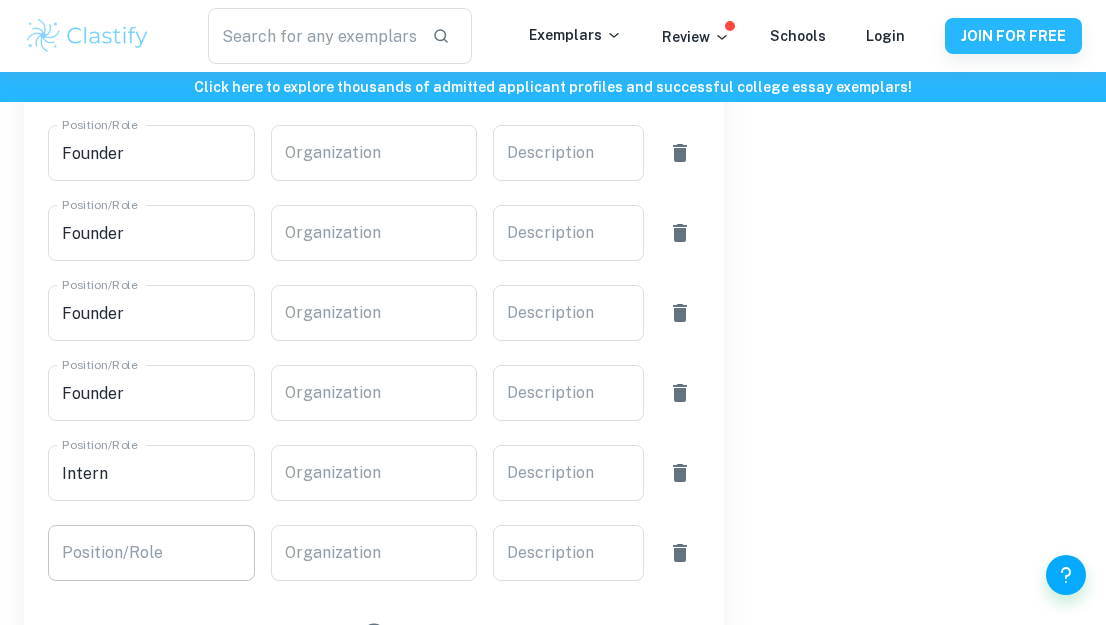 click on "Position/Role" at bounding box center (151, 553) 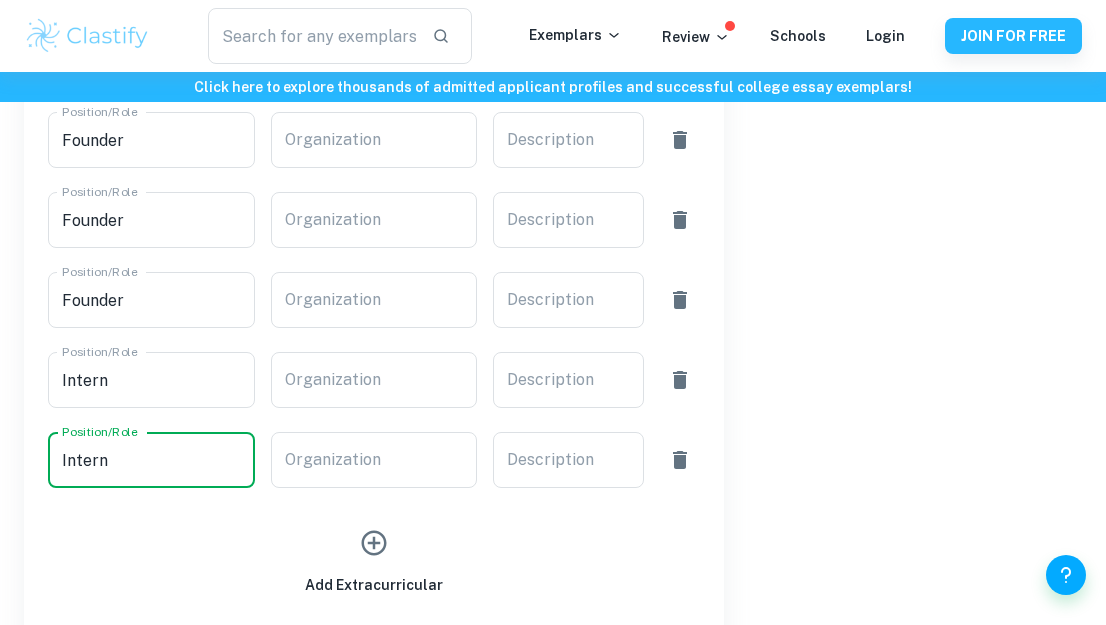 scroll, scrollTop: 1304, scrollLeft: 0, axis: vertical 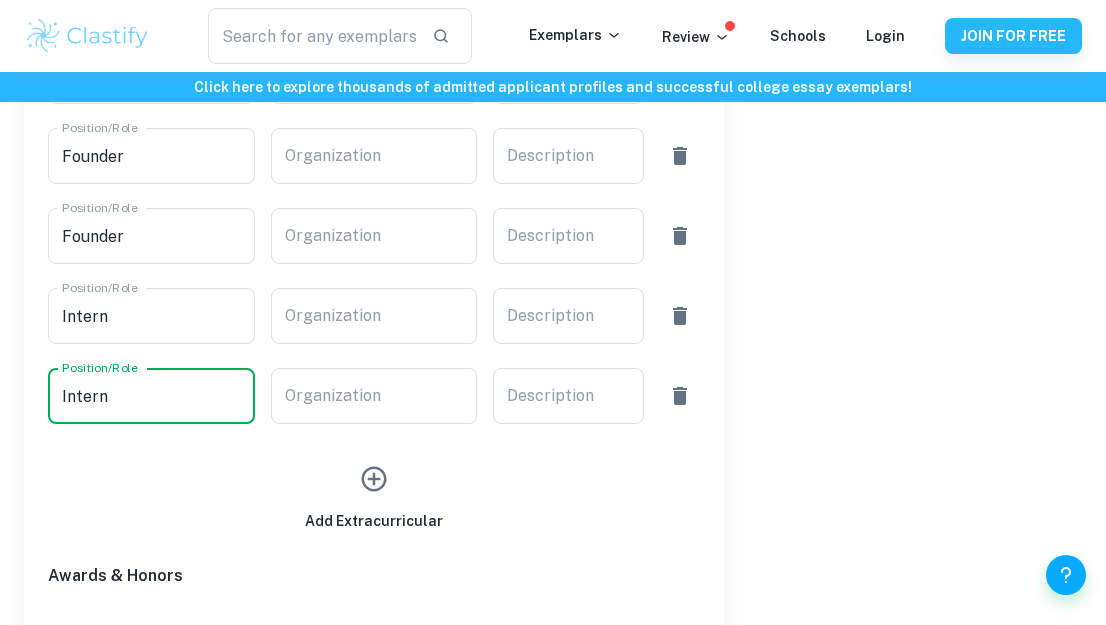 type on "Intern" 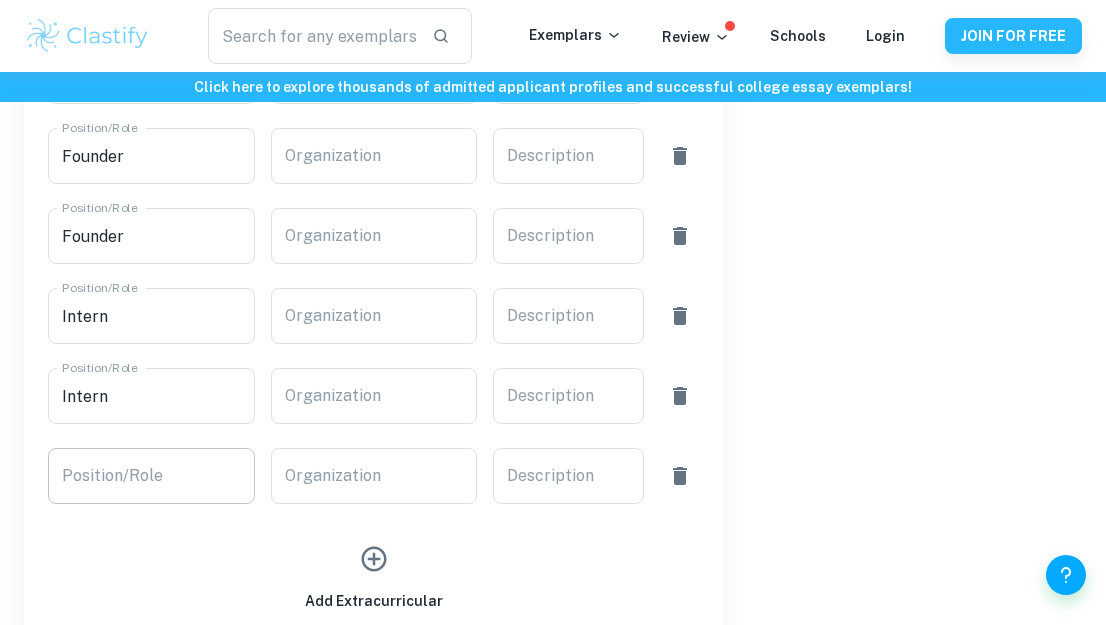 click on "Position/Role" at bounding box center (151, 476) 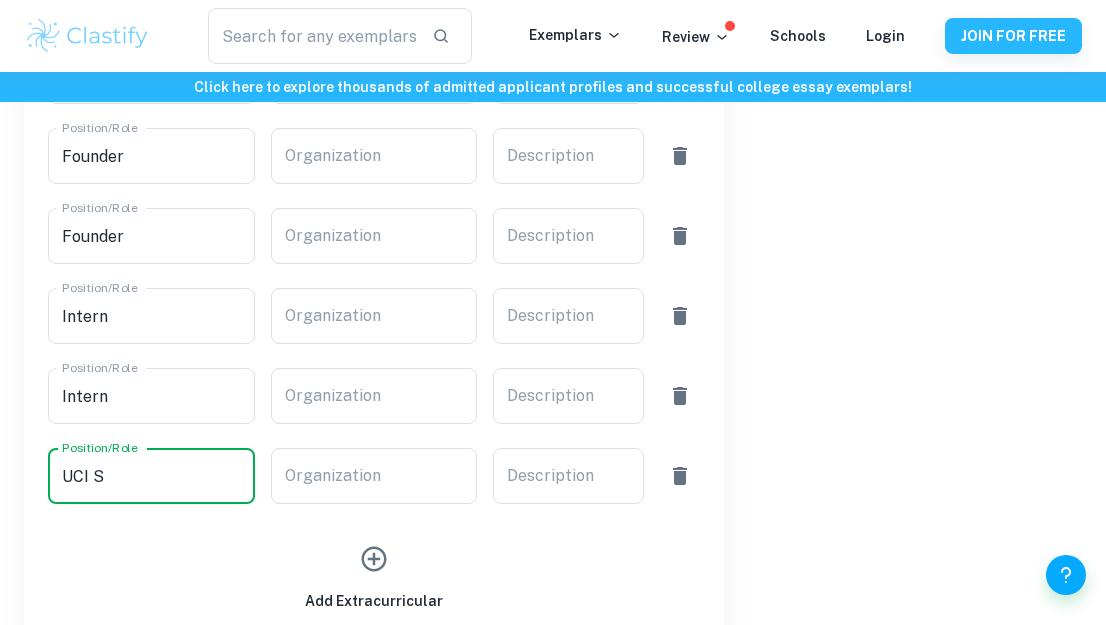 type on "UCI" 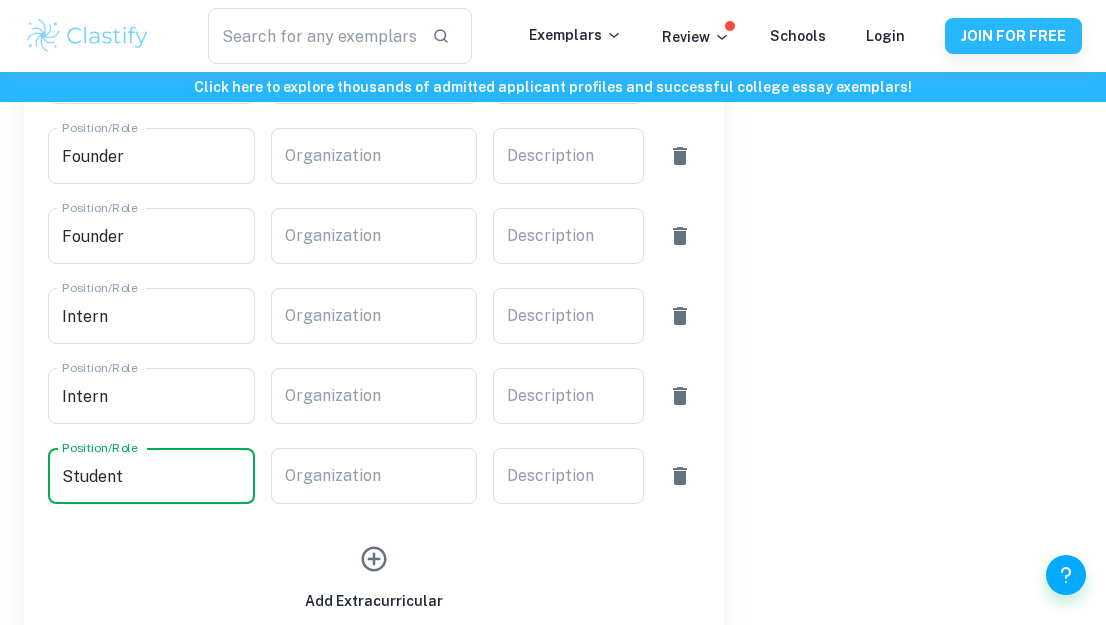 type on "Student" 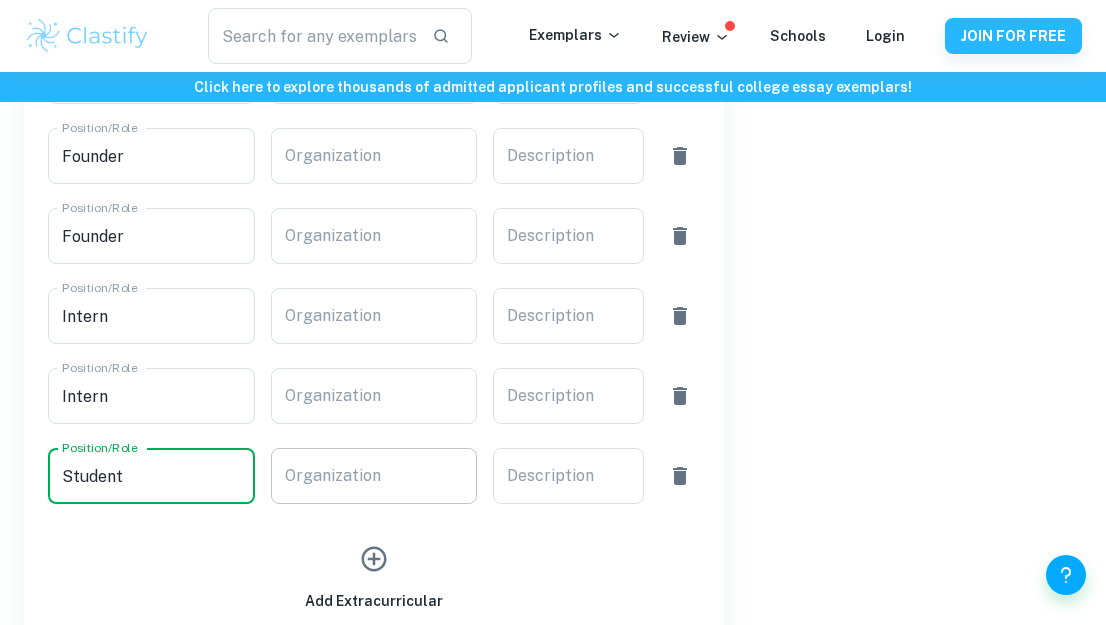 click on "Organization Organization" at bounding box center [374, 476] 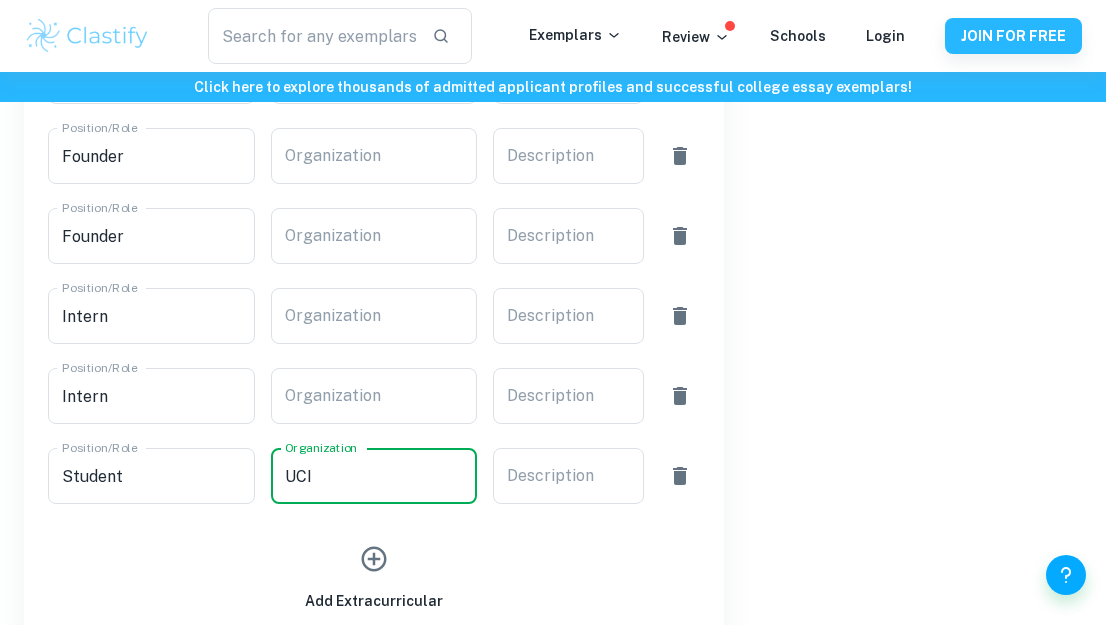 type on "UCI" 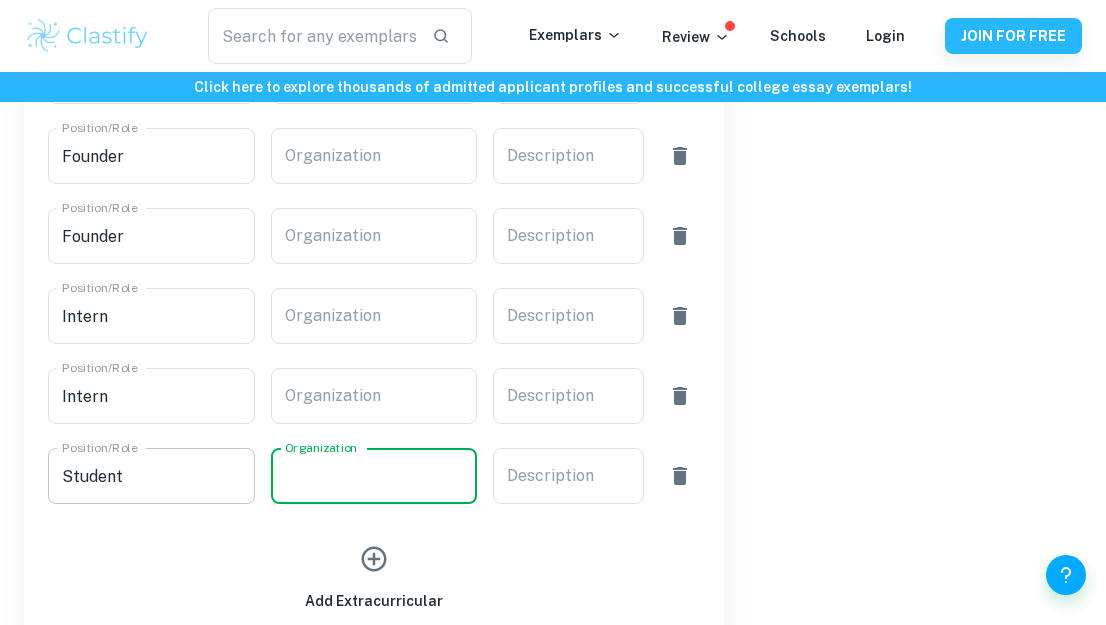 click on "Student" at bounding box center (151, 476) 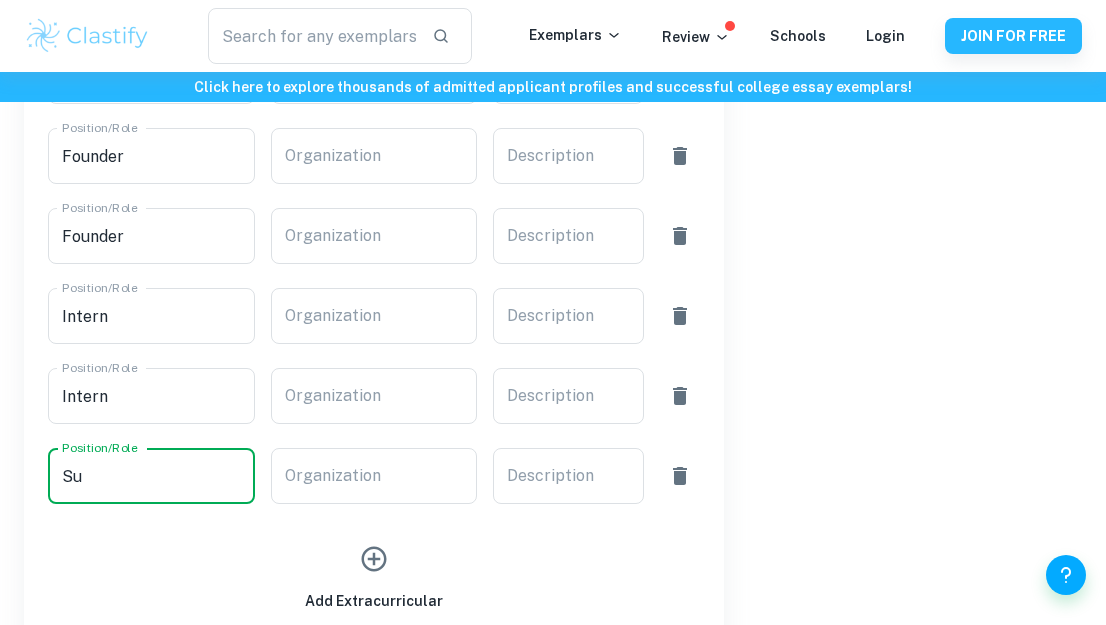 type on "S" 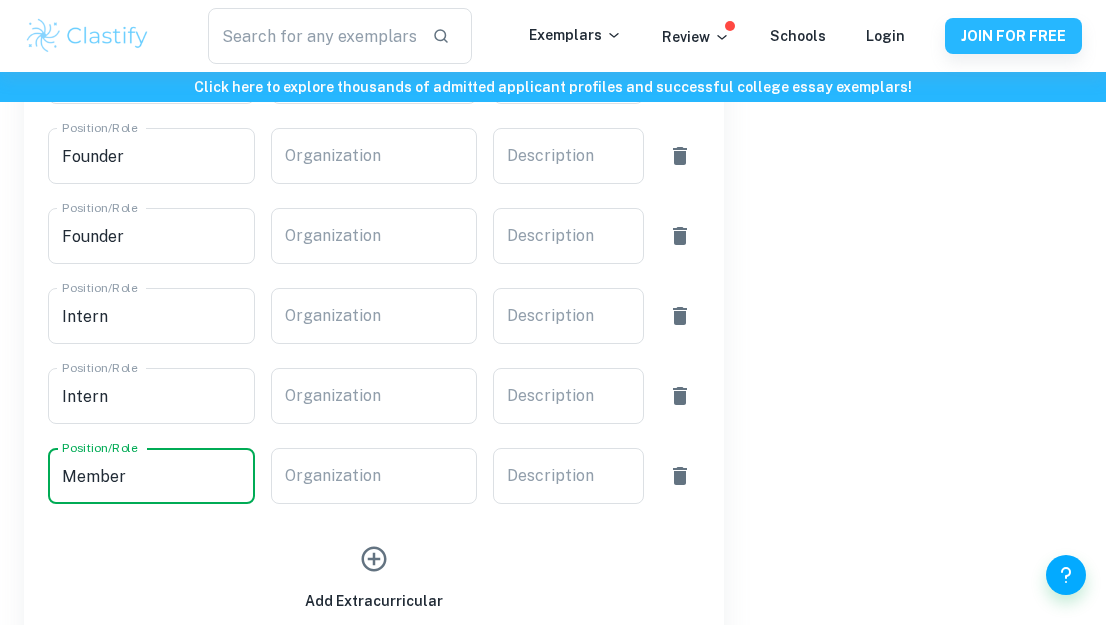 type on "Member" 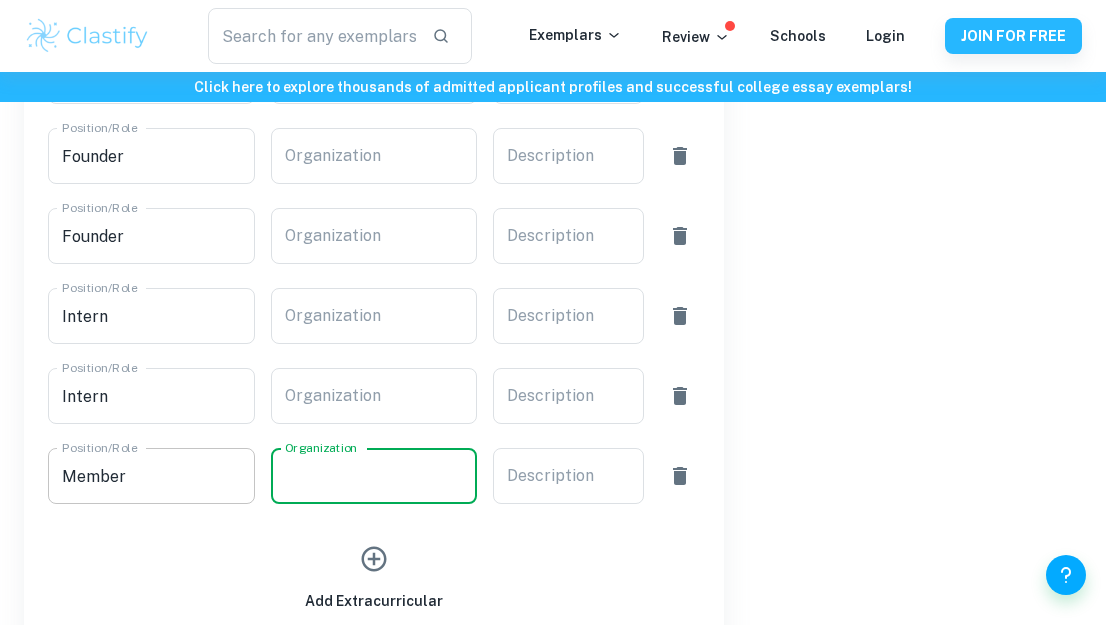 type on "S" 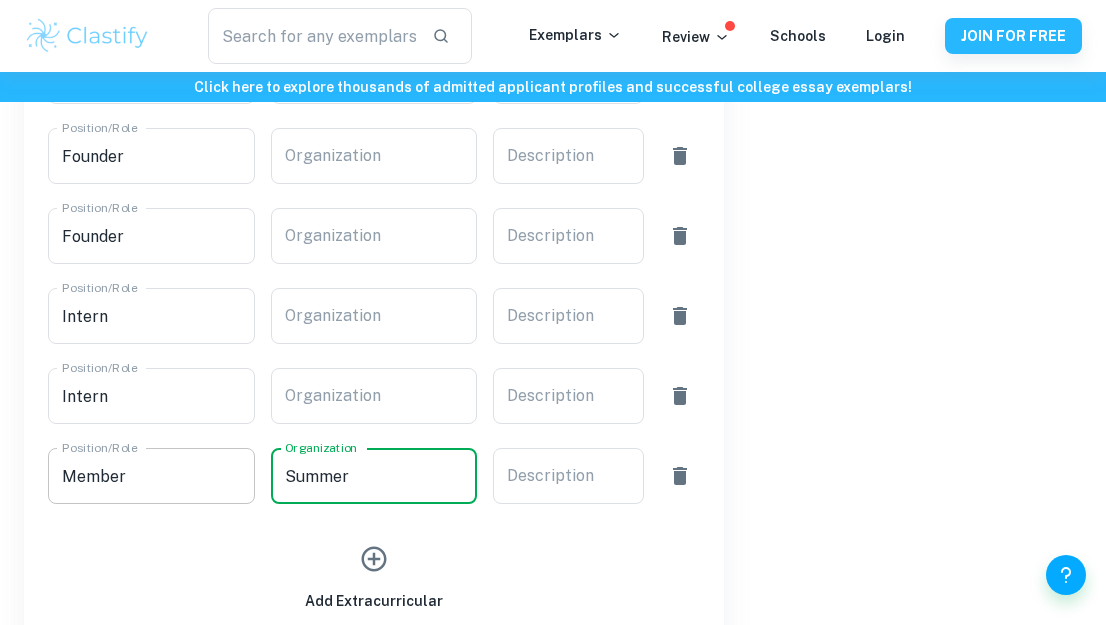 type on "Summer" 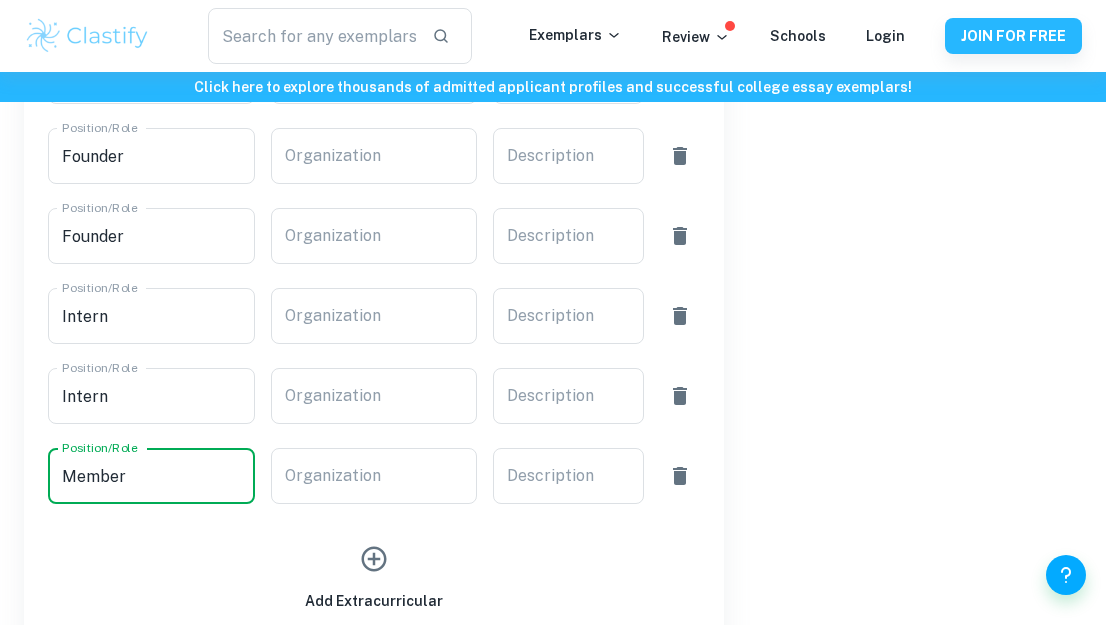 type 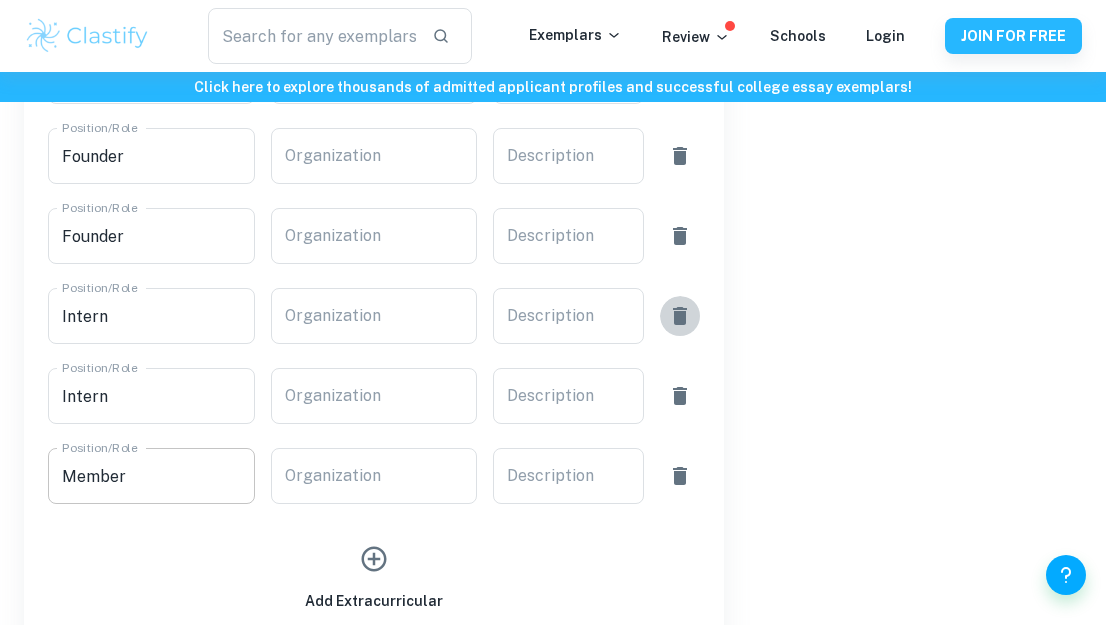 type 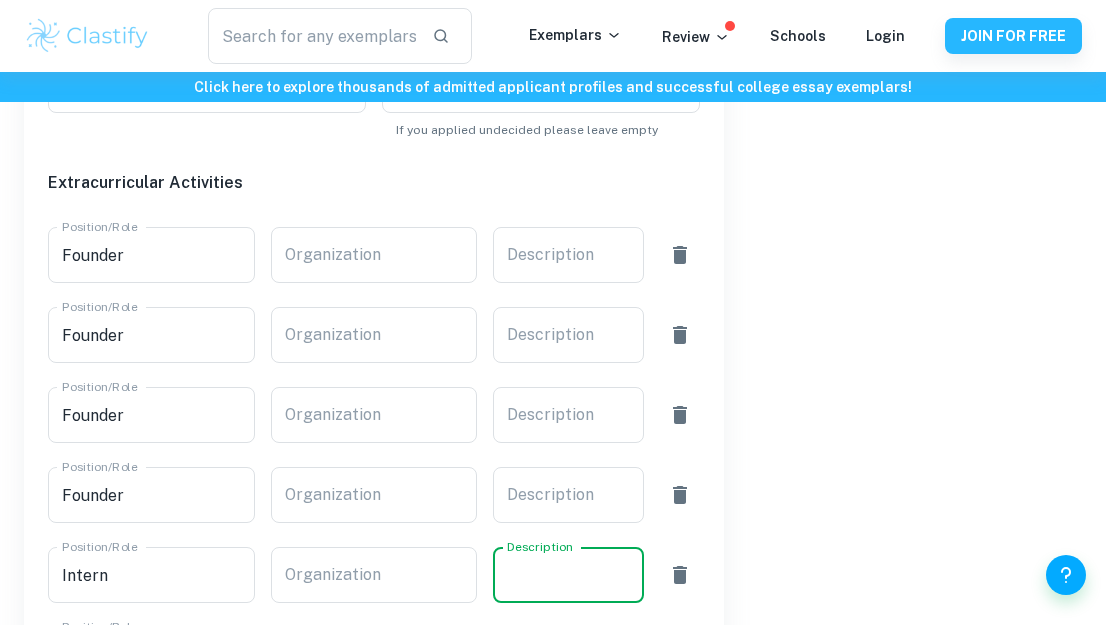 scroll, scrollTop: 1049, scrollLeft: 0, axis: vertical 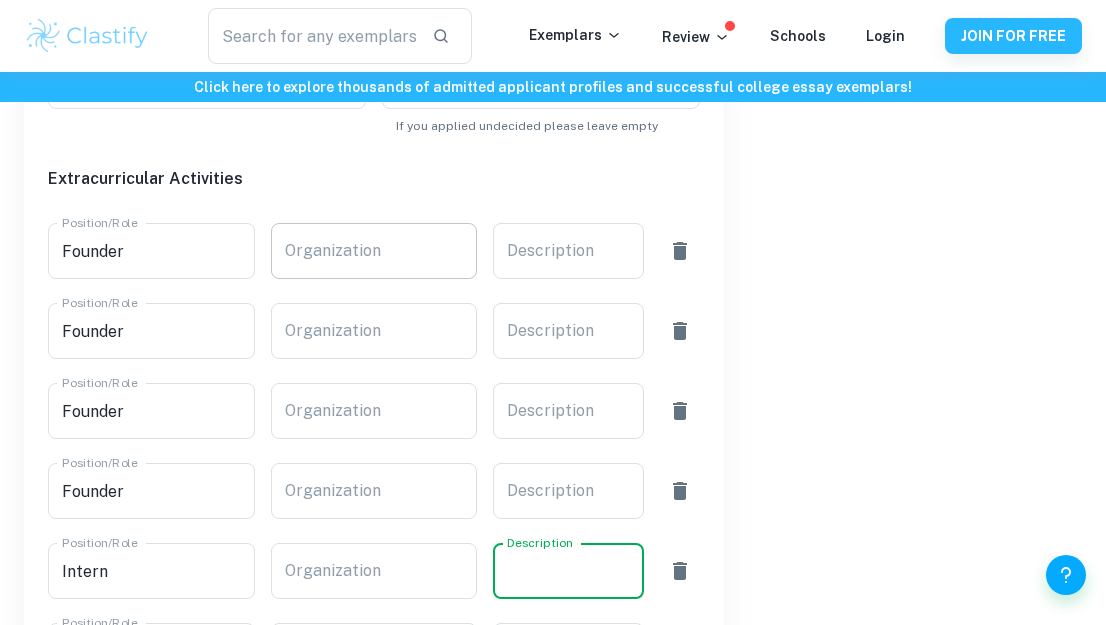 click on "Organization Organization" at bounding box center [374, 251] 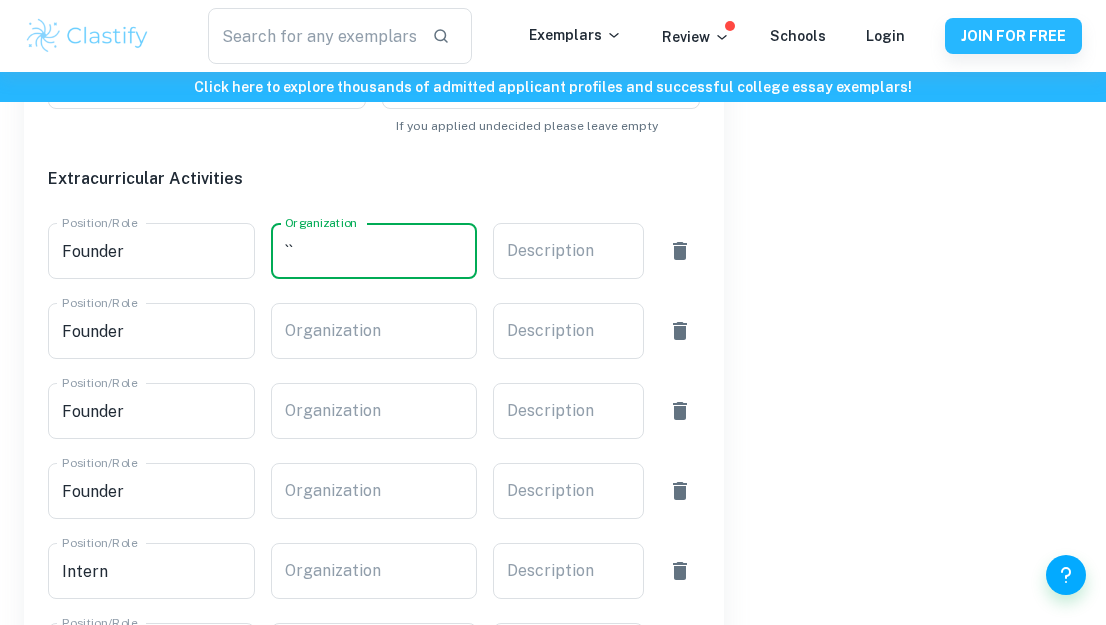 type on "`" 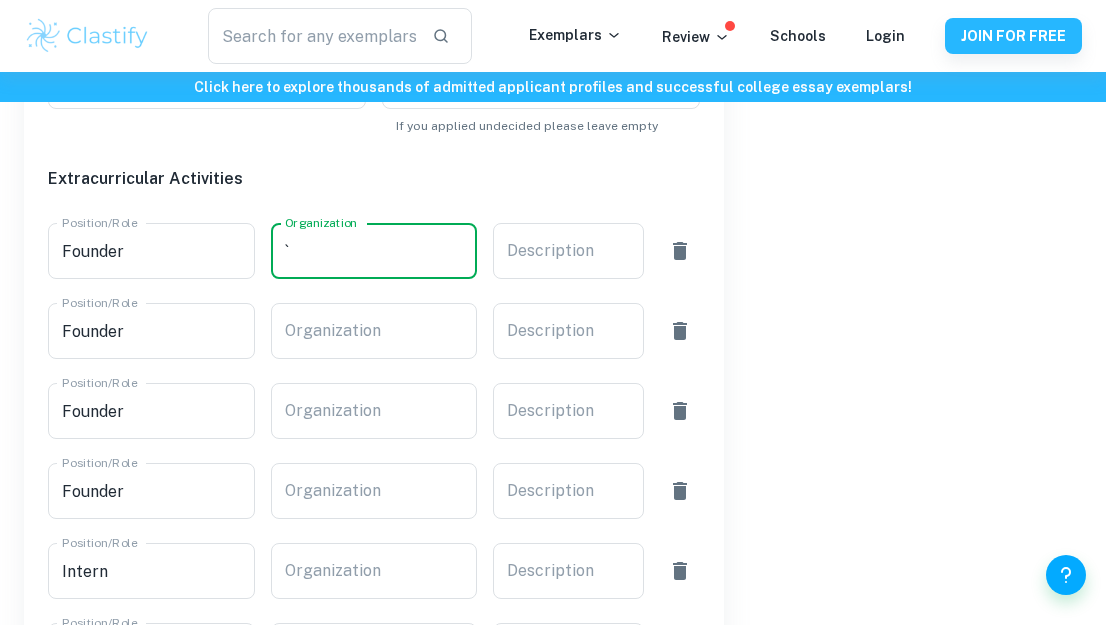 type 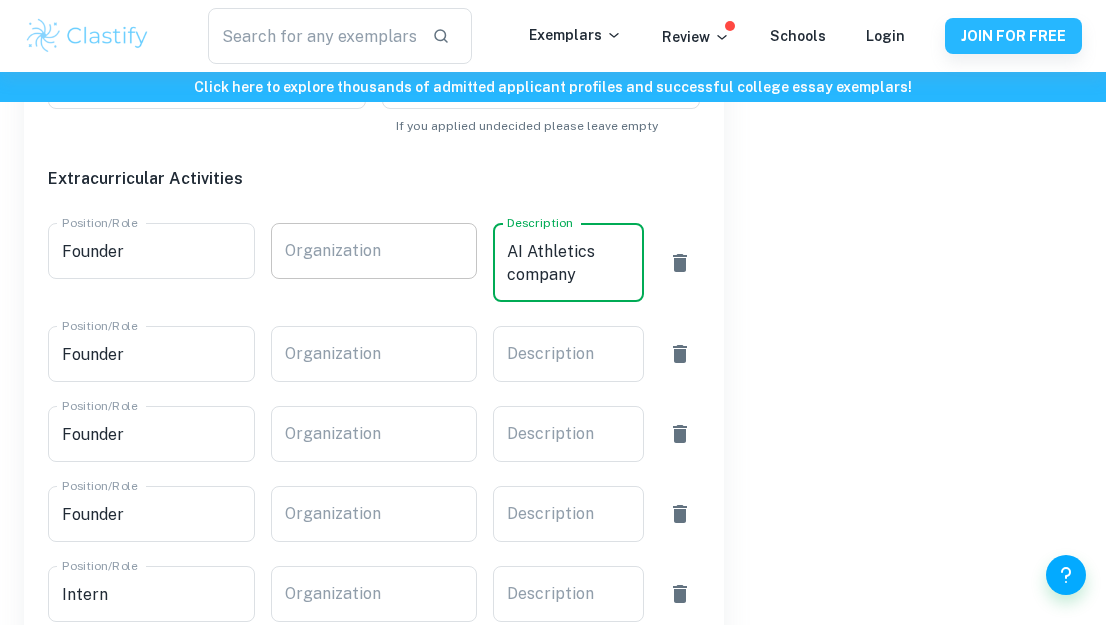 type on "AI Athletics company" 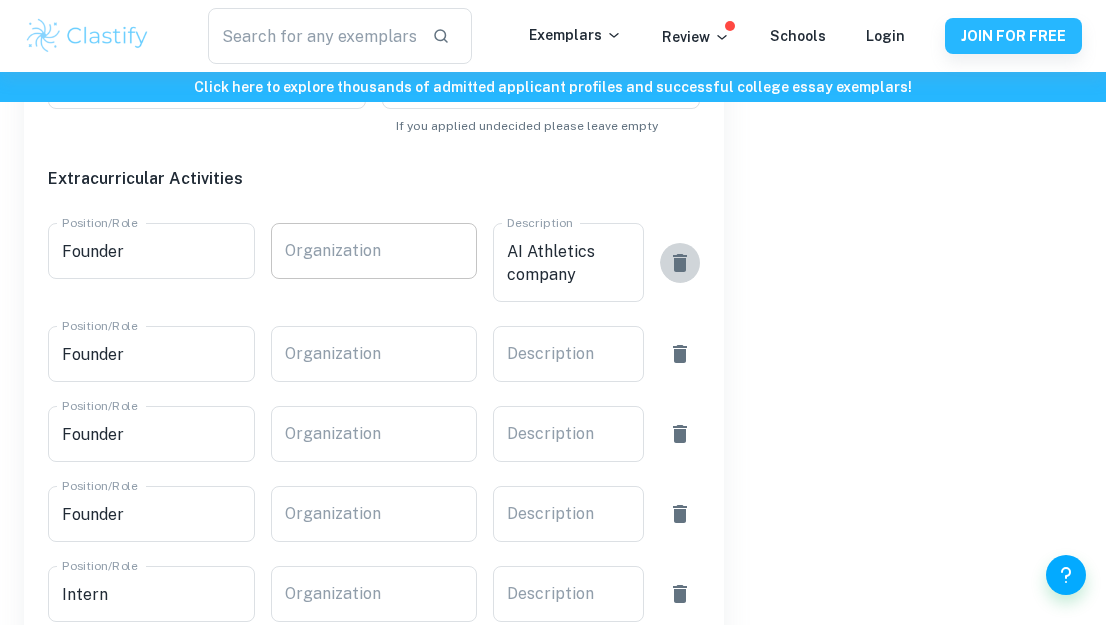 type 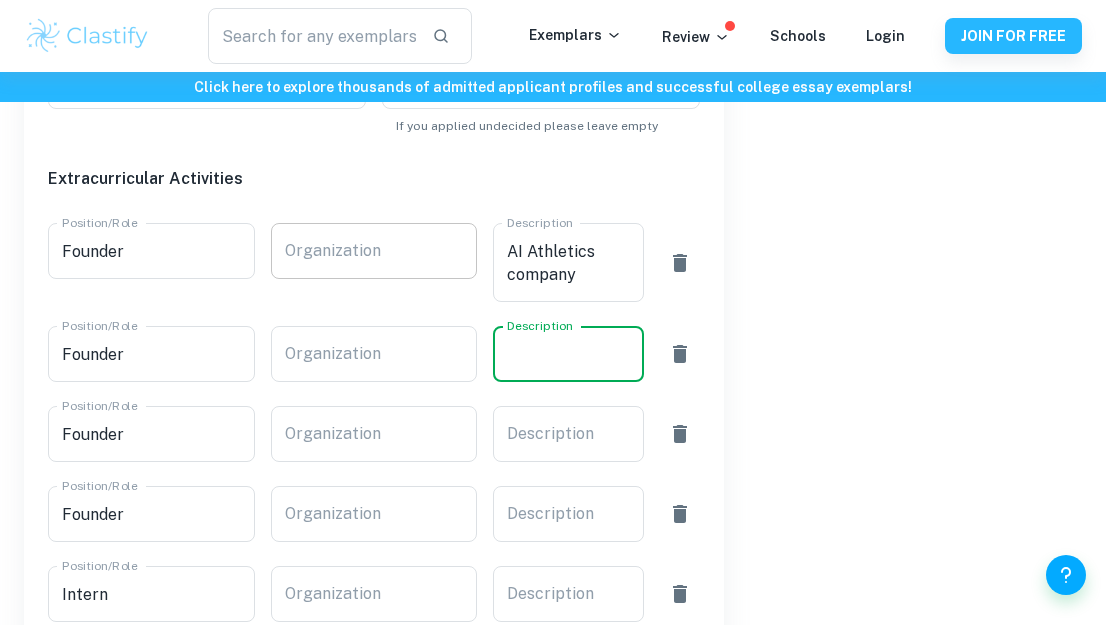 type on "E" 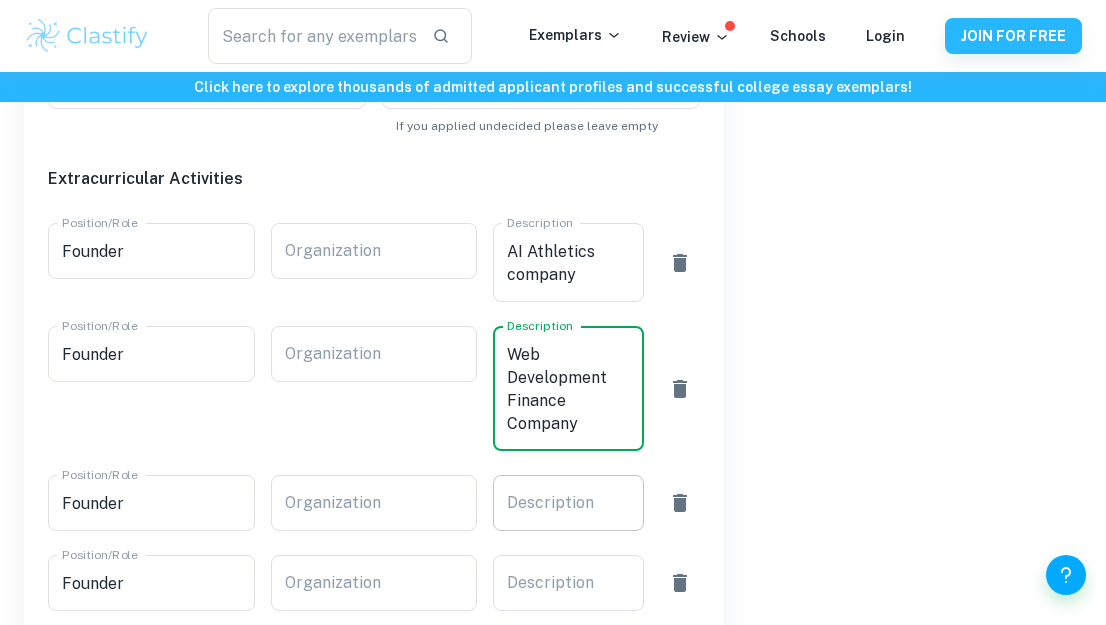 type on "Web Development Finance Company" 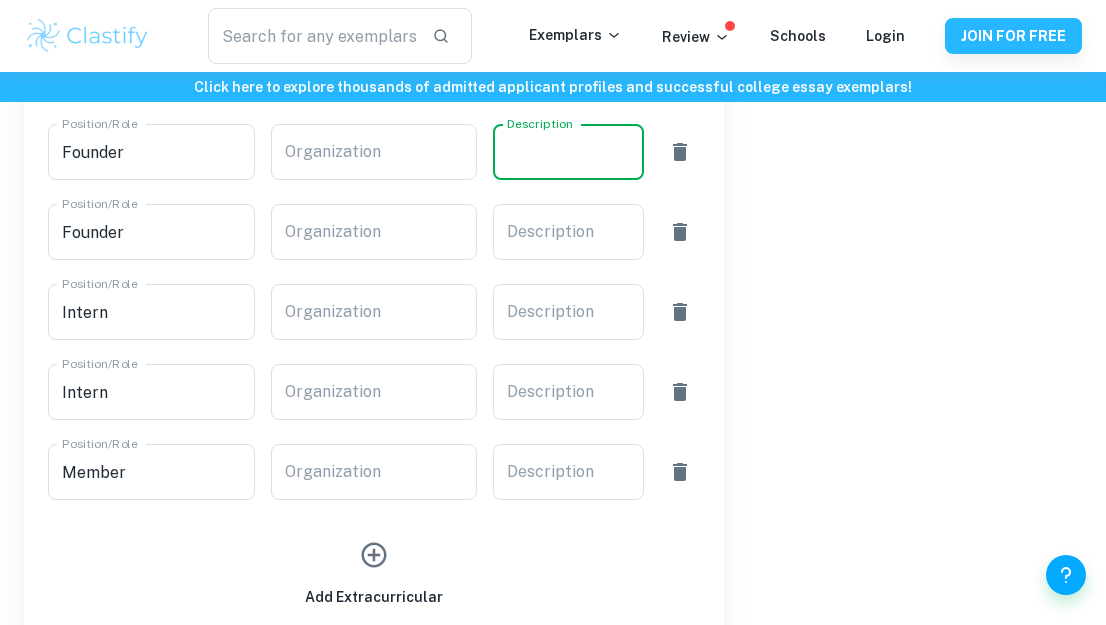 scroll, scrollTop: 1399, scrollLeft: 0, axis: vertical 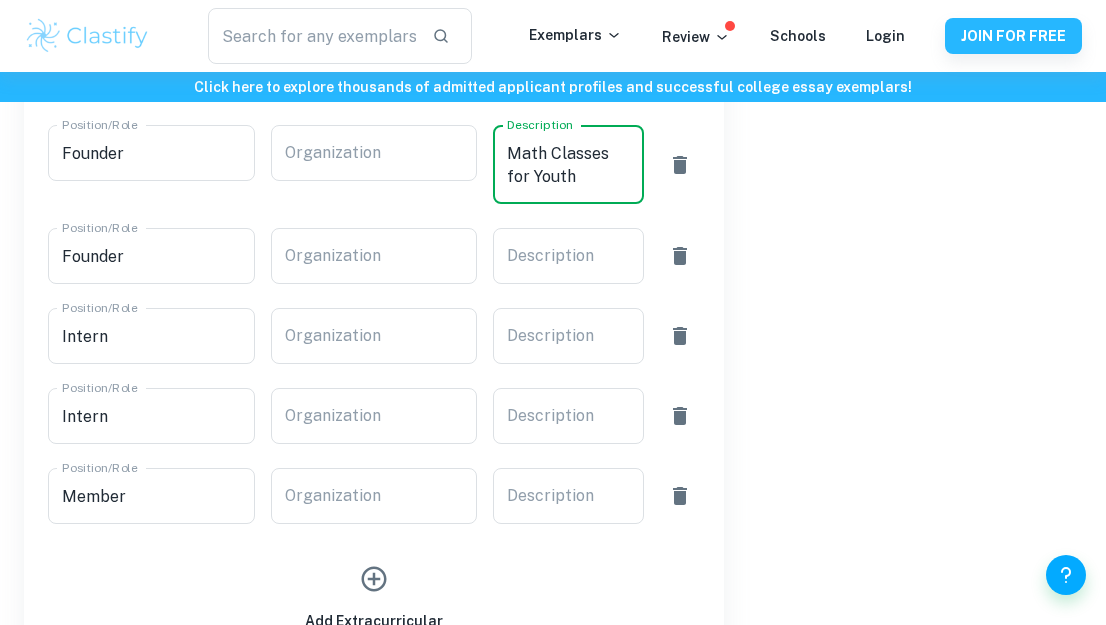 type on "Math Classes for Youth" 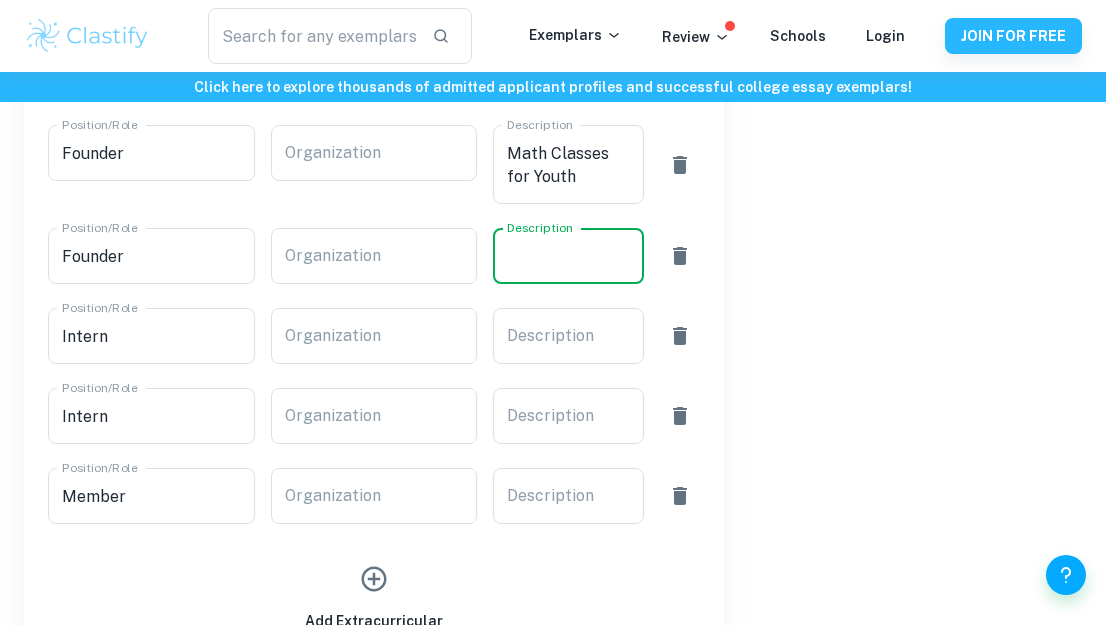 click on "Acceptance Rate Statistics Overall Acceptance Rate 4.8 % Early Action Acceptance Rate 4.8 % Regular Decision Acceptance Rate 4.8 % More Details Score Requirements SAT Range [DATE]  -  [DATE] ACT Range 34  -  35 Average Unweighted GPA 3.825 More Details" at bounding box center (903, -19) 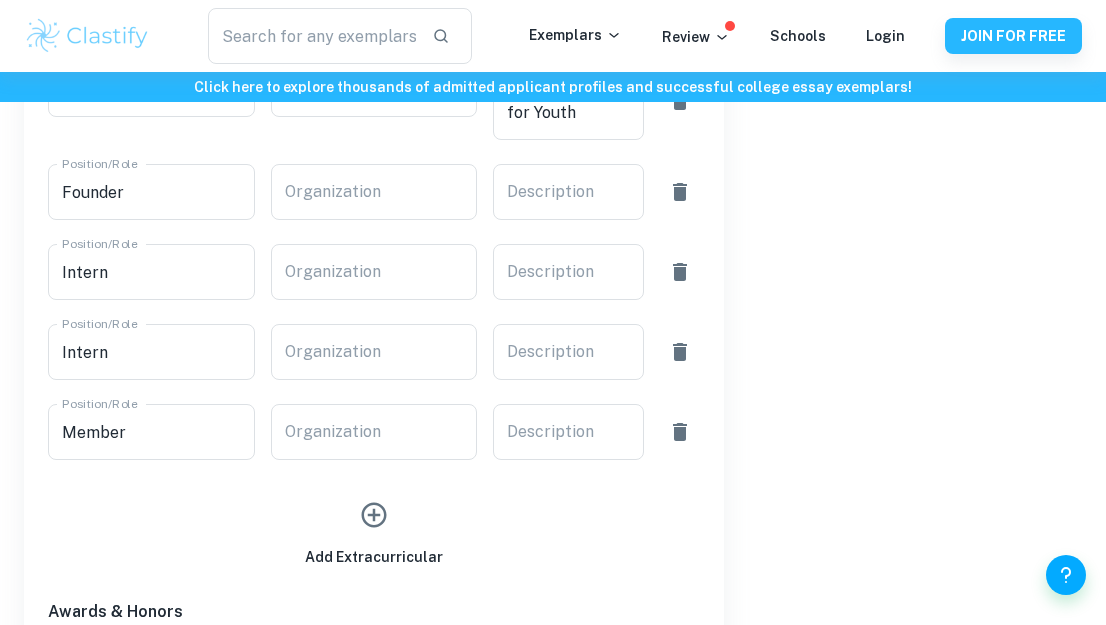 scroll, scrollTop: 1464, scrollLeft: 0, axis: vertical 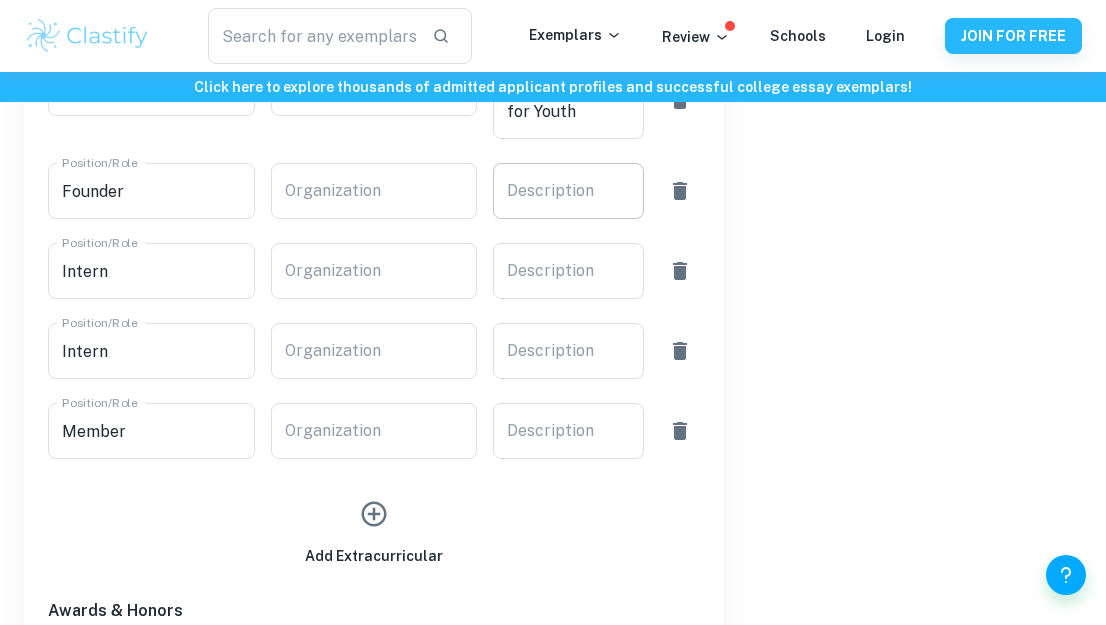click on "Description x Description" at bounding box center [568, 191] 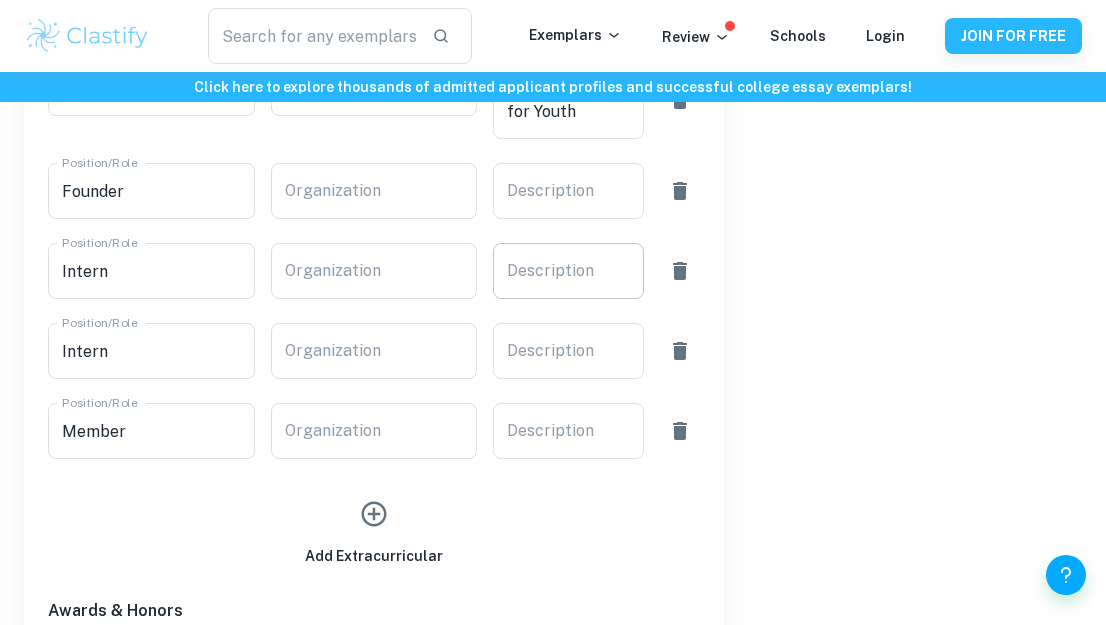 click on "x Description" at bounding box center (568, 271) 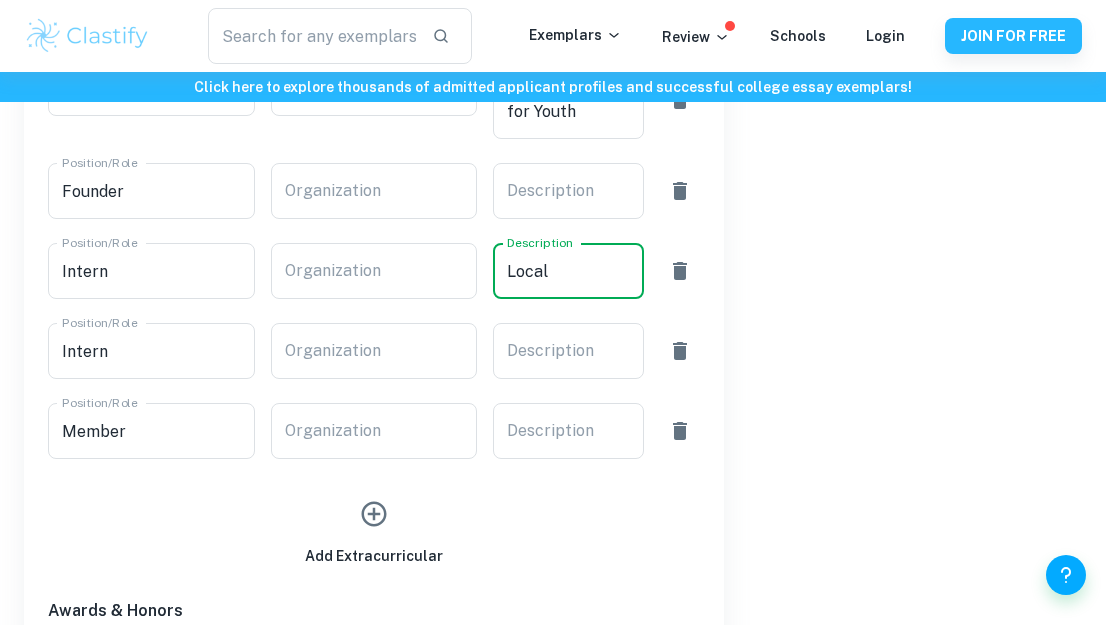 type on "Local" 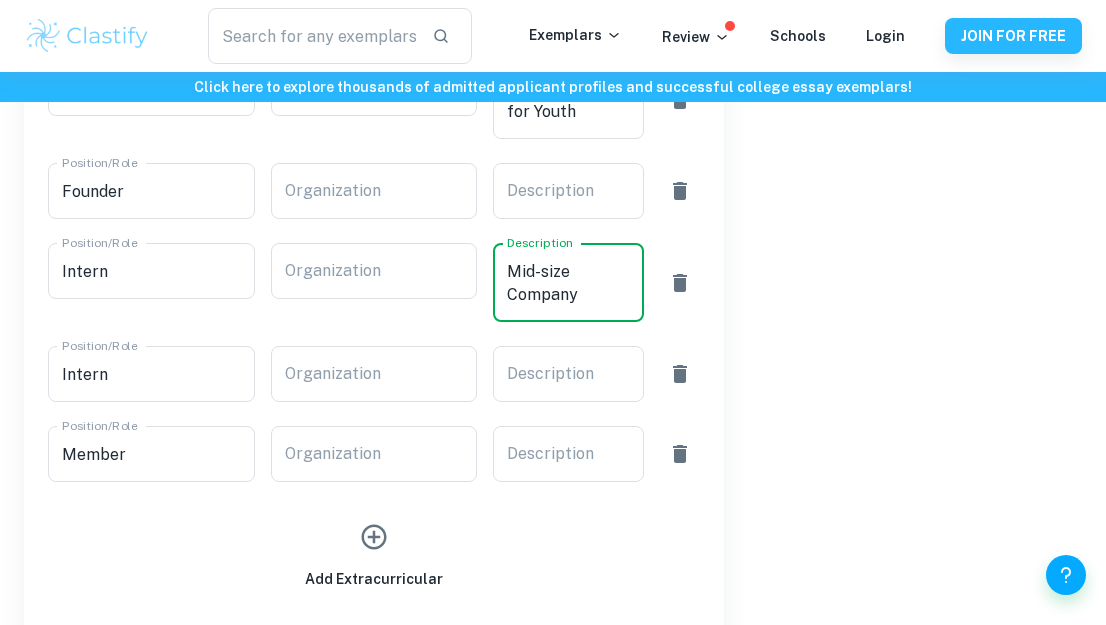 type on "Mid-size Company" 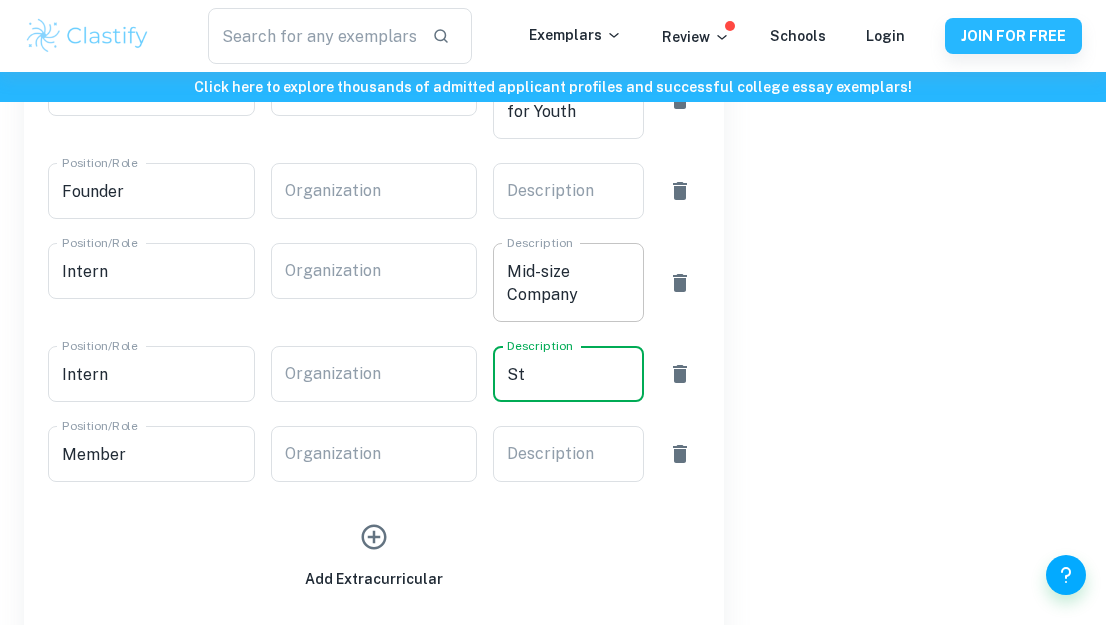type on "S" 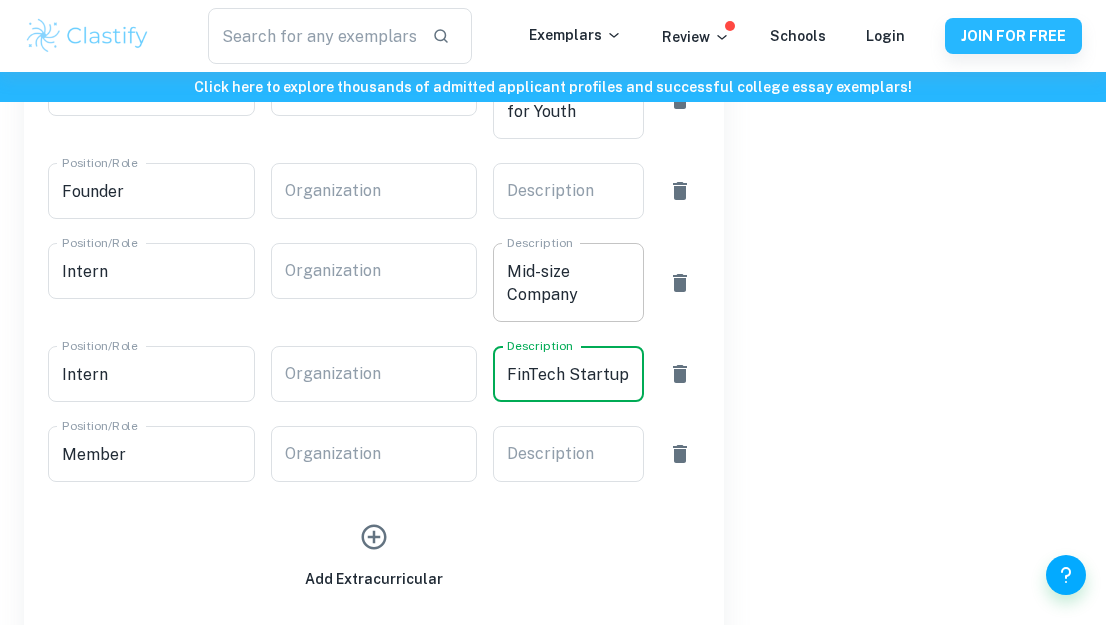 type on "FinTech Startup" 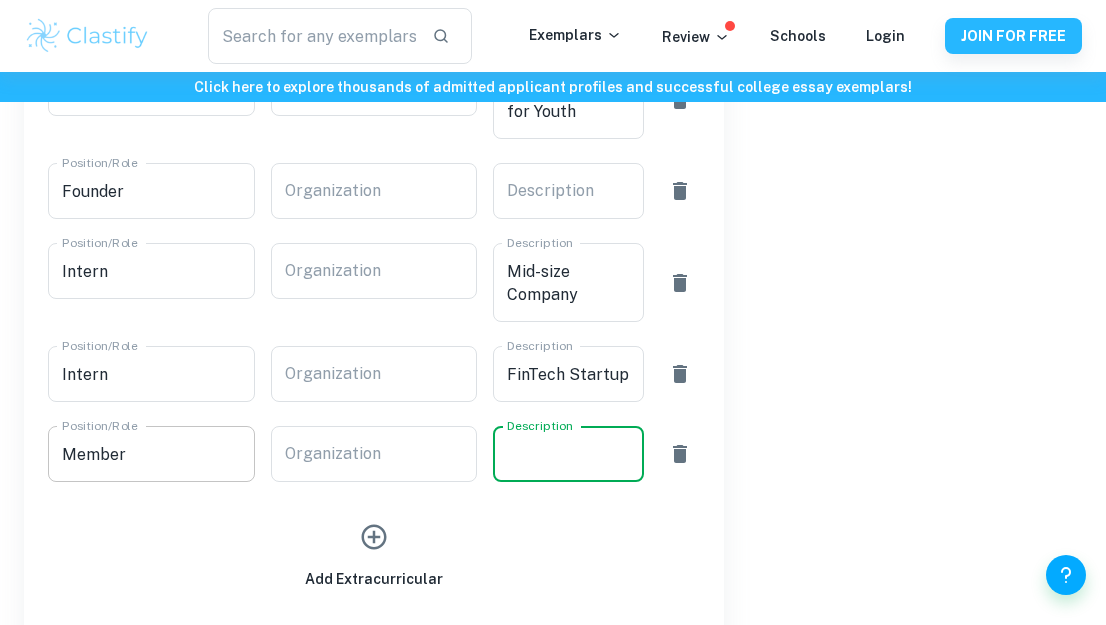 click on "Member" at bounding box center (151, 454) 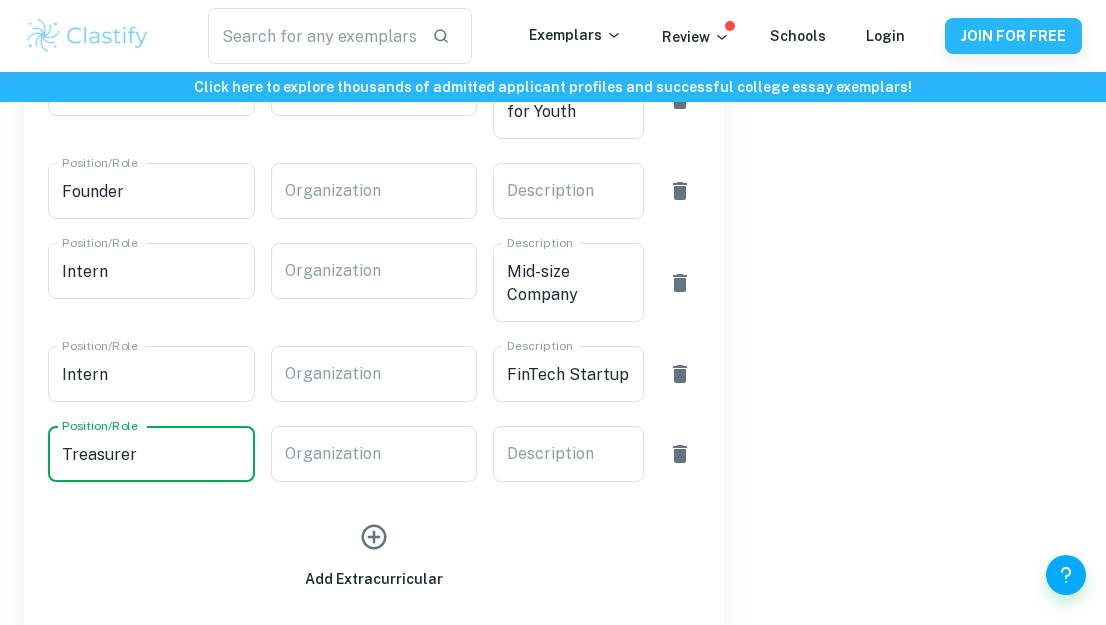 type on "Treasurer" 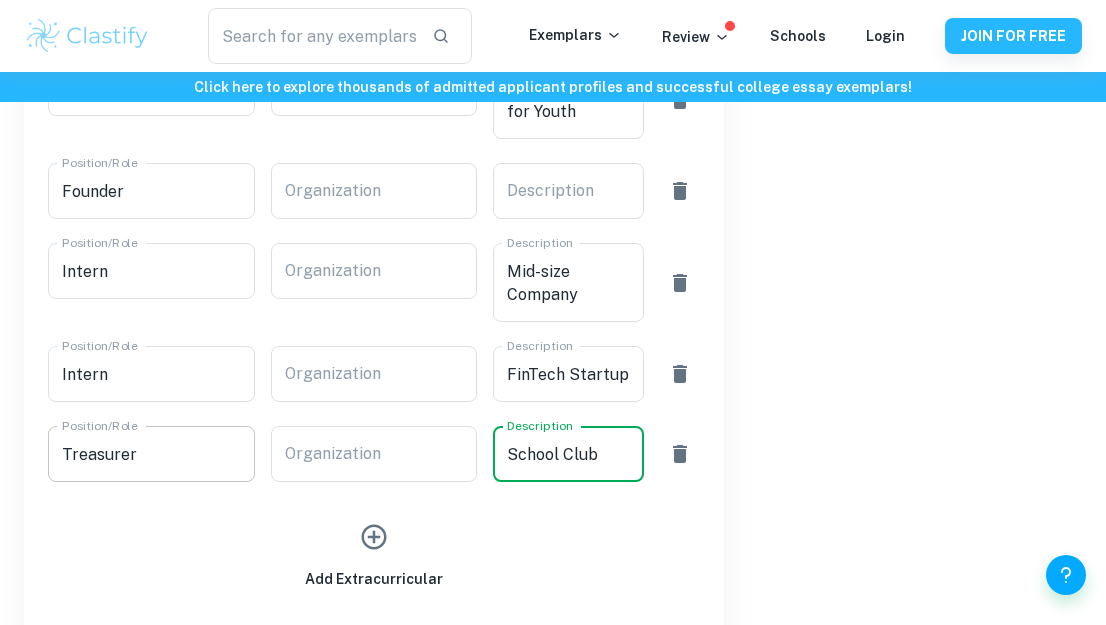 type on "School Club" 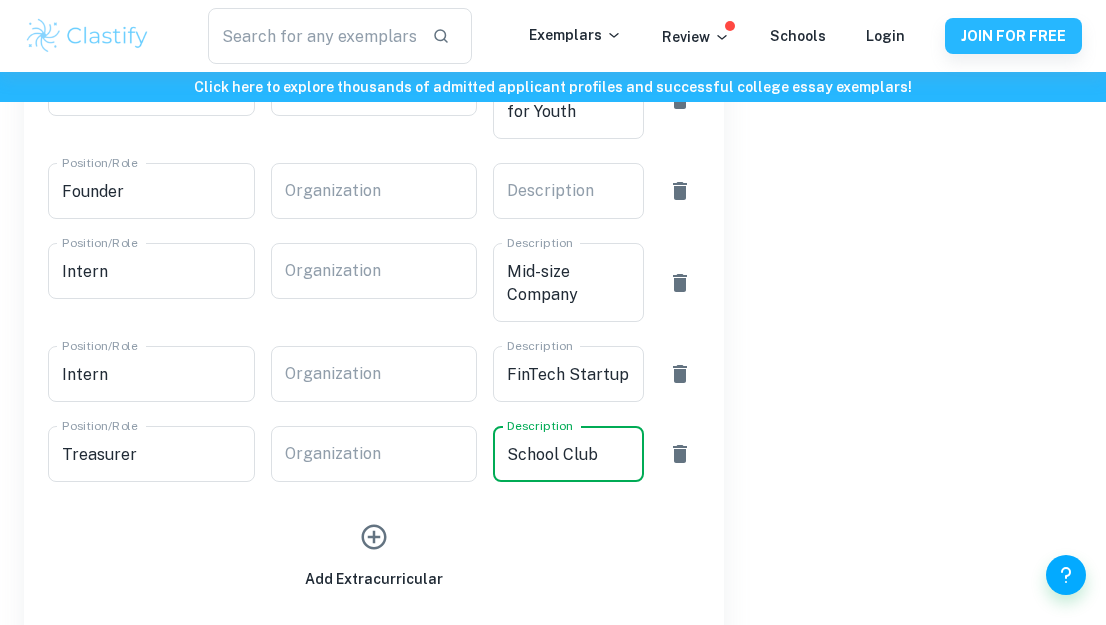 click at bounding box center [374, 537] 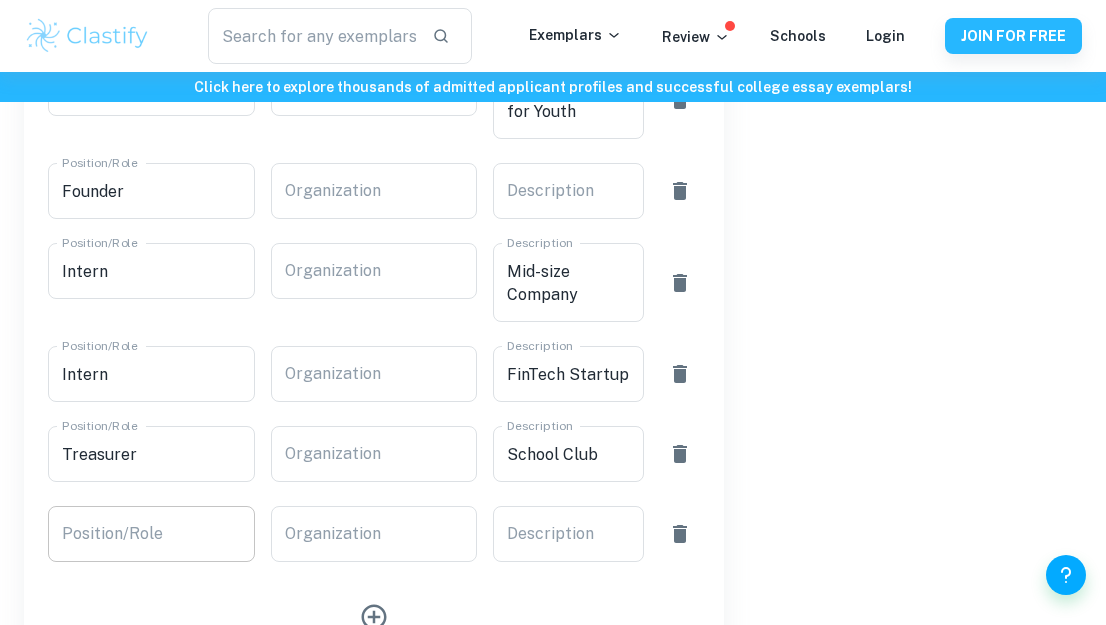 click on "Position/Role Position/Role" at bounding box center (151, 534) 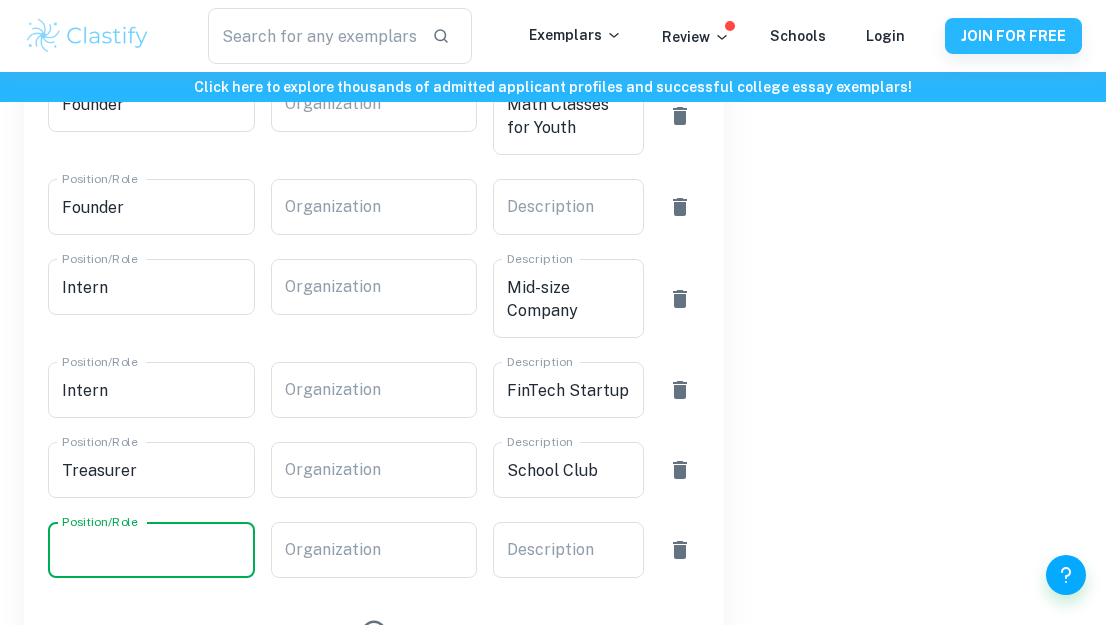 scroll, scrollTop: 1455, scrollLeft: 0, axis: vertical 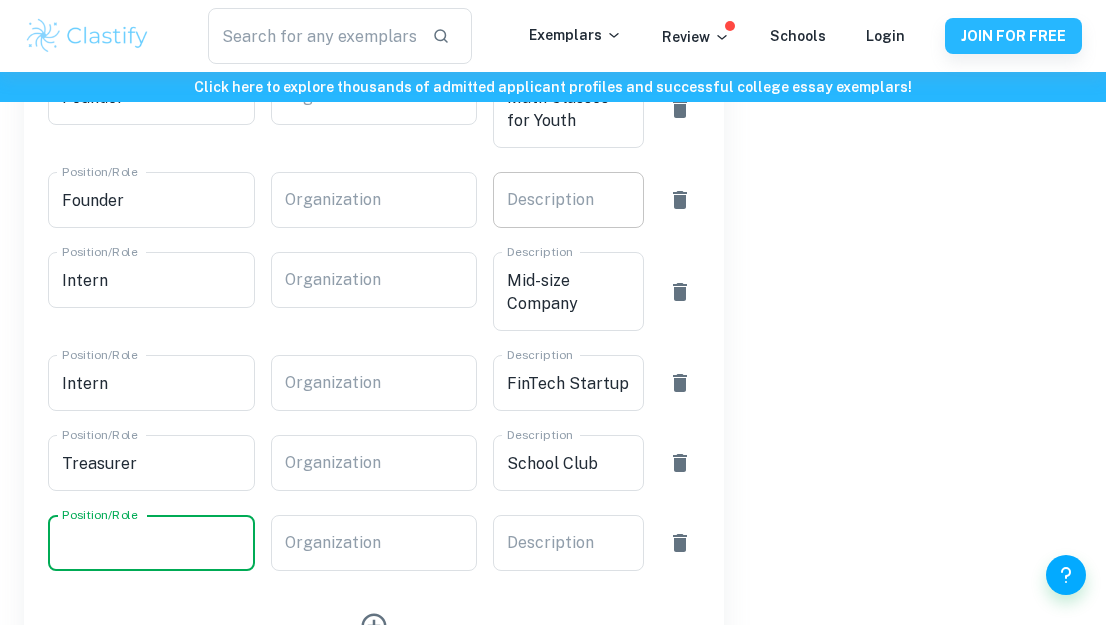 click on "Description x Description" at bounding box center (568, 200) 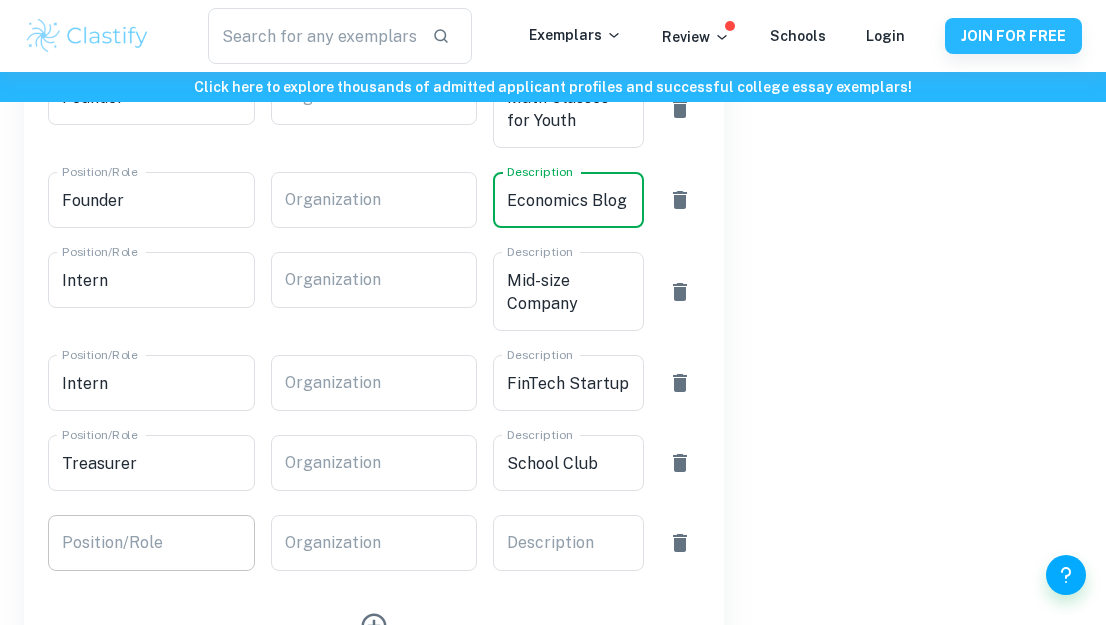 type on "Economics Blog" 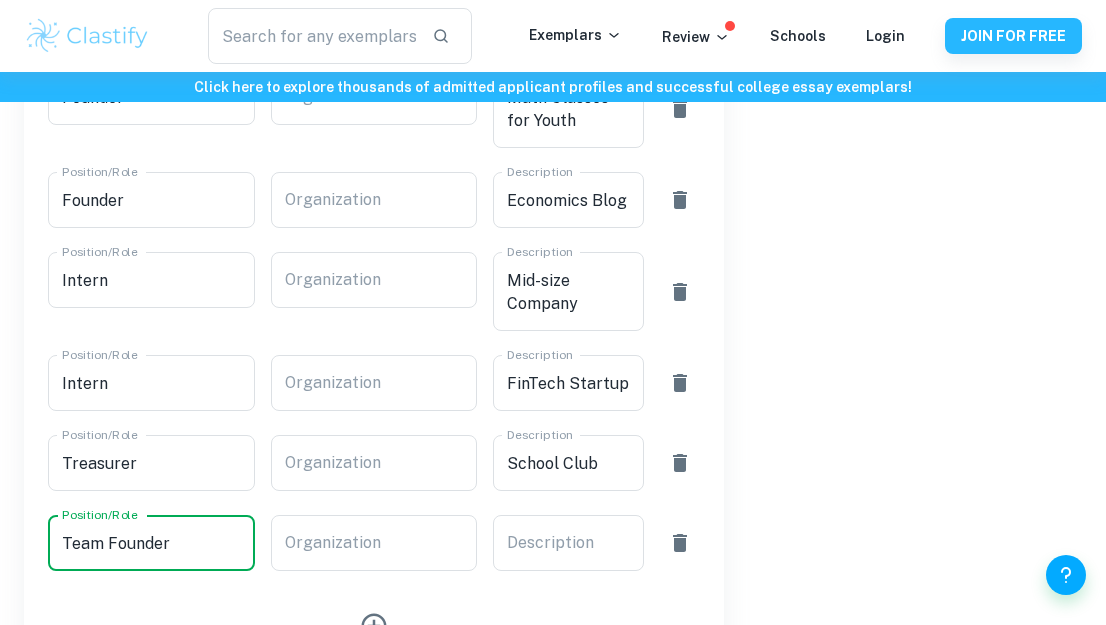 type on "Team Founder" 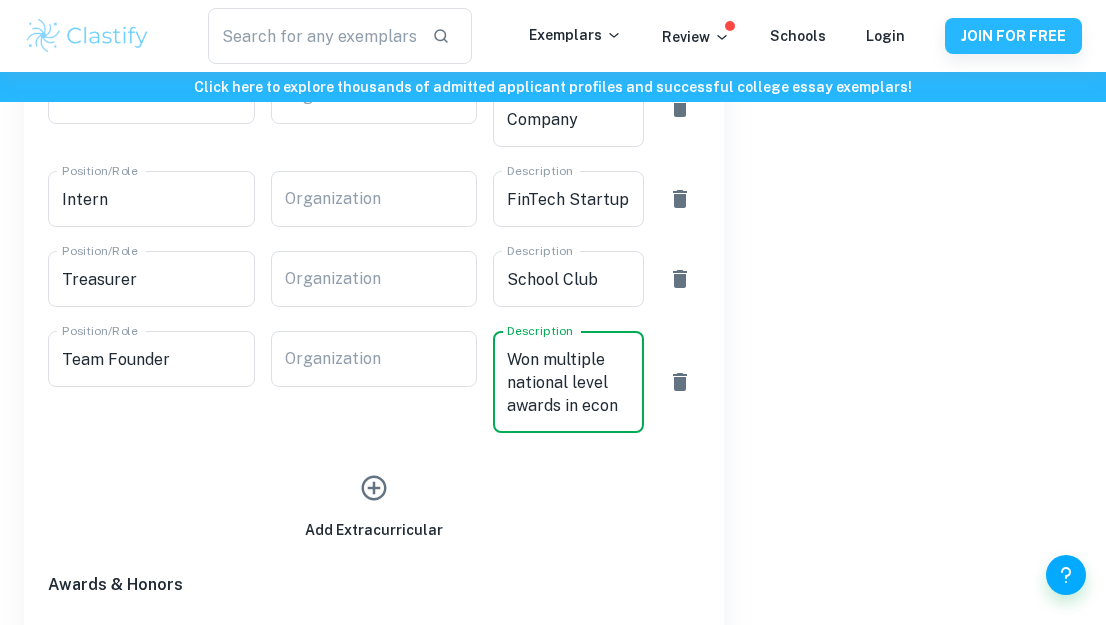 type on "Won multiple national level awards in econ" 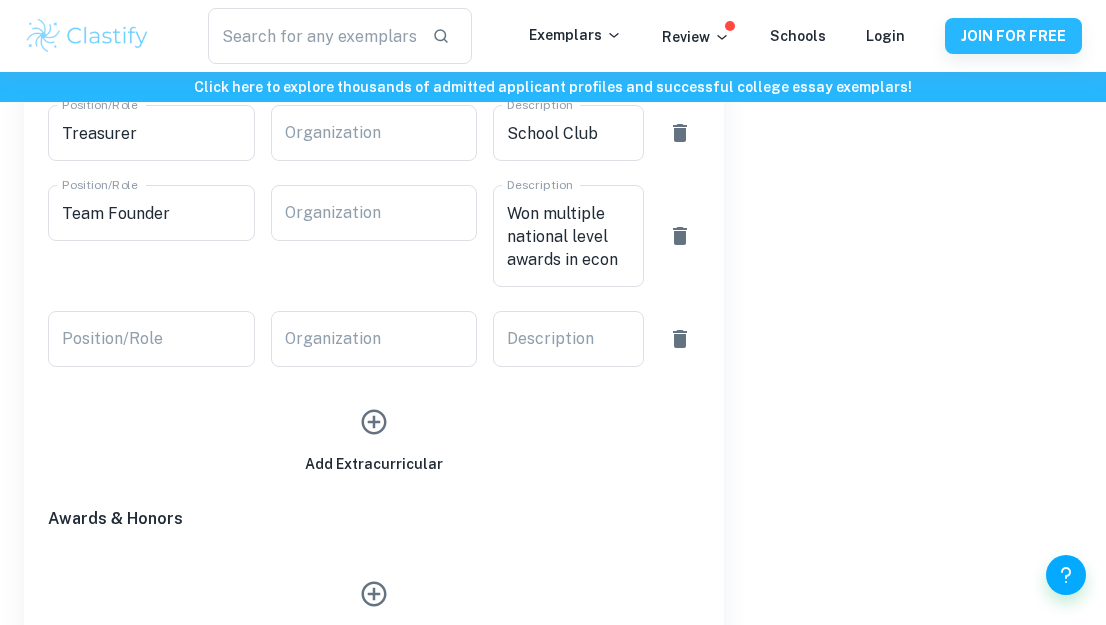 scroll, scrollTop: 1792, scrollLeft: 0, axis: vertical 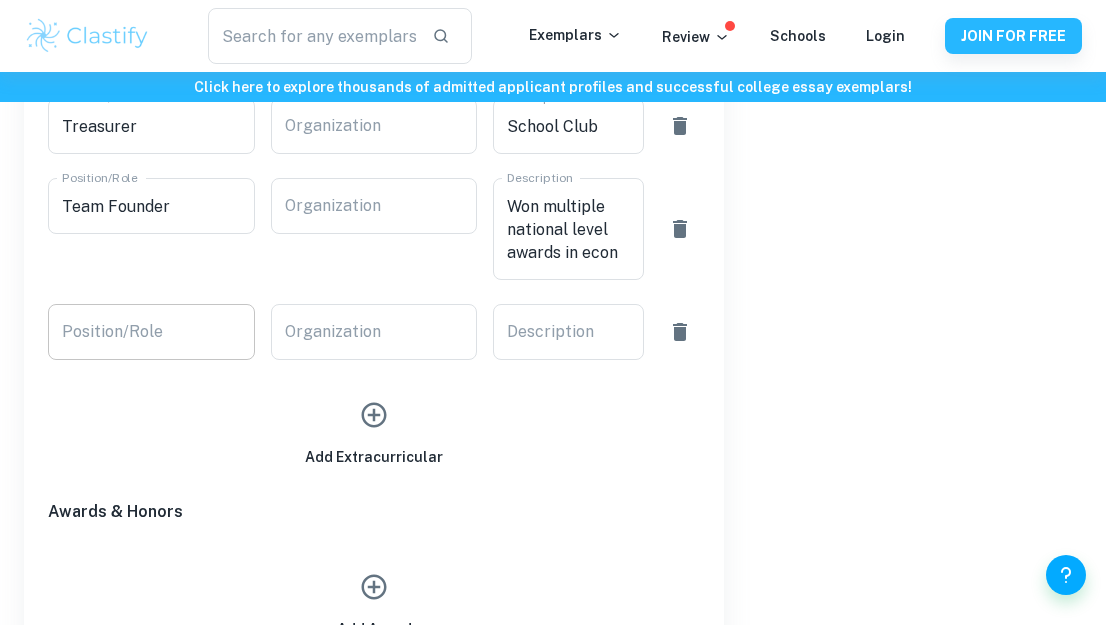 click on "Position/Role Position/Role" at bounding box center (151, 332) 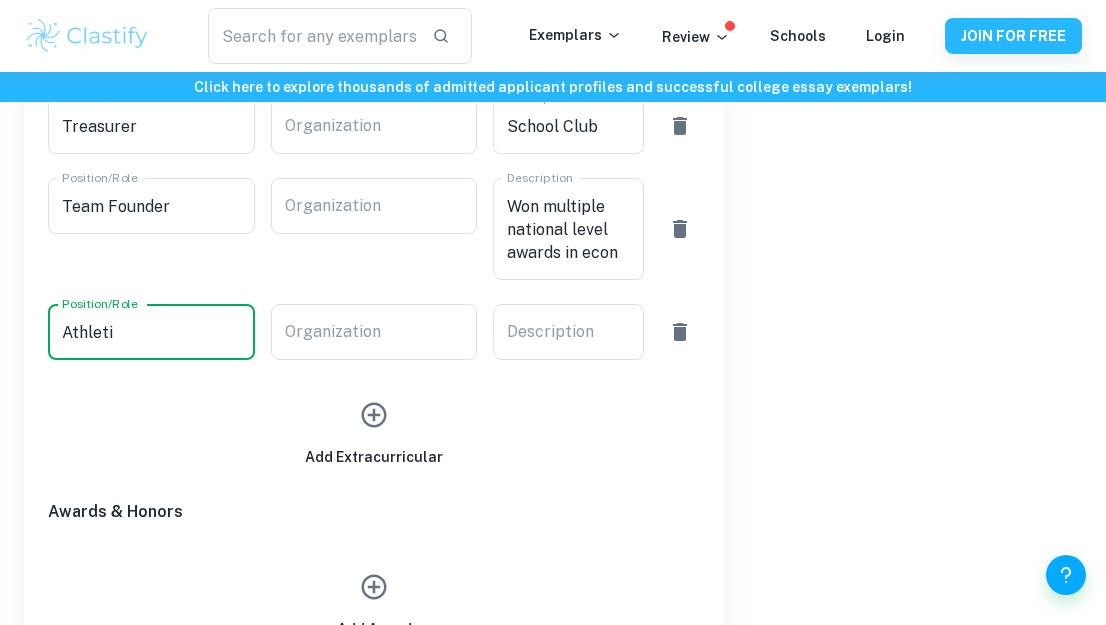 type on "Athletic" 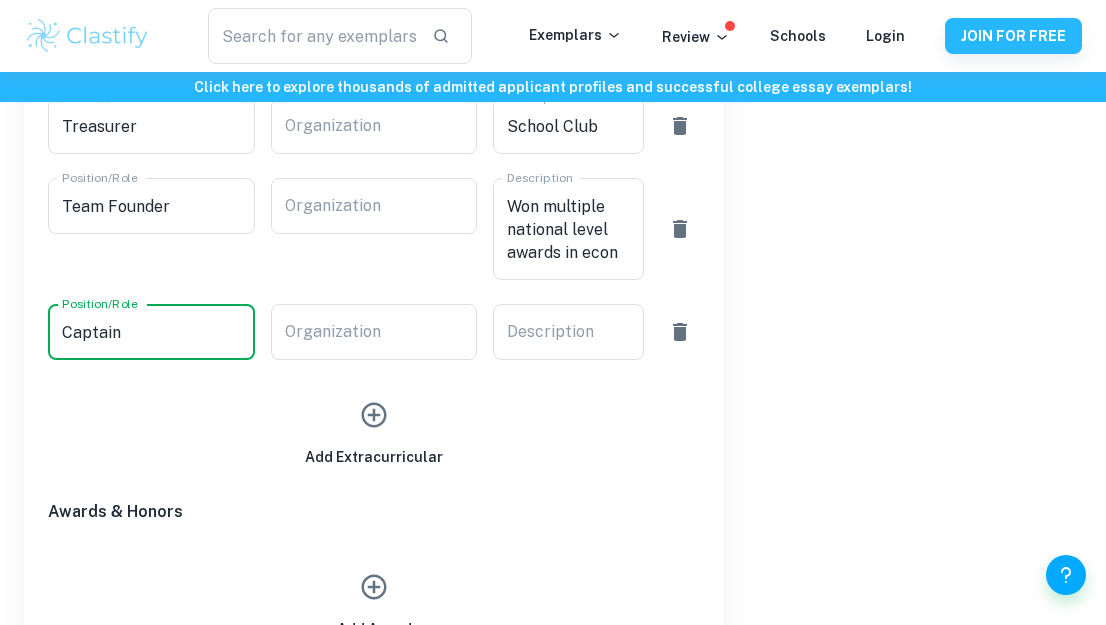 type on "Captain" 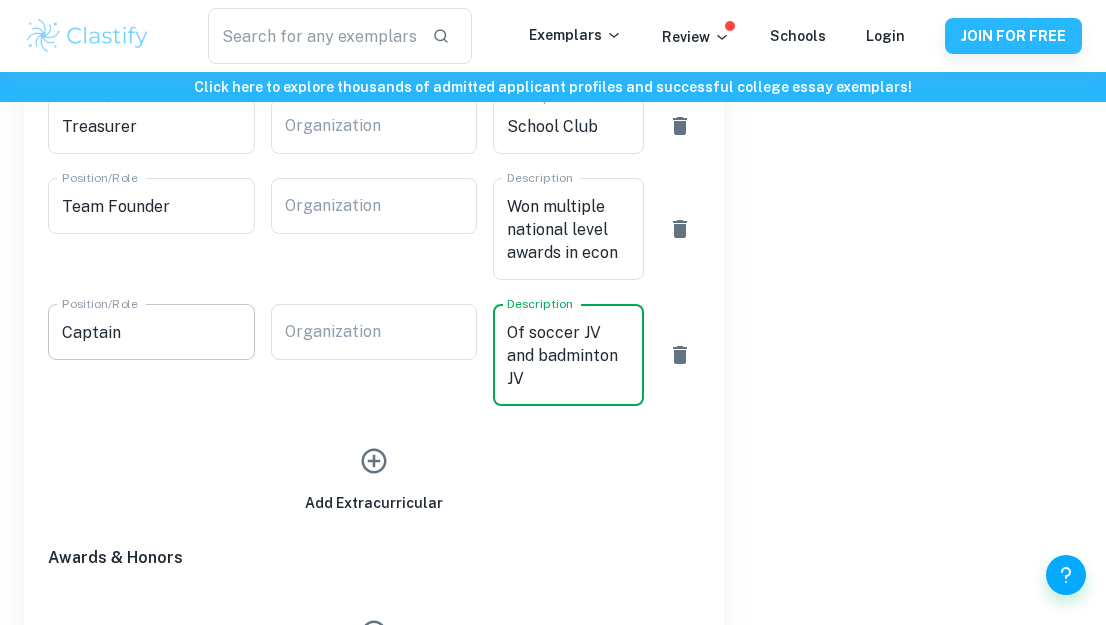type on "Of soccer JV and badminton JV" 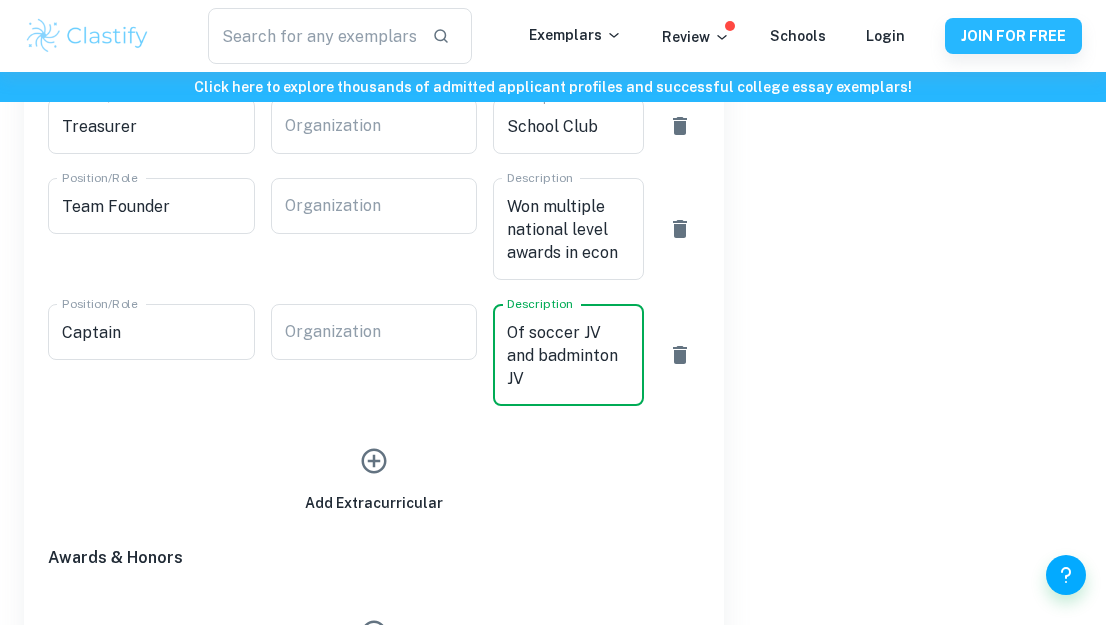 click at bounding box center [374, 461] 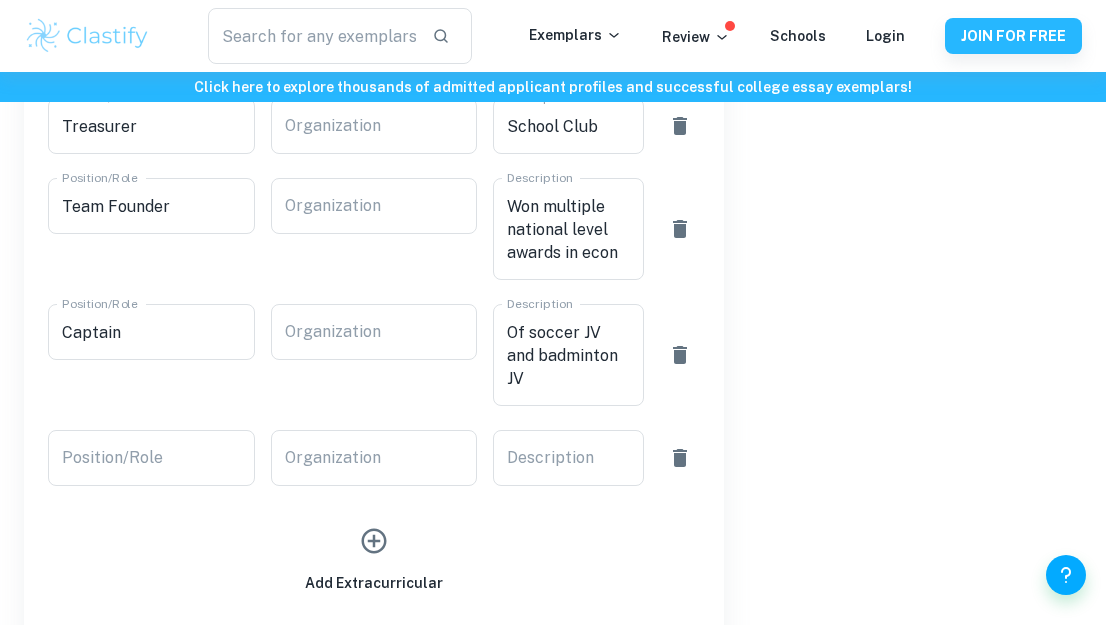 type 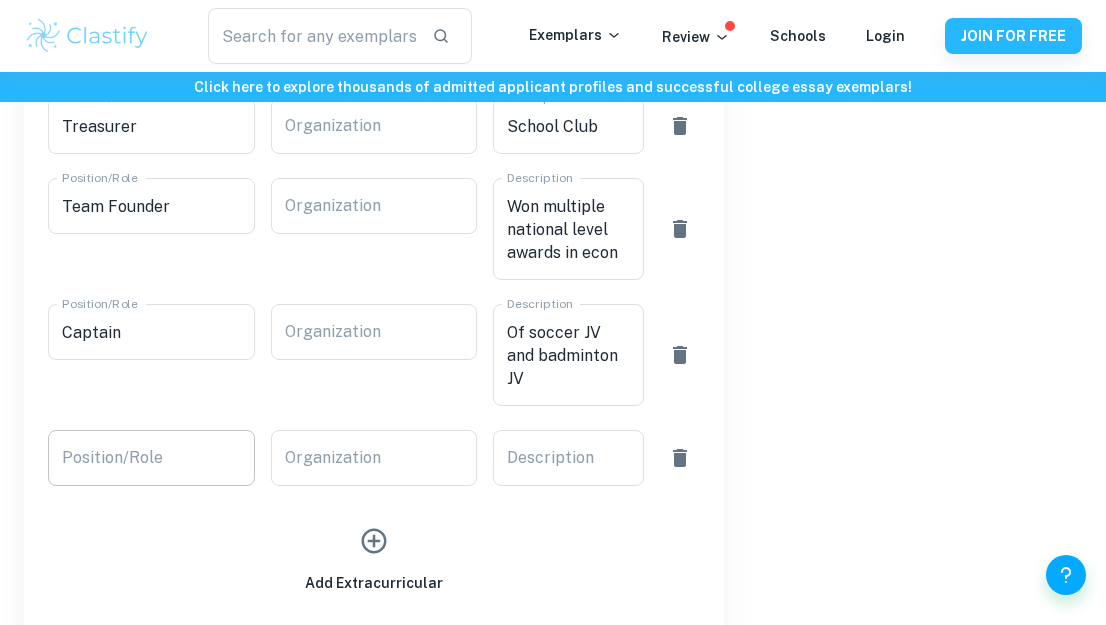 click on "Position/Role Position/Role" at bounding box center [151, 458] 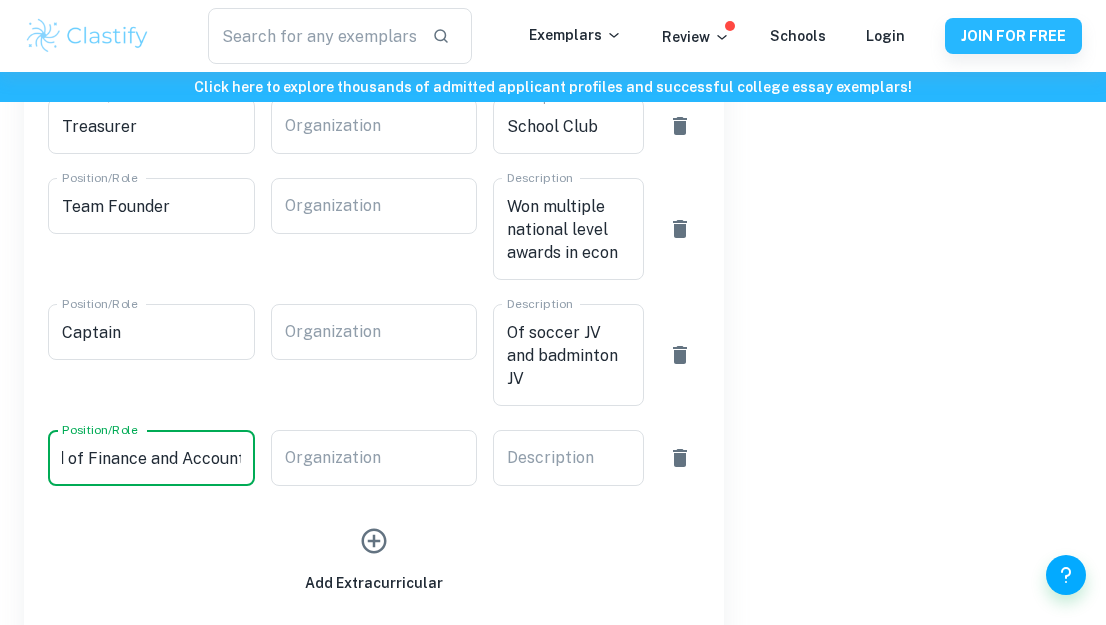 scroll, scrollTop: 0, scrollLeft: 62, axis: horizontal 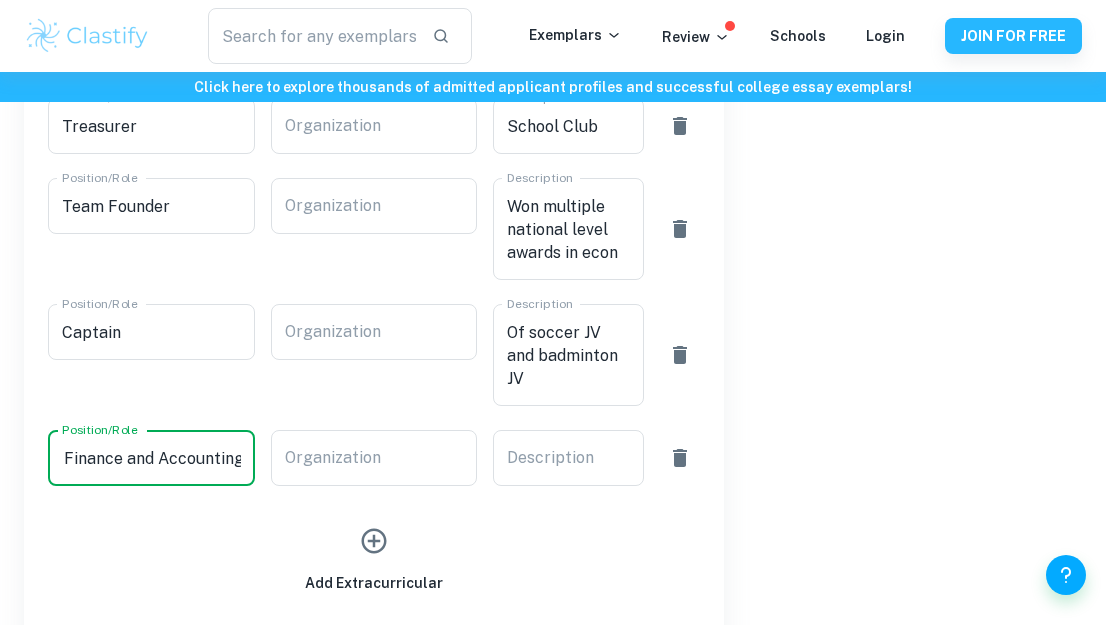 type on "Head of Finance and Accounting" 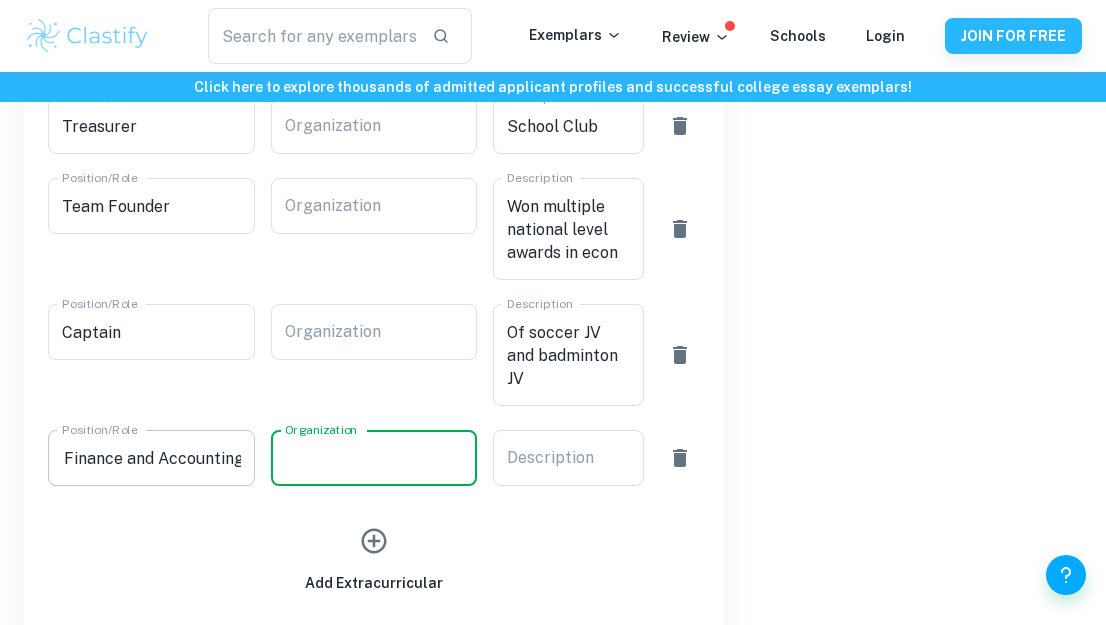 scroll, scrollTop: 0, scrollLeft: 0, axis: both 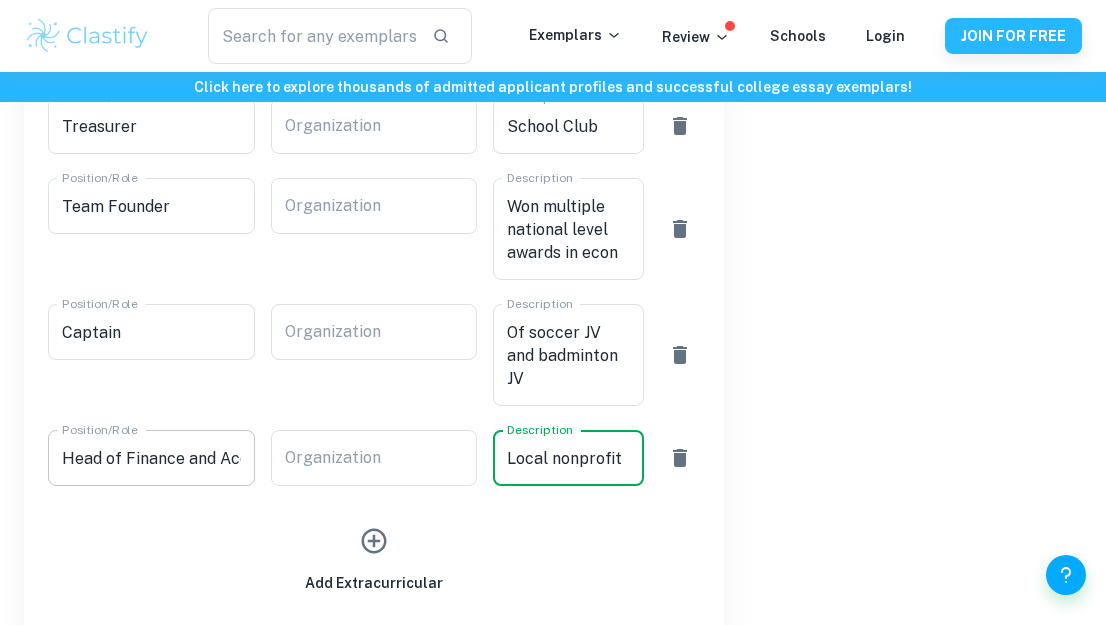 type on "Local nonprofit" 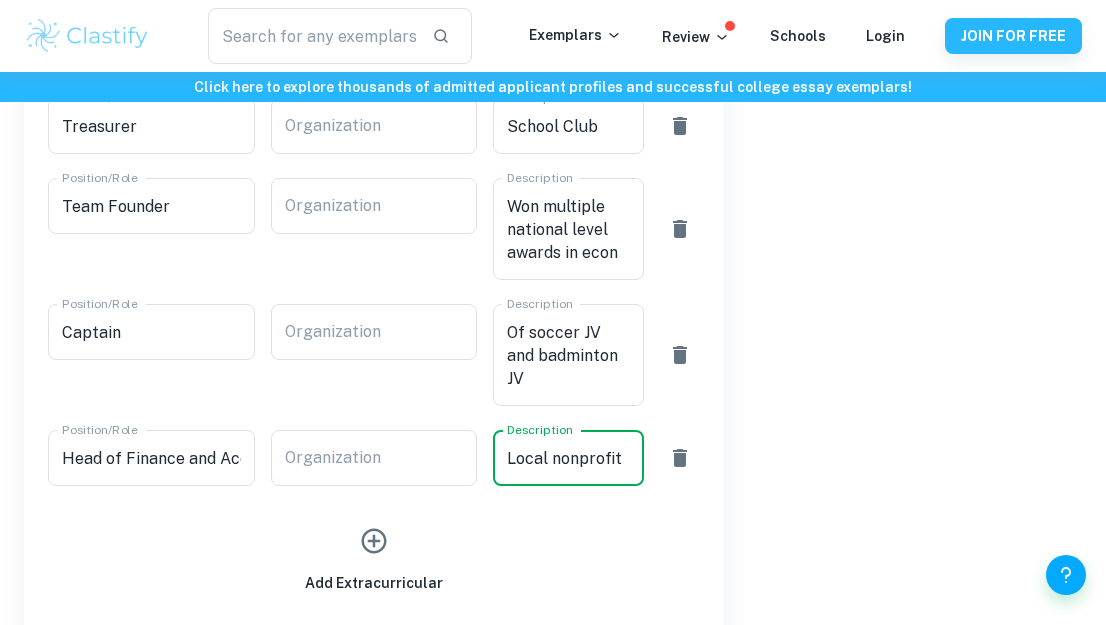 click 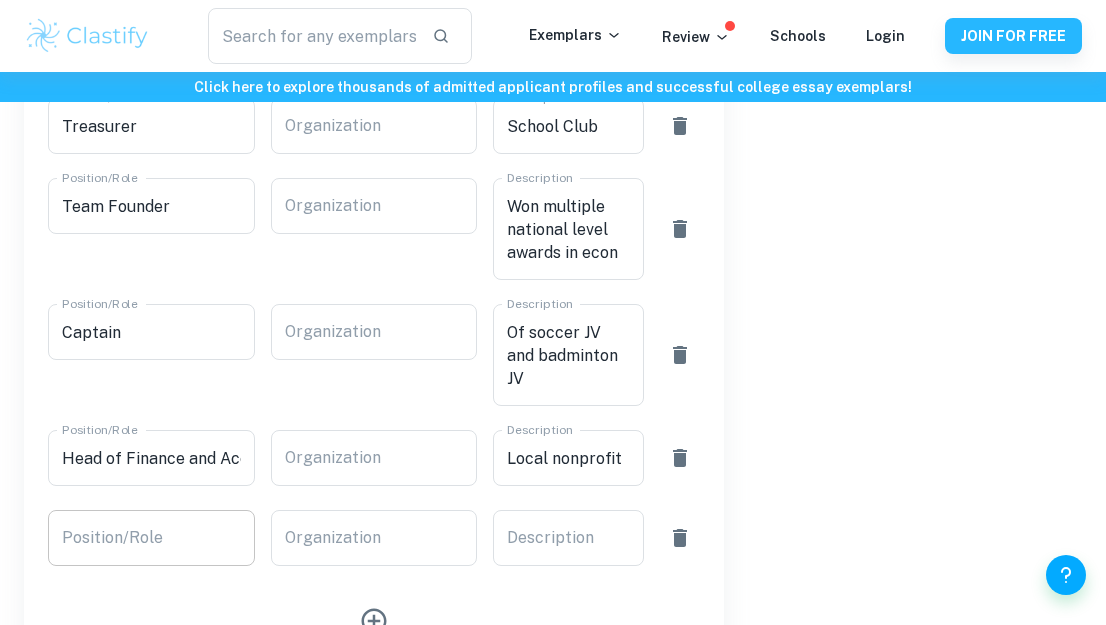 click on "Position/Role" at bounding box center [151, 538] 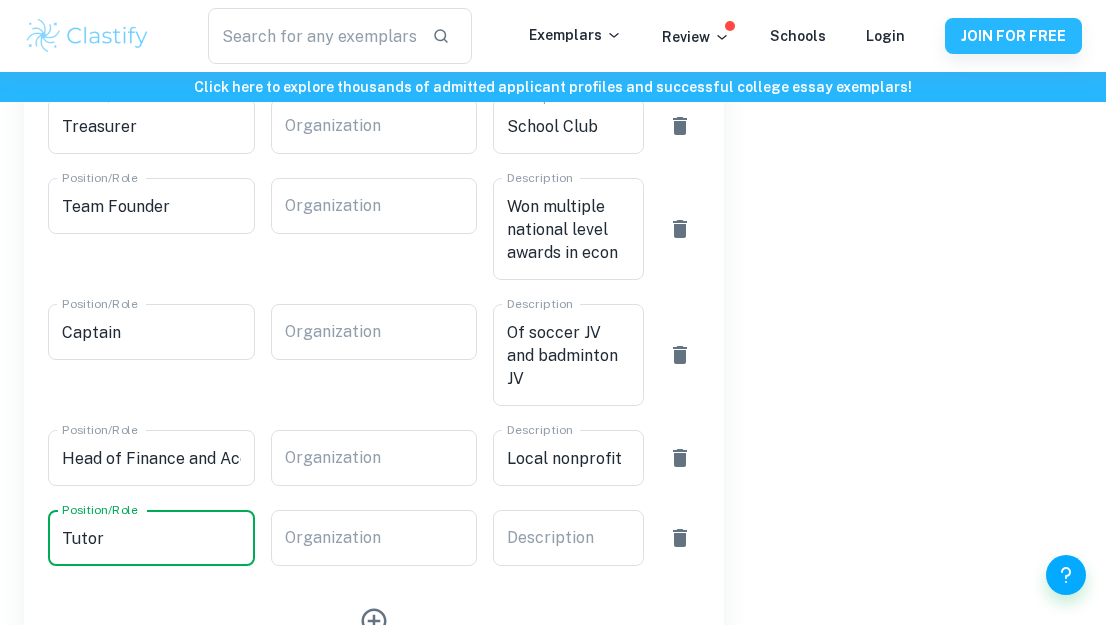 type on "Tutor" 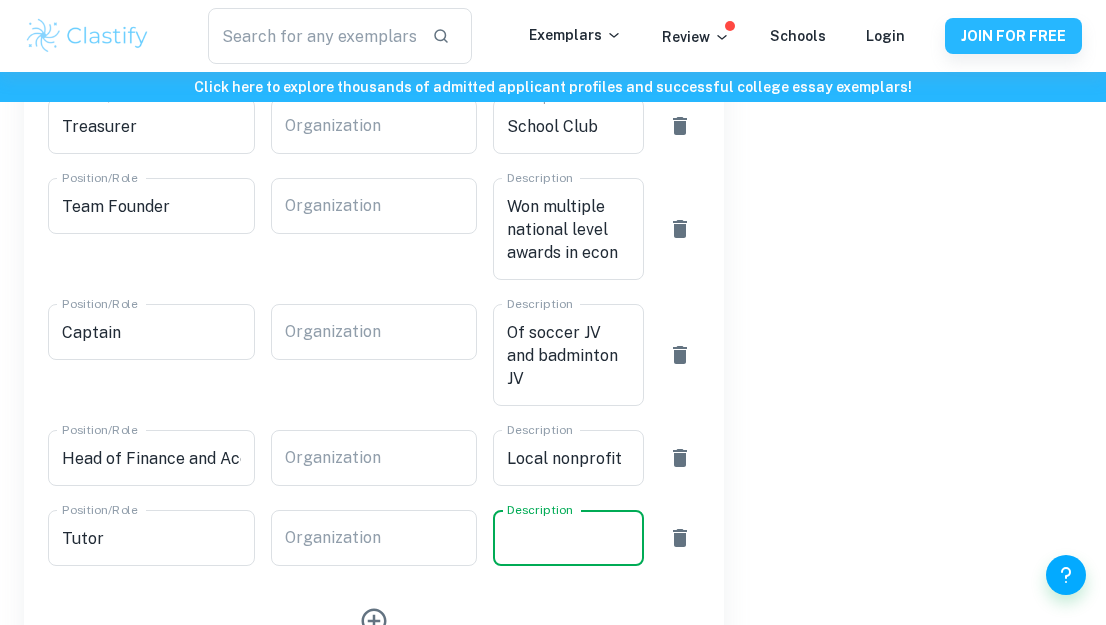 type on "H" 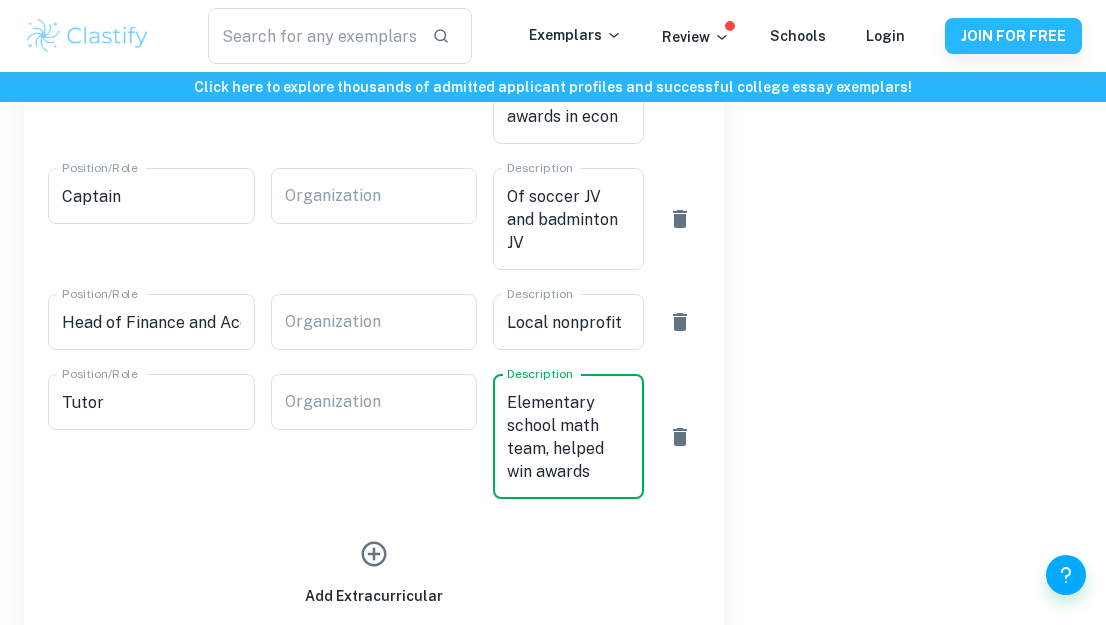 scroll, scrollTop: 2023, scrollLeft: 0, axis: vertical 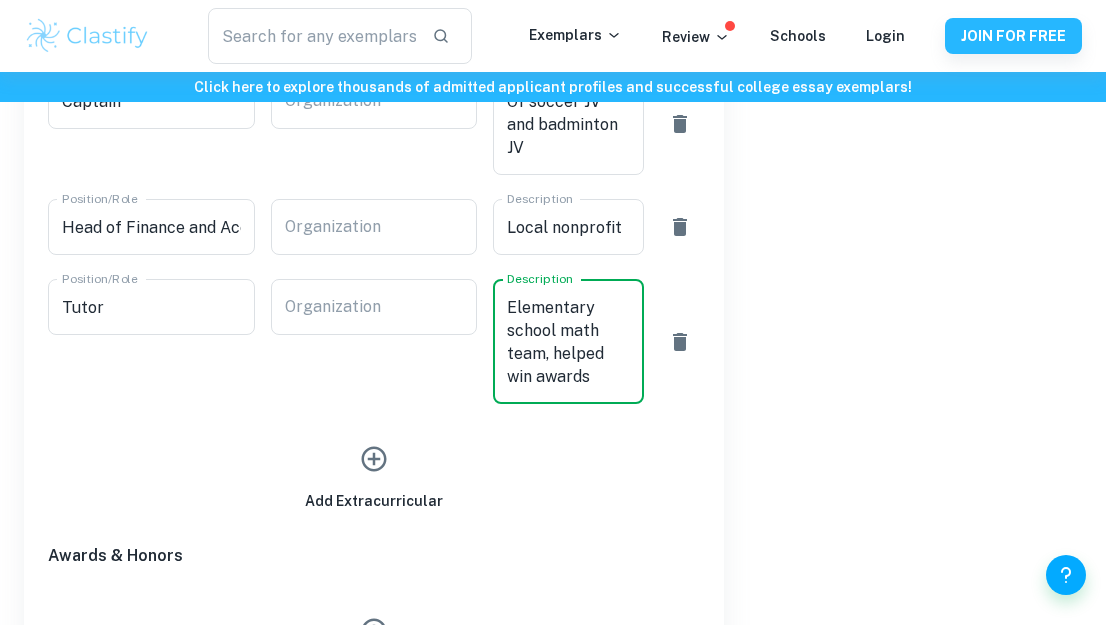 type on "Elementary school math team, helped win awards" 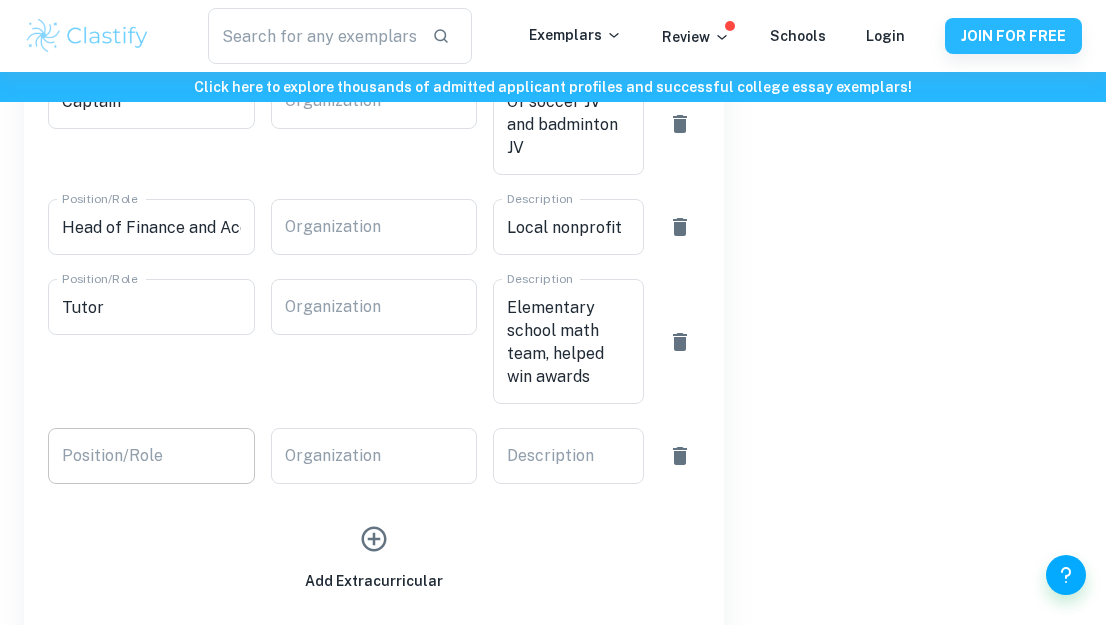 click on "Position/Role" at bounding box center (151, 456) 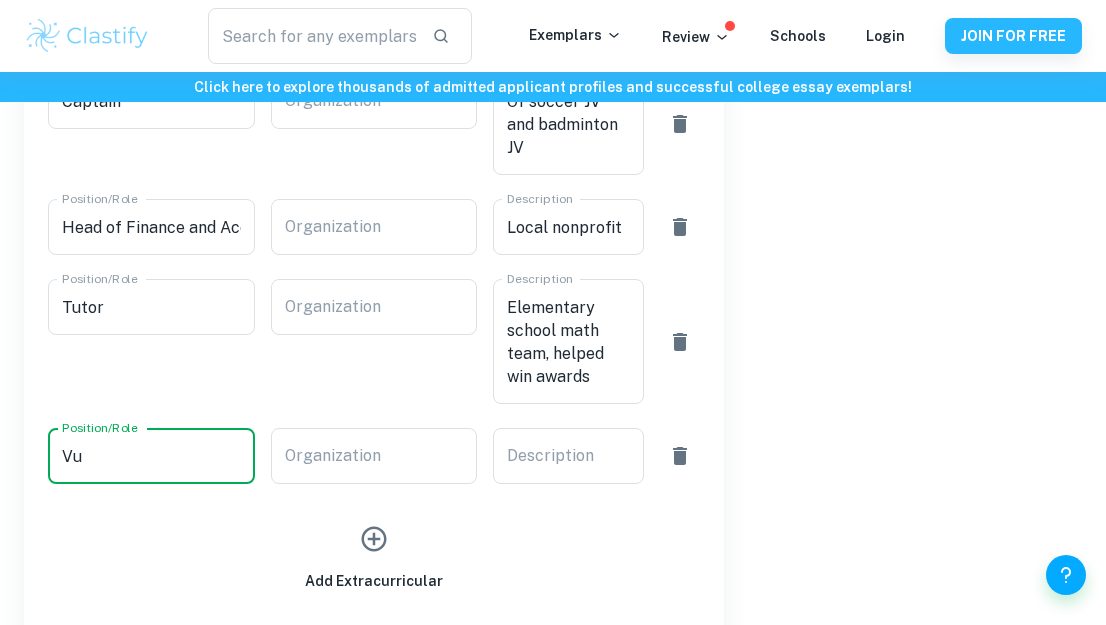 type on "V" 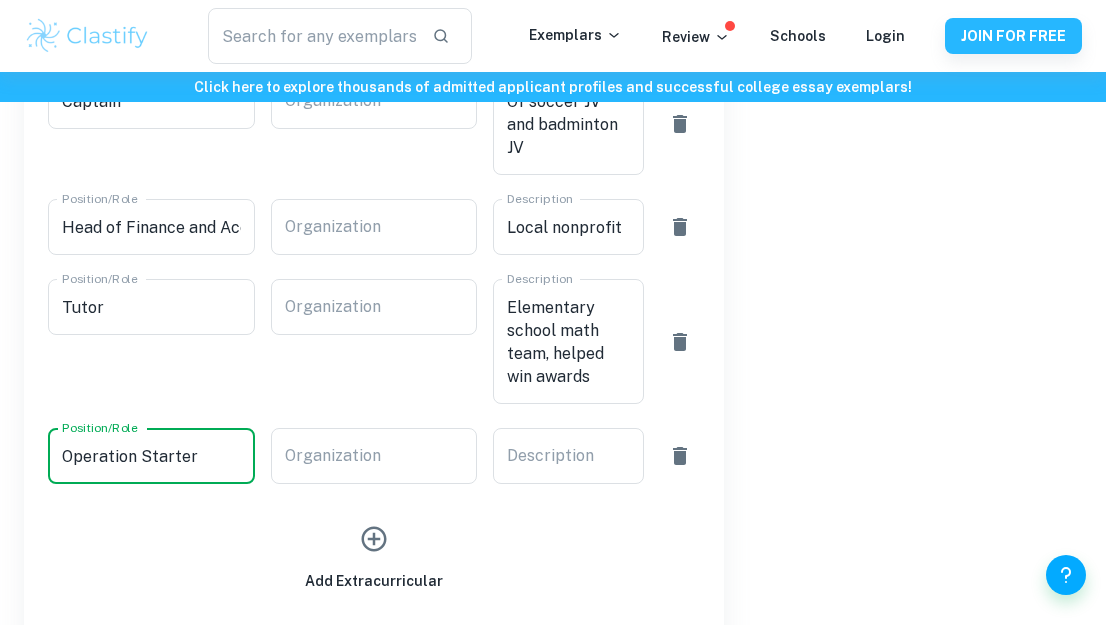 type on "Operation Starter" 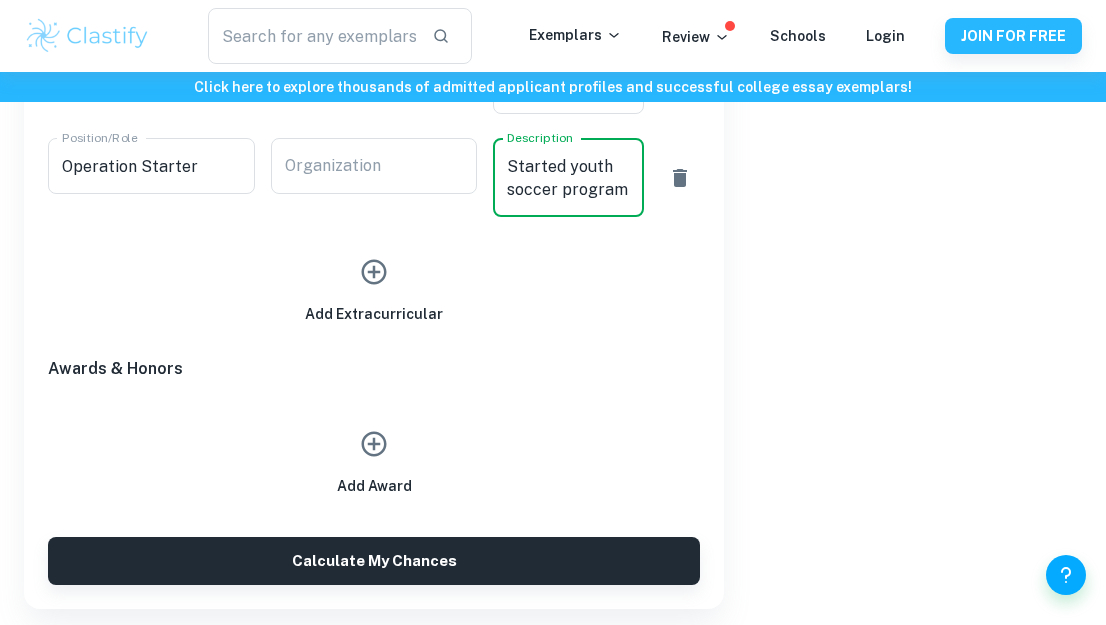 scroll, scrollTop: 2324, scrollLeft: 0, axis: vertical 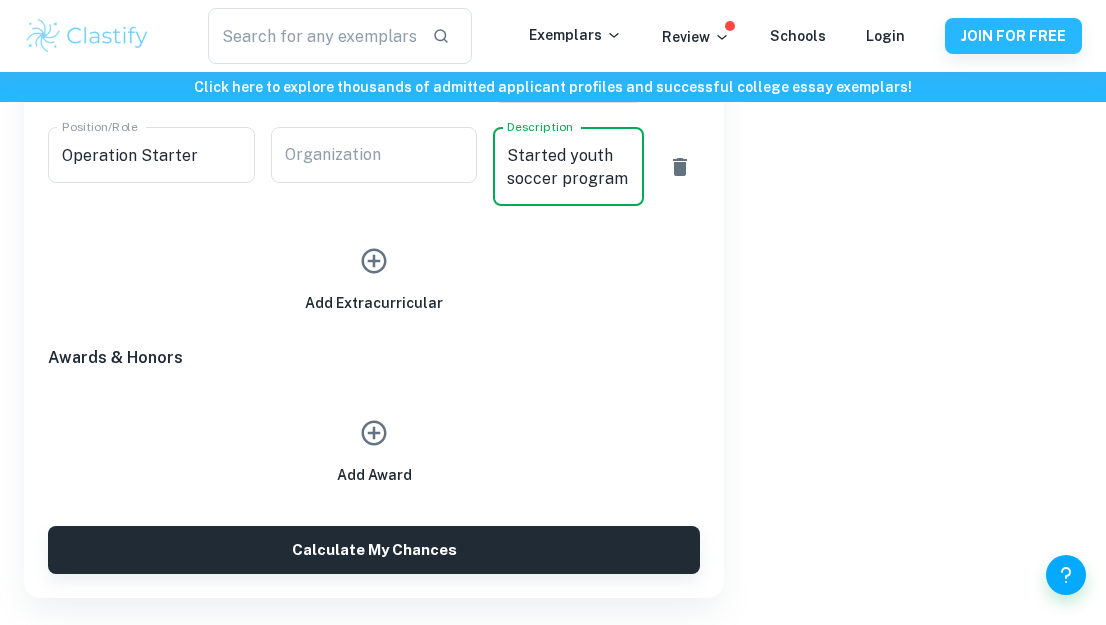 type on "Started youth soccer program" 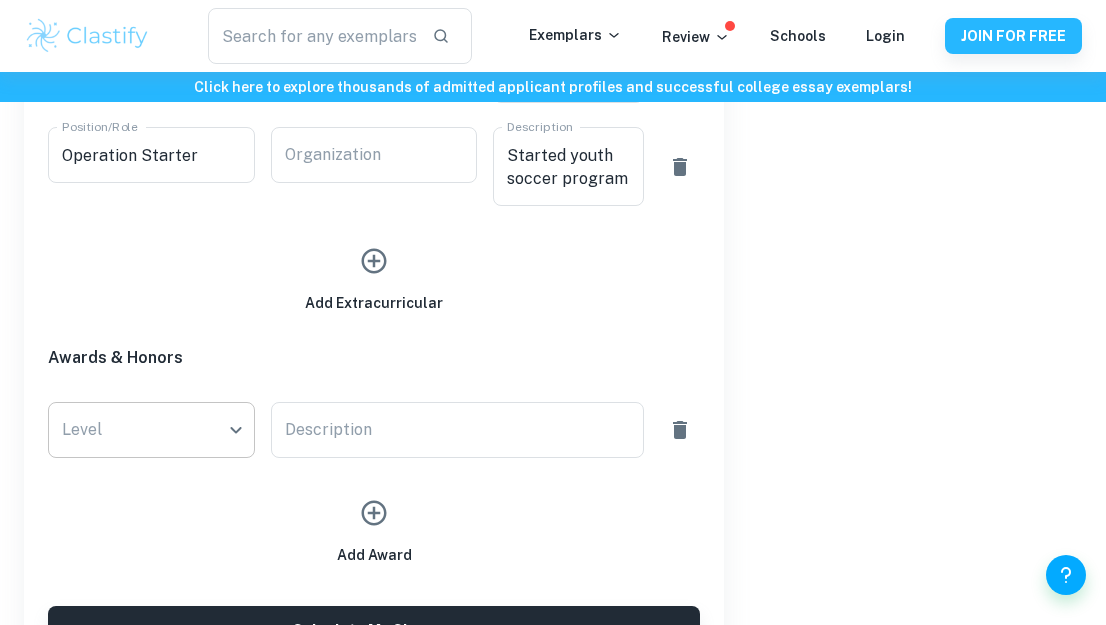 click on "We value your privacy We use cookies to enhance your browsing experience, serve personalised ads or content, and analyse our traffic. By clicking "Accept All", you consent to our use of cookies.   Cookie Policy Customise   Reject All   Accept All   Customise Consent Preferences   We use cookies to help you navigate efficiently and perform certain functions. You will find detailed information about all cookies under each consent category below. The cookies that are categorised as "Necessary" are stored on your browser as they are essential for enabling the basic functionalities of the site. ...  Show more For more information on how Google's third-party cookies operate and handle your data, see:   Google Privacy Policy Necessary Always Active Necessary cookies are required to enable the basic features of this site, such as providing secure log-in or adjusting your consent preferences. These cookies do not store any personally identifiable data. Functional Analytics Performance Advertisement Uncategorised" at bounding box center [553, -1940] 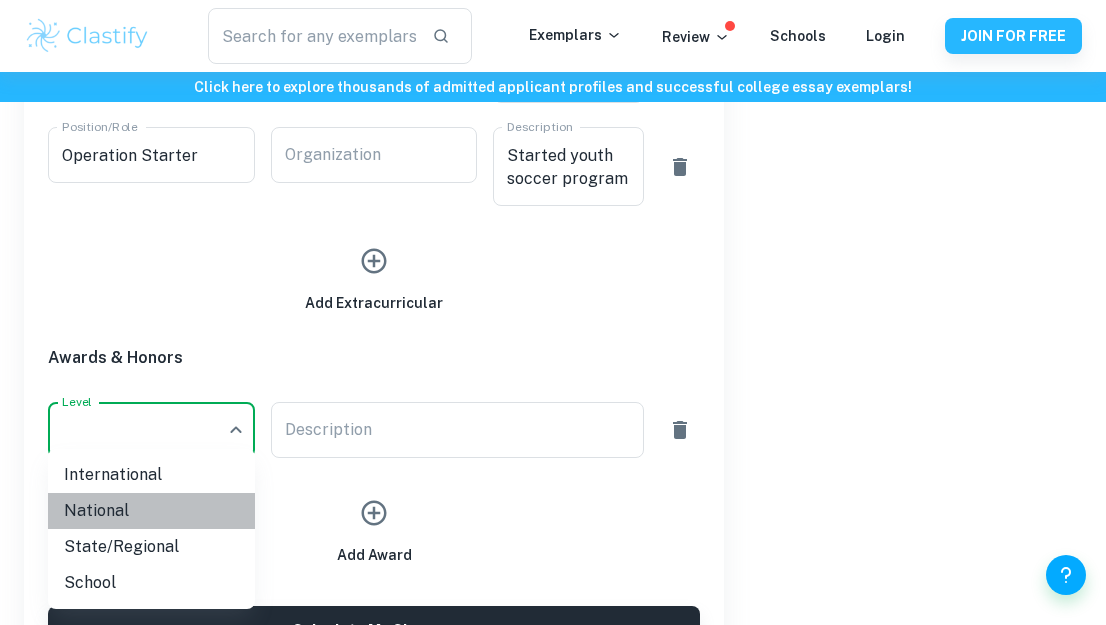 click on "National" at bounding box center (151, 511) 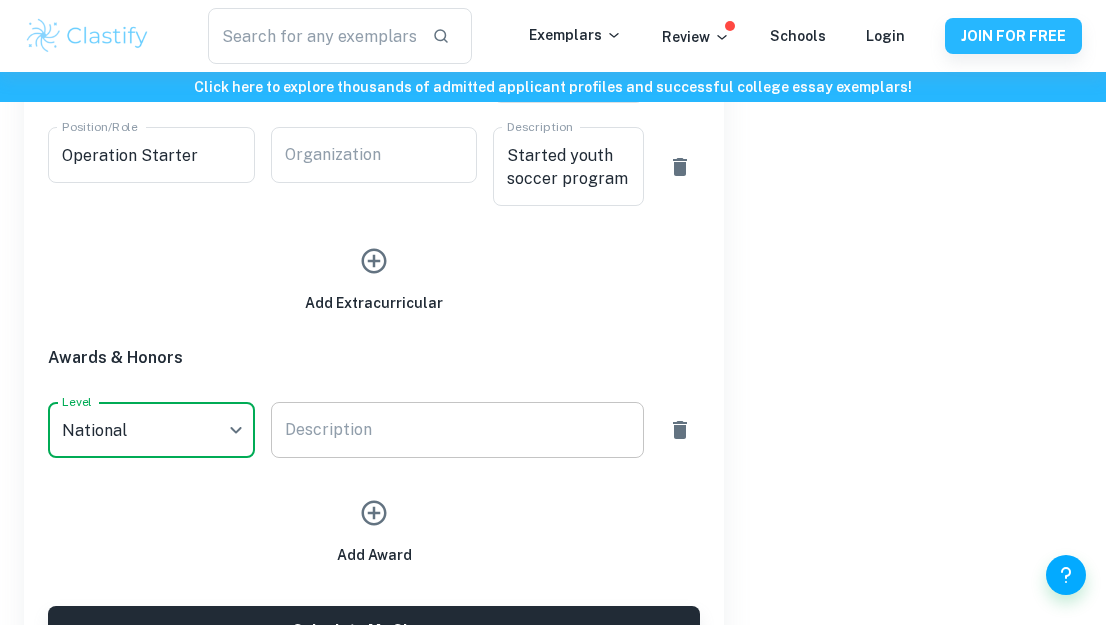 click on "Description x Description" at bounding box center (458, 430) 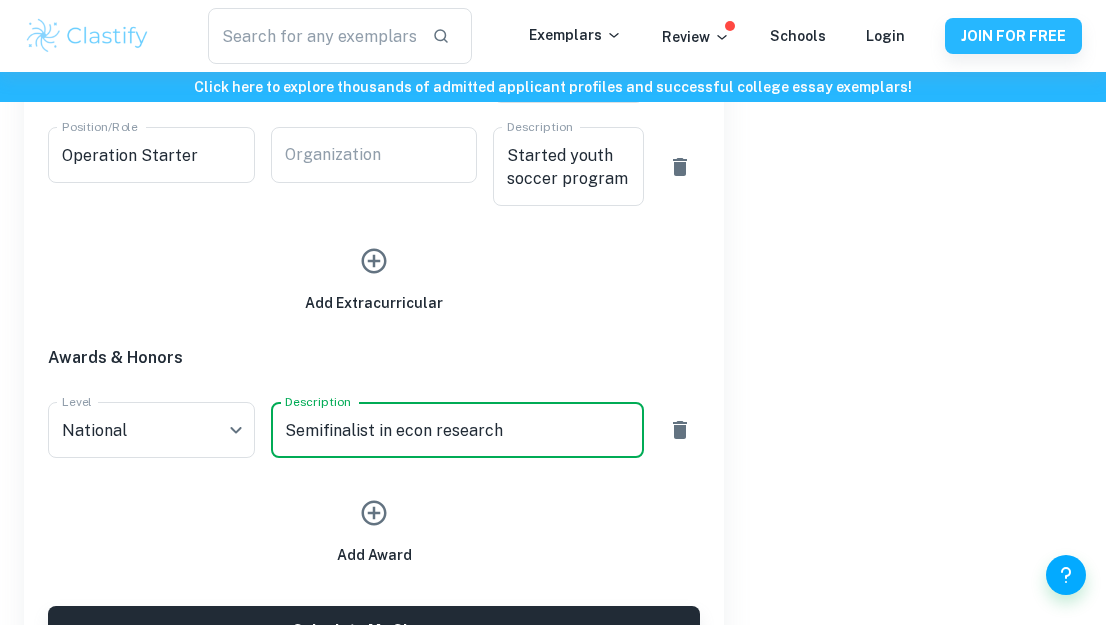 type on "Semifinalist in econ research" 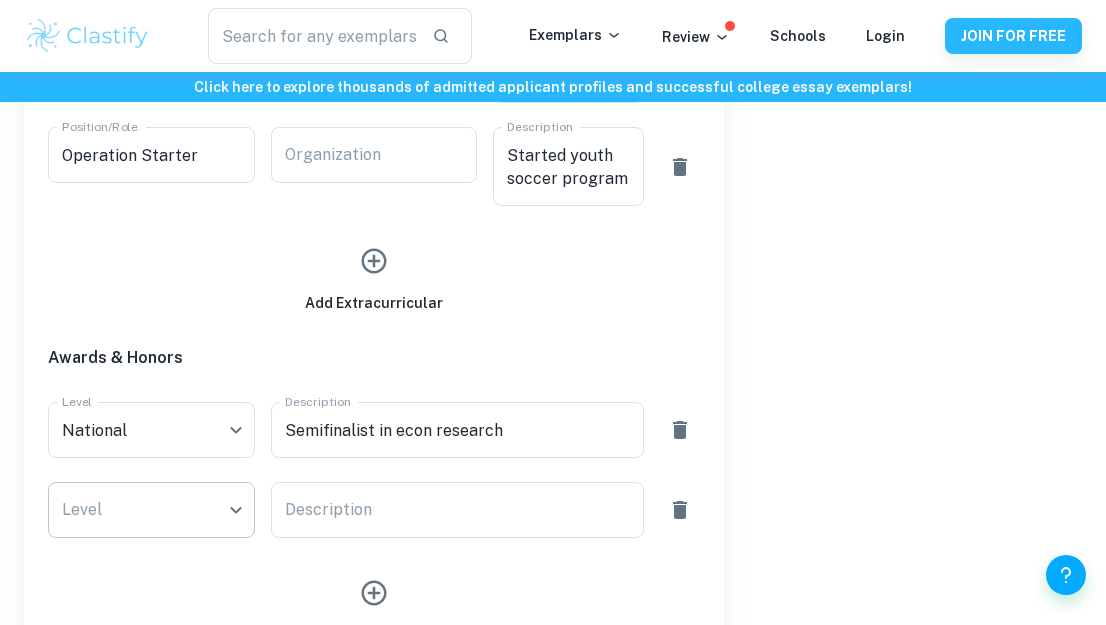 click on "We value your privacy We use cookies to enhance your browsing experience, serve personalised ads or content, and analyse our traffic. By clicking "Accept All", you consent to our use of cookies.   Cookie Policy Customise   Reject All   Accept All   Customise Consent Preferences   We use cookies to help you navigate efficiently and perform certain functions. You will find detailed information about all cookies under each consent category below. The cookies that are categorised as "Necessary" are stored on your browser as they are essential for enabling the basic functionalities of the site. ...  Show more For more information on how Google's third-party cookies operate and handle your data, see:   Google Privacy Policy Necessary Always Active Necessary cookies are required to enable the basic features of this site, such as providing secure log-in or adjusting your consent preferences. These cookies do not store any personally identifiable data. Functional Analytics Performance Advertisement Uncategorised" at bounding box center [553, -1940] 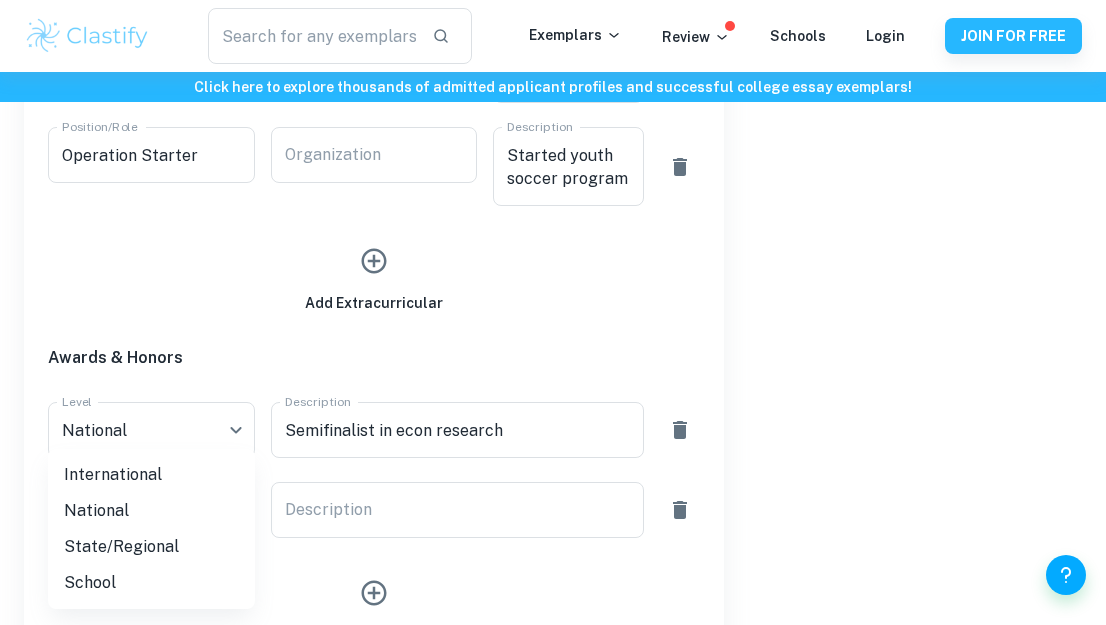 click on "State/Regional" at bounding box center [151, 547] 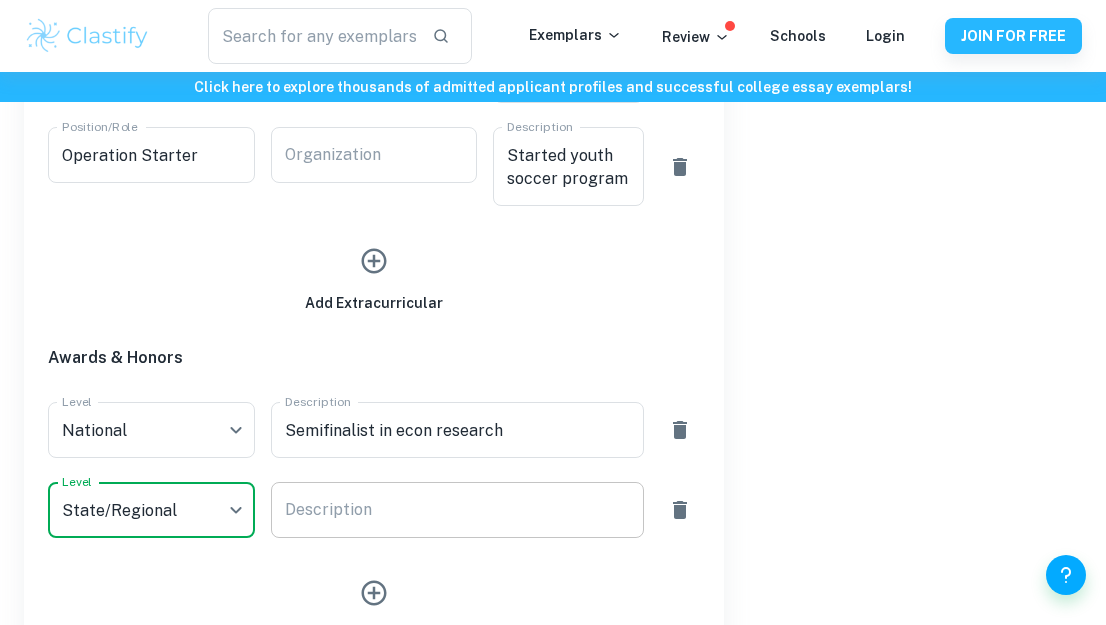 click on "Description x Description" at bounding box center (458, 510) 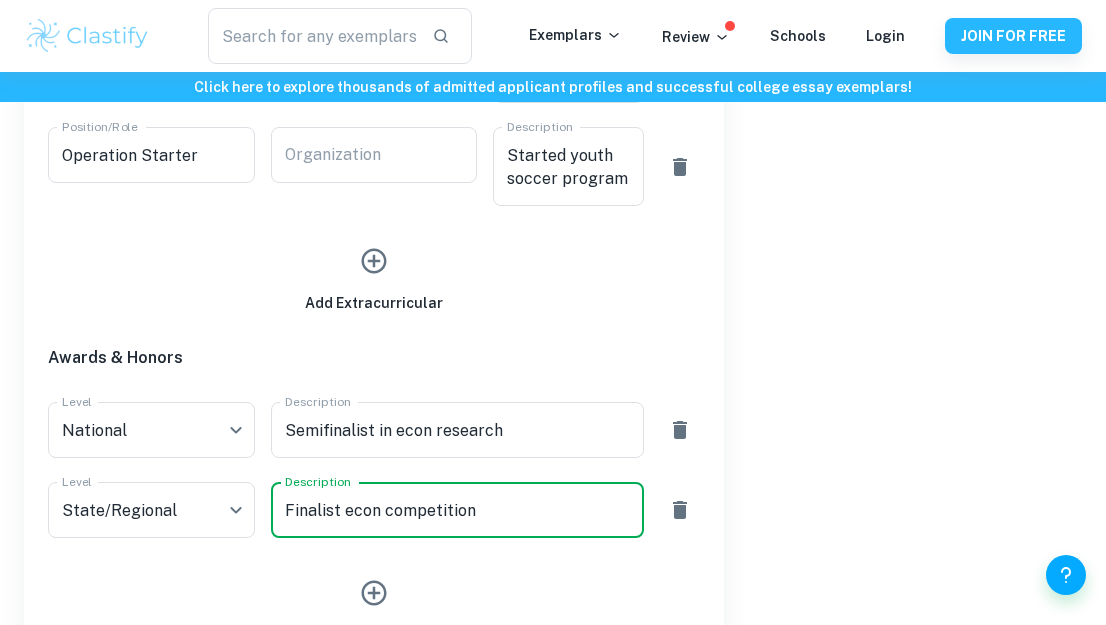 type on "Finalist econ competition" 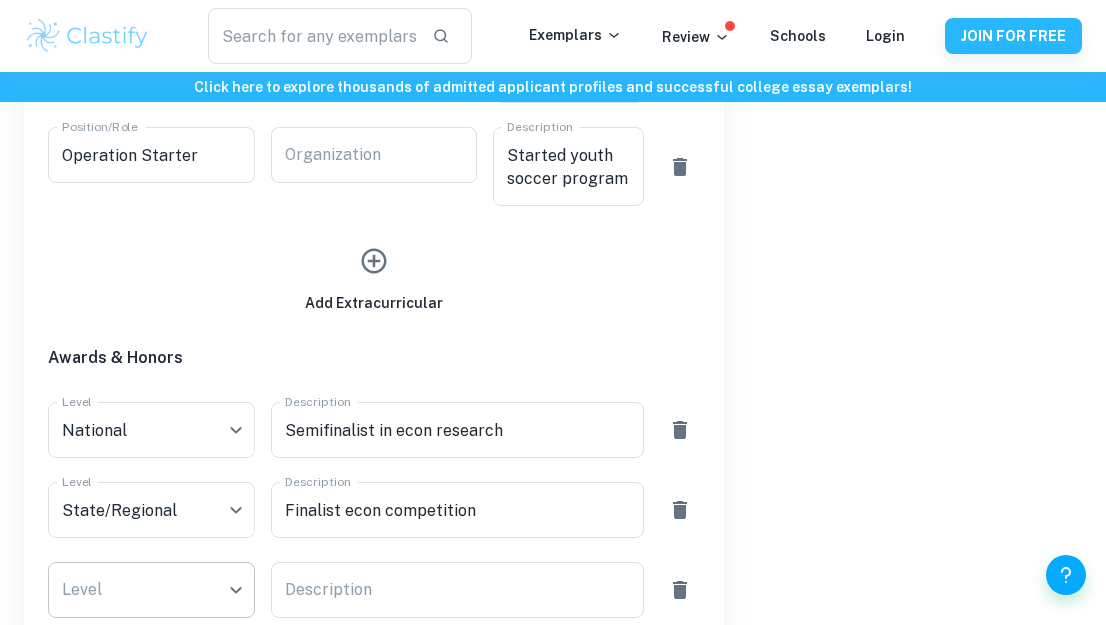 click on "We value your privacy We use cookies to enhance your browsing experience, serve personalised ads or content, and analyse our traffic. By clicking "Accept All", you consent to our use of cookies.   Cookie Policy Customise   Reject All   Accept All   Customise Consent Preferences   We use cookies to help you navigate efficiently and perform certain functions. You will find detailed information about all cookies under each consent category below. The cookies that are categorised as "Necessary" are stored on your browser as they are essential for enabling the basic functionalities of the site. ...  Show more For more information on how Google's third-party cookies operate and handle your data, see:   Google Privacy Policy Necessary Always Active Necessary cookies are required to enable the basic features of this site, such as providing secure log-in or adjusting your consent preferences. These cookies do not store any personally identifiable data. Functional Analytics Performance Advertisement Uncategorised" at bounding box center [553, -1940] 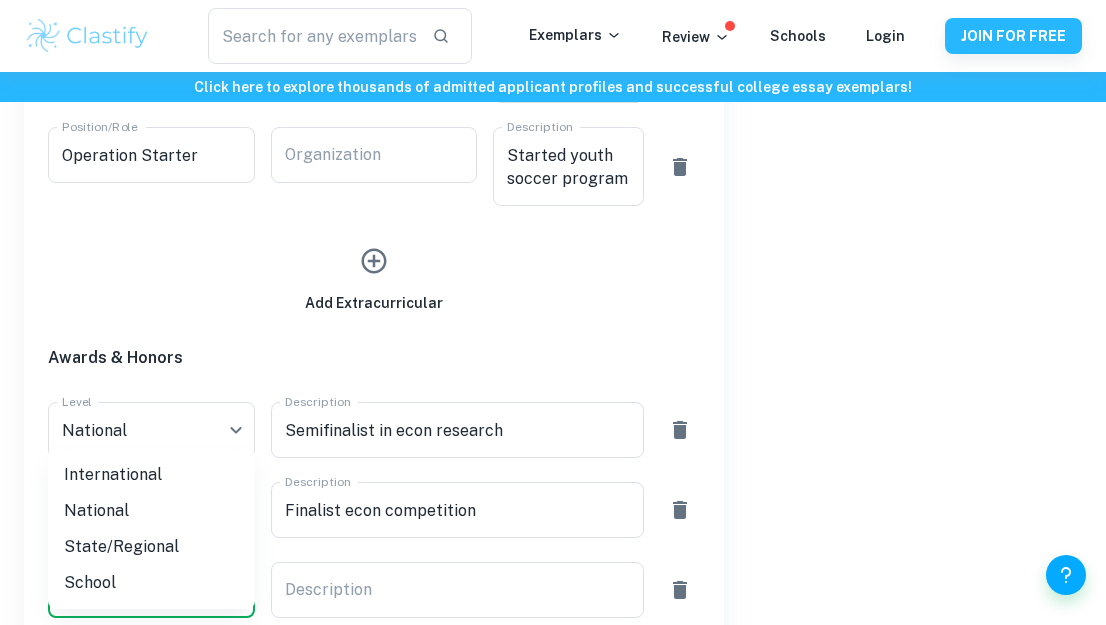click on "International" at bounding box center [151, 475] 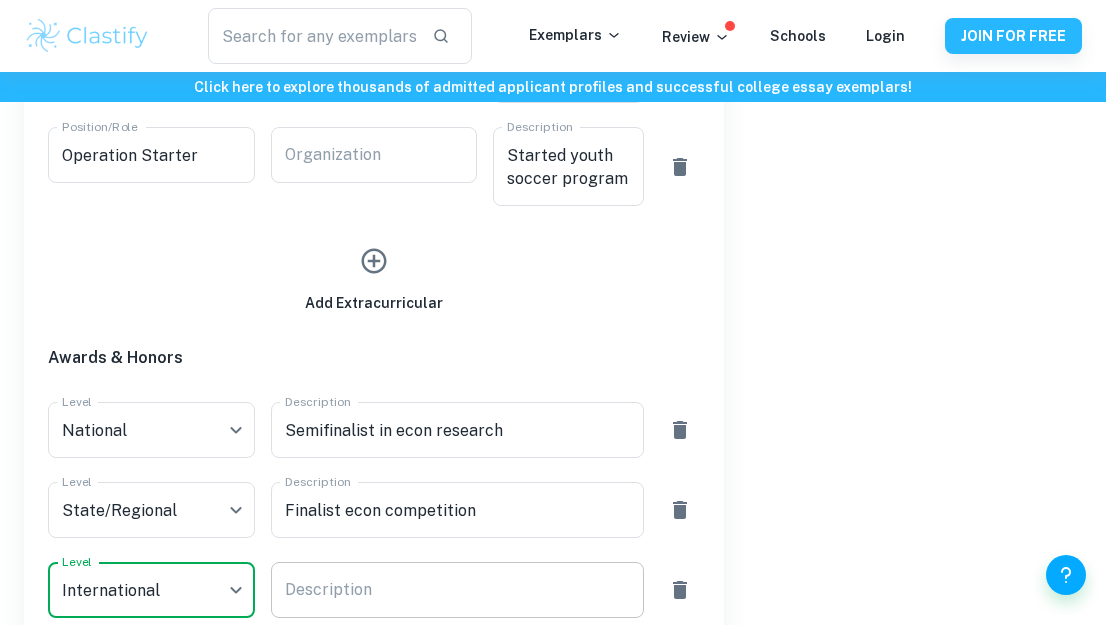 click on "Description" at bounding box center (458, 590) 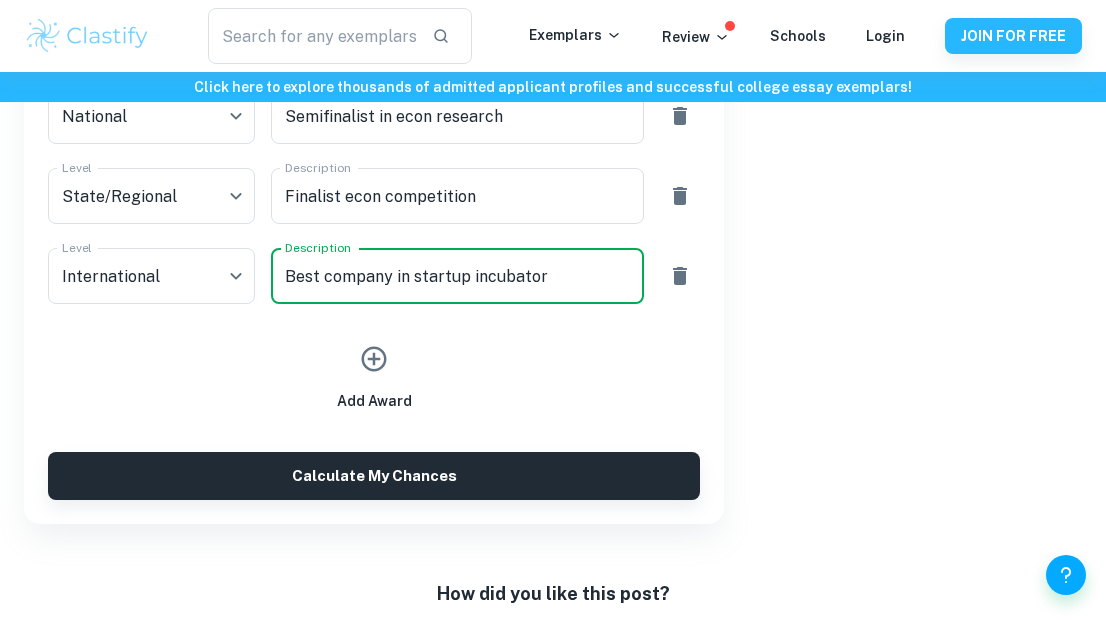 scroll, scrollTop: 2650, scrollLeft: 0, axis: vertical 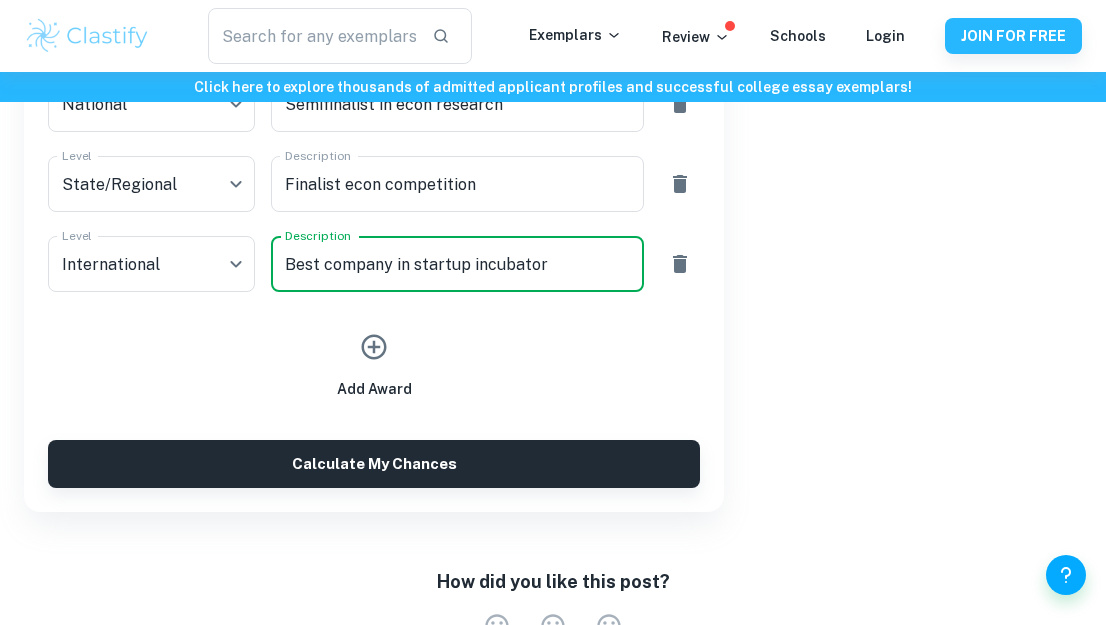 type on "Best company in startup incubator" 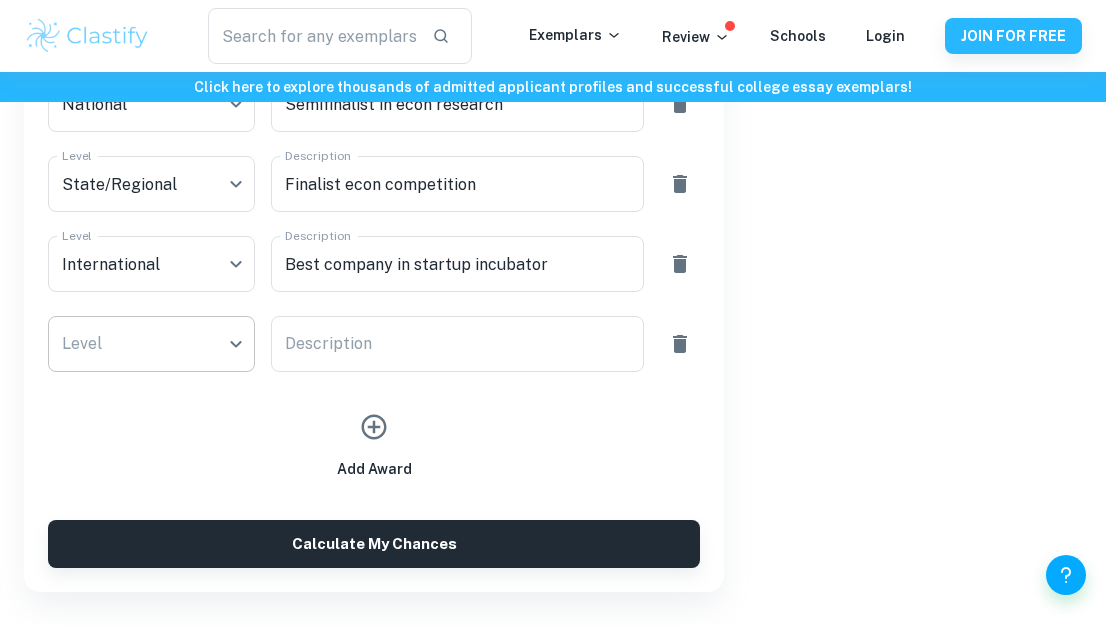 click on "We value your privacy We use cookies to enhance your browsing experience, serve personalised ads or content, and analyse our traffic. By clicking "Accept All", you consent to our use of cookies.   Cookie Policy Customise   Reject All   Accept All   Customise Consent Preferences   We use cookies to help you navigate efficiently and perform certain functions. You will find detailed information about all cookies under each consent category below. The cookies that are categorised as "Necessary" are stored on your browser as they are essential for enabling the basic functionalities of the site. ...  Show more For more information on how Google's third-party cookies operate and handle your data, see:   Google Privacy Policy Necessary Always Active Necessary cookies are required to enable the basic features of this site, such as providing secure log-in or adjusting your consent preferences. These cookies do not store any personally identifiable data. Functional Analytics Performance Advertisement Uncategorised" at bounding box center (553, -2266) 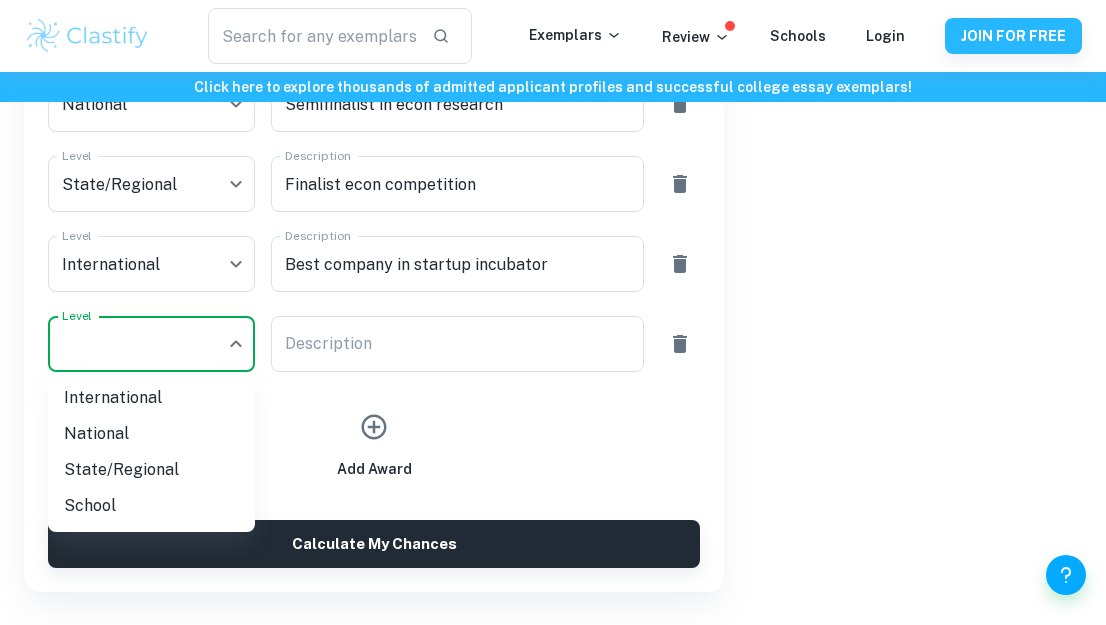 click on "National" at bounding box center [151, 434] 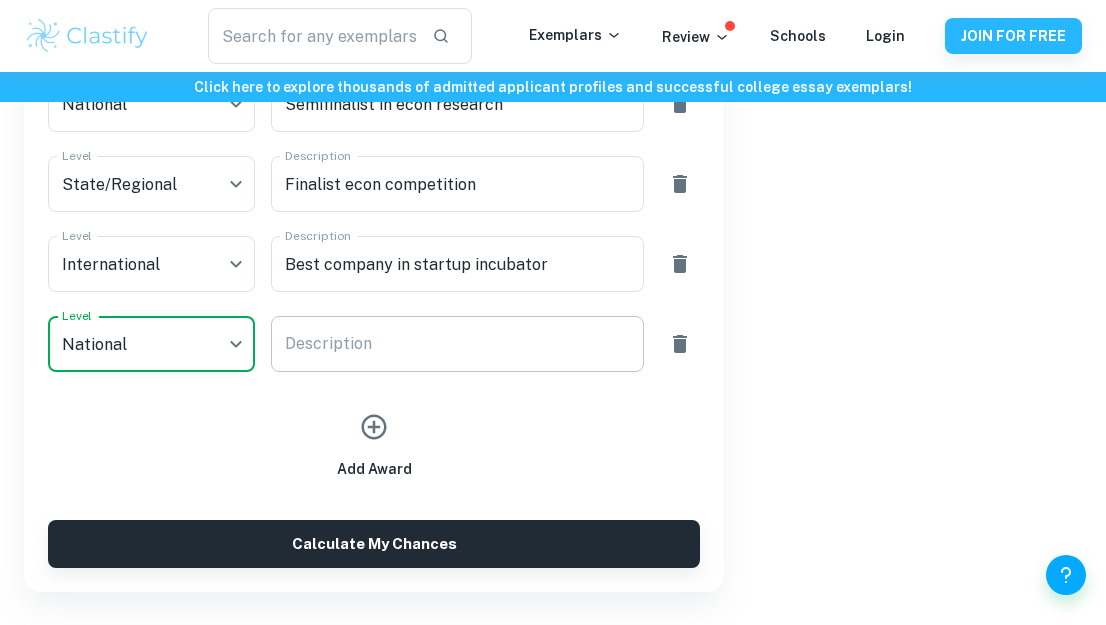 click on "Description" at bounding box center [458, 344] 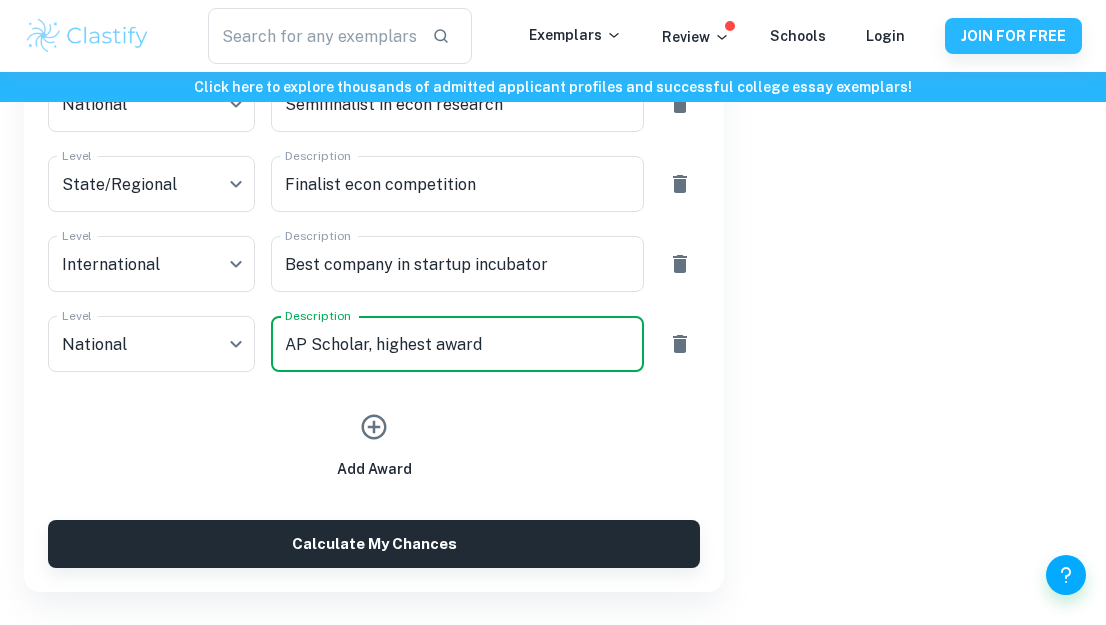 type on "AP Scholar, highest award" 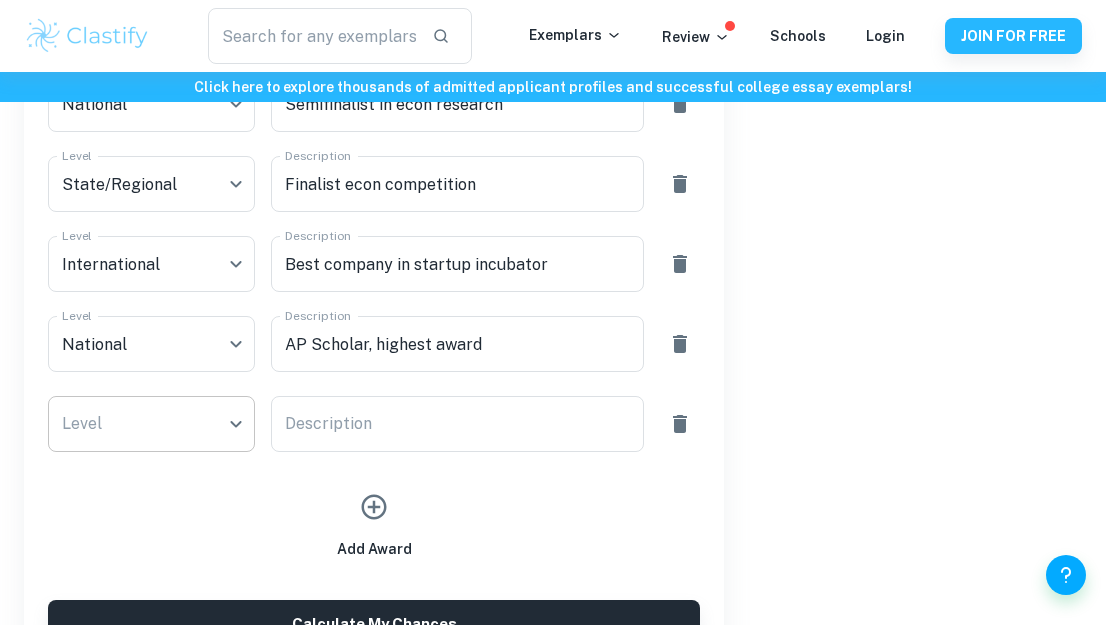 click on "We value your privacy We use cookies to enhance your browsing experience, serve personalised ads or content, and analyse our traffic. By clicking "Accept All", you consent to our use of cookies.   Cookie Policy Customise   Reject All   Accept All   Customise Consent Preferences   We use cookies to help you navigate efficiently and perform certain functions. You will find detailed information about all cookies under each consent category below. The cookies that are categorised as "Necessary" are stored on your browser as they are essential for enabling the basic functionalities of the site. ...  Show more For more information on how Google's third-party cookies operate and handle your data, see:   Google Privacy Policy Necessary Always Active Necessary cookies are required to enable the basic features of this site, such as providing secure log-in or adjusting your consent preferences. These cookies do not store any personally identifiable data. Functional Analytics Performance Advertisement Uncategorised" at bounding box center (553, -2266) 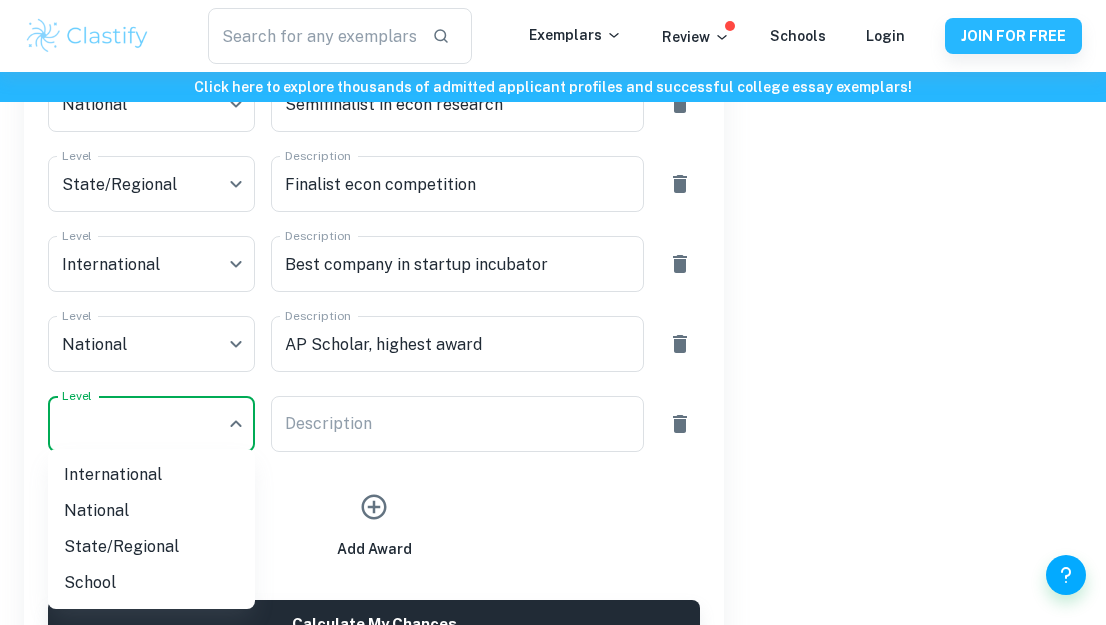 click on "National" at bounding box center [151, 511] 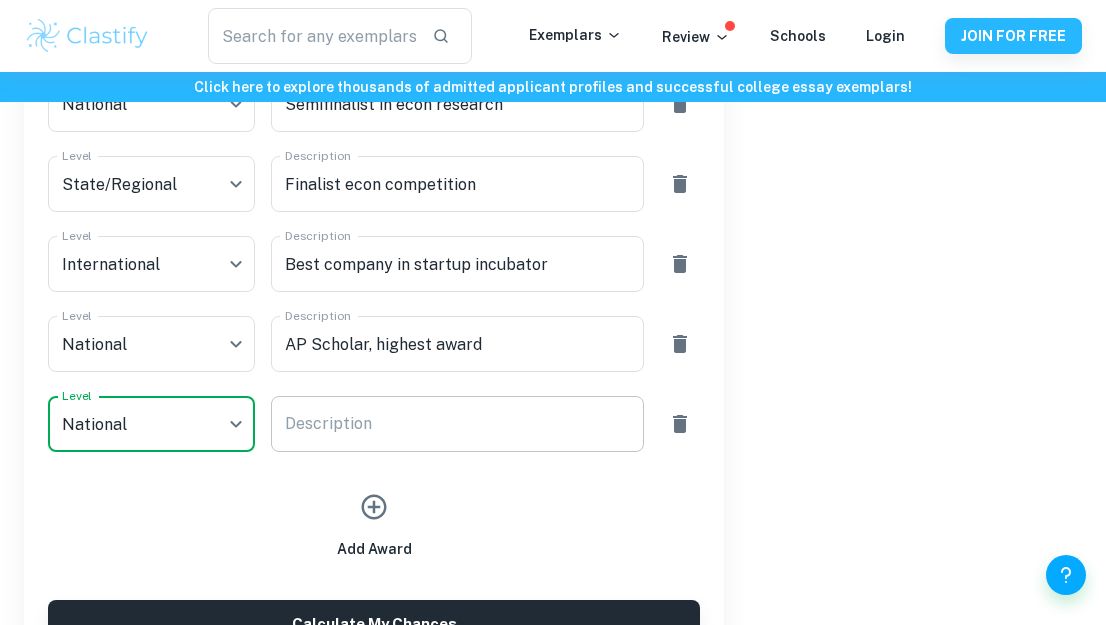 click on "x Description" at bounding box center [458, 424] 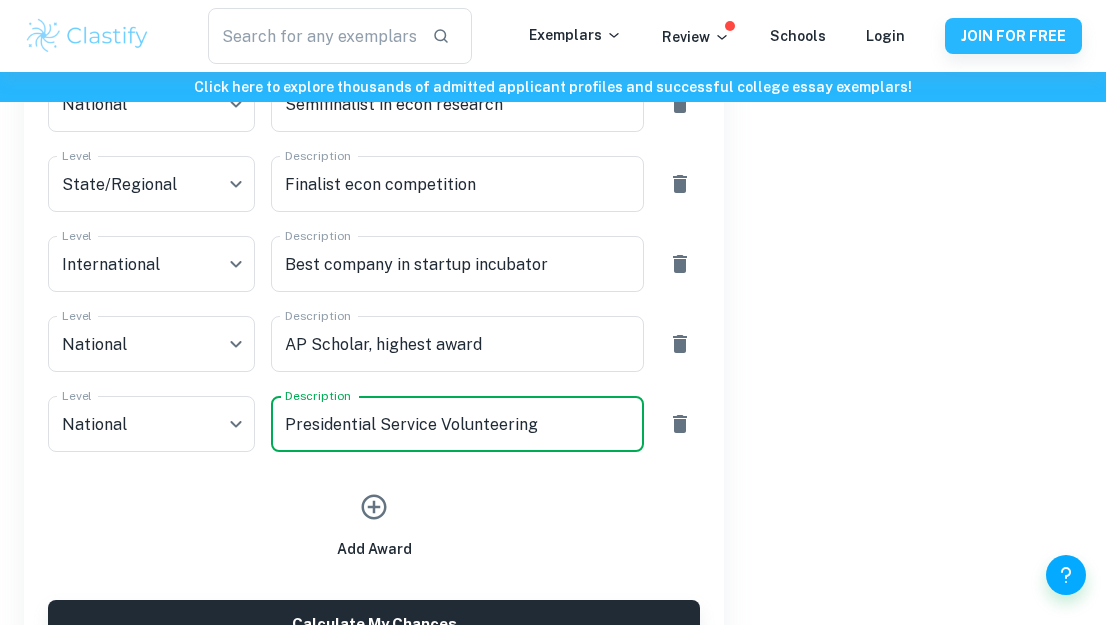 type on "Presidential Service Volunteering" 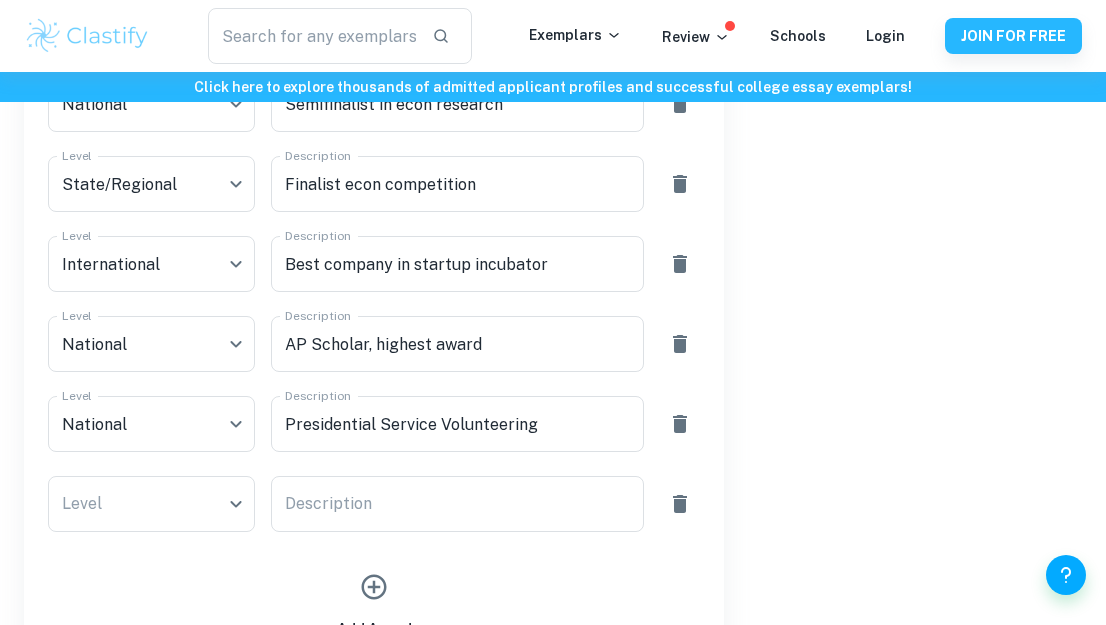 type 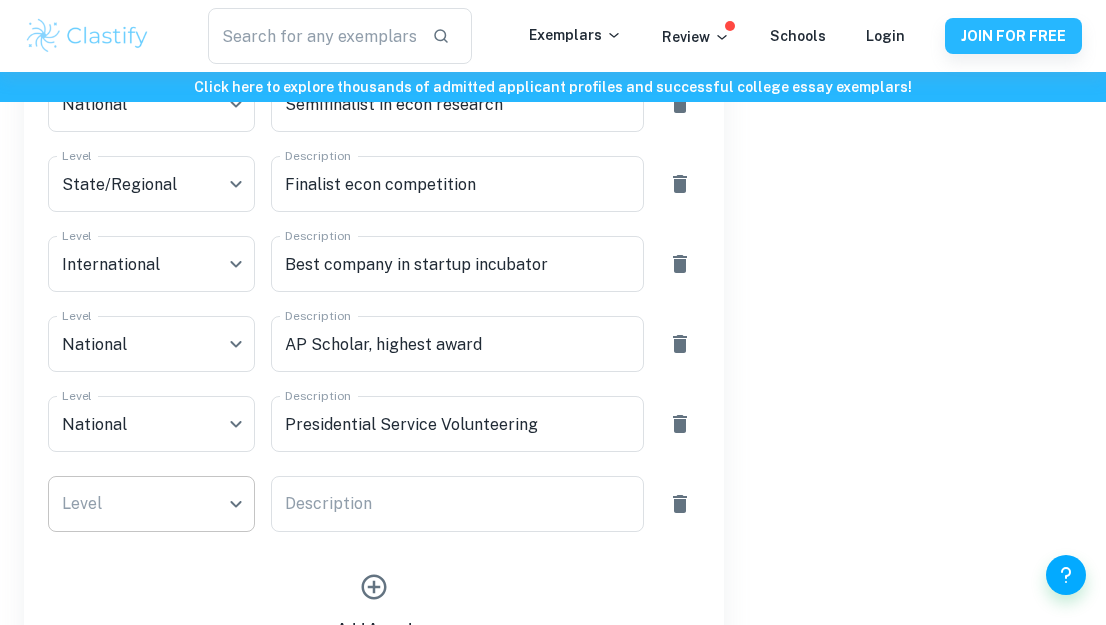 click on "We value your privacy We use cookies to enhance your browsing experience, serve personalised ads or content, and analyse our traffic. By clicking "Accept All", you consent to our use of cookies.   Cookie Policy Customise   Reject All   Accept All   Customise Consent Preferences   We use cookies to help you navigate efficiently and perform certain functions. You will find detailed information about all cookies under each consent category below. The cookies that are categorised as "Necessary" are stored on your browser as they are essential for enabling the basic functionalities of the site. ...  Show more For more information on how Google's third-party cookies operate and handle your data, see:   Google Privacy Policy Necessary Always Active Necessary cookies are required to enable the basic features of this site, such as providing secure log-in or adjusting your consent preferences. These cookies do not store any personally identifiable data. Functional Analytics Performance Advertisement Uncategorised" at bounding box center [553, -2266] 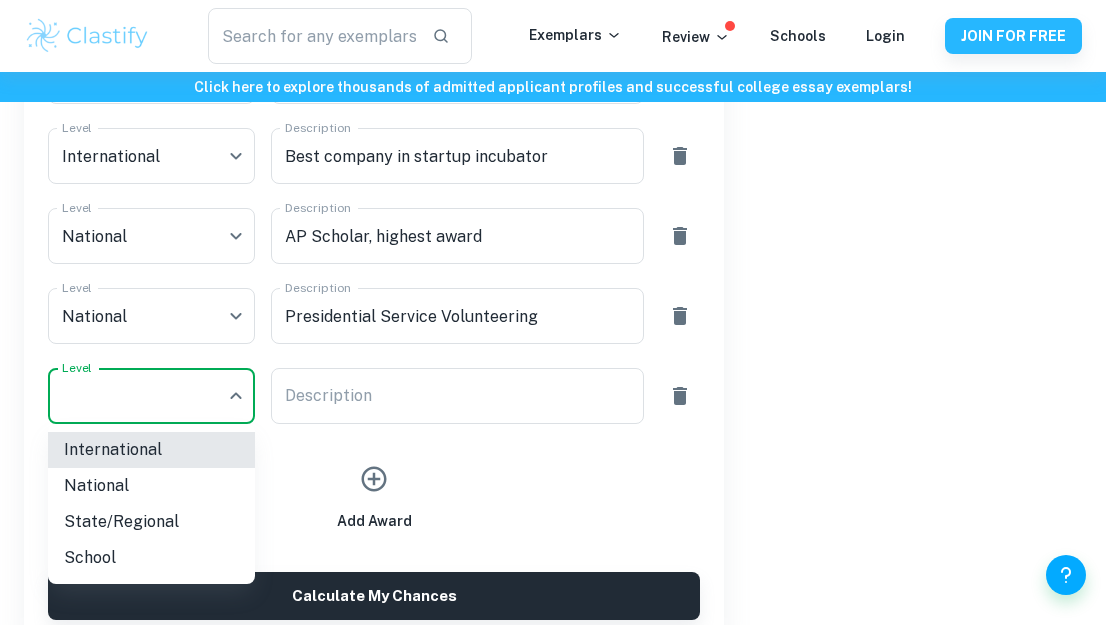 scroll, scrollTop: 2760, scrollLeft: 0, axis: vertical 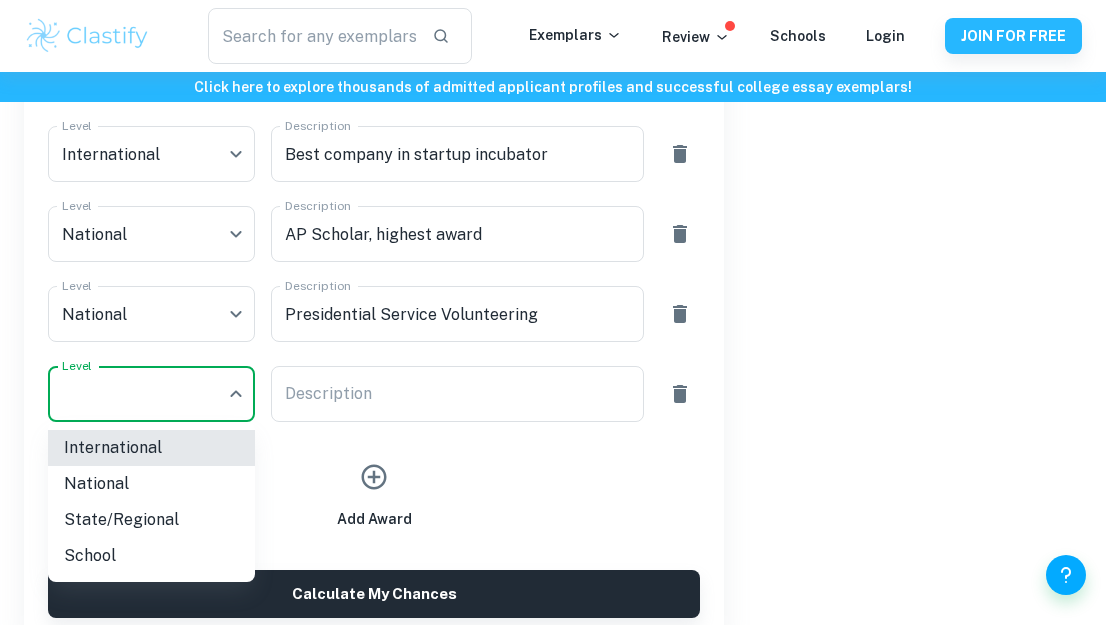 click on "State/Regional" at bounding box center [151, 520] 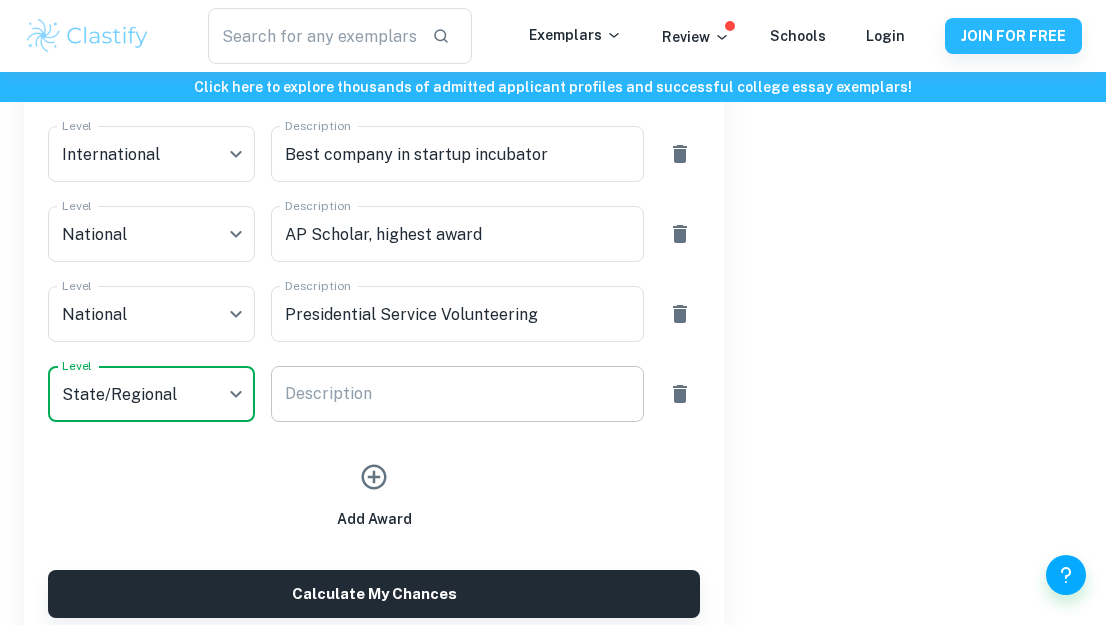 click on "Description" at bounding box center [458, 394] 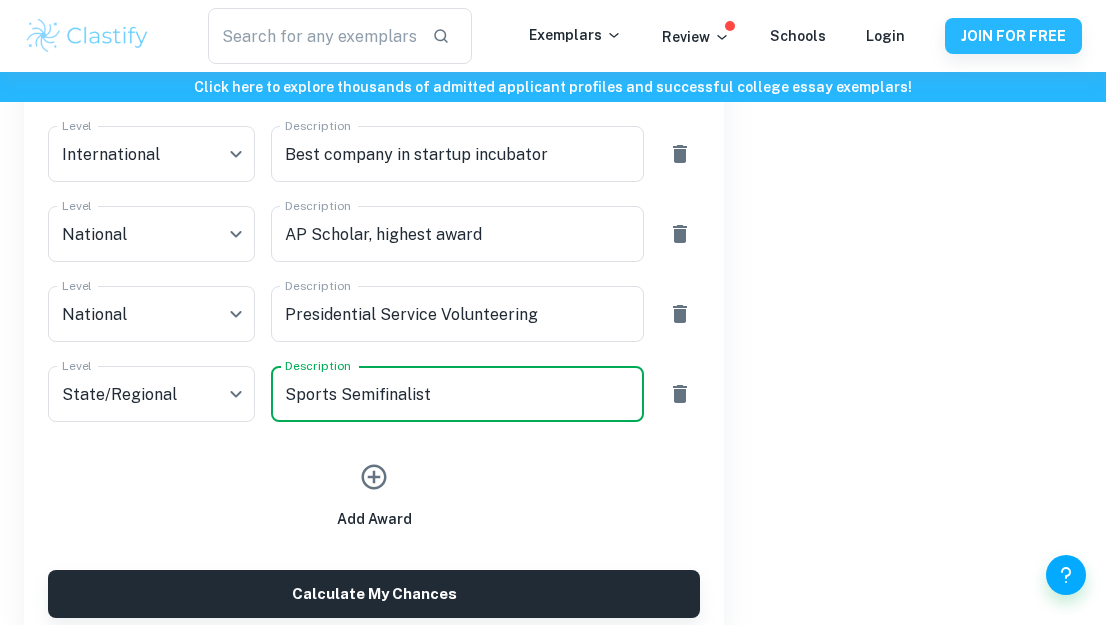 type on "Sports Semifinalist" 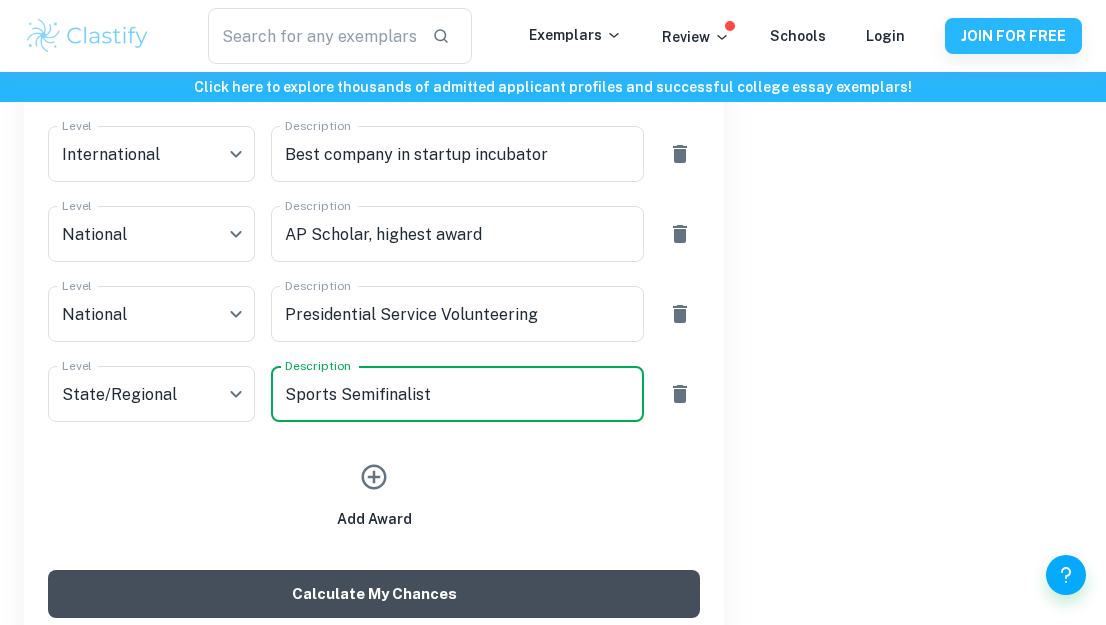 click on "Calculate My Chances" at bounding box center (374, 594) 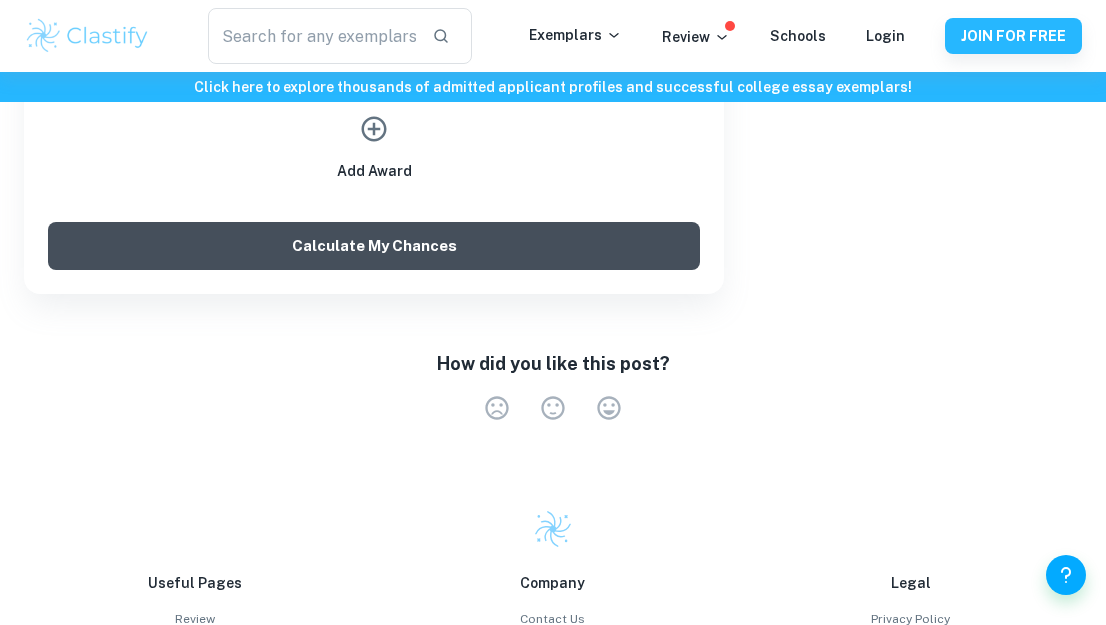 scroll, scrollTop: 3238, scrollLeft: 0, axis: vertical 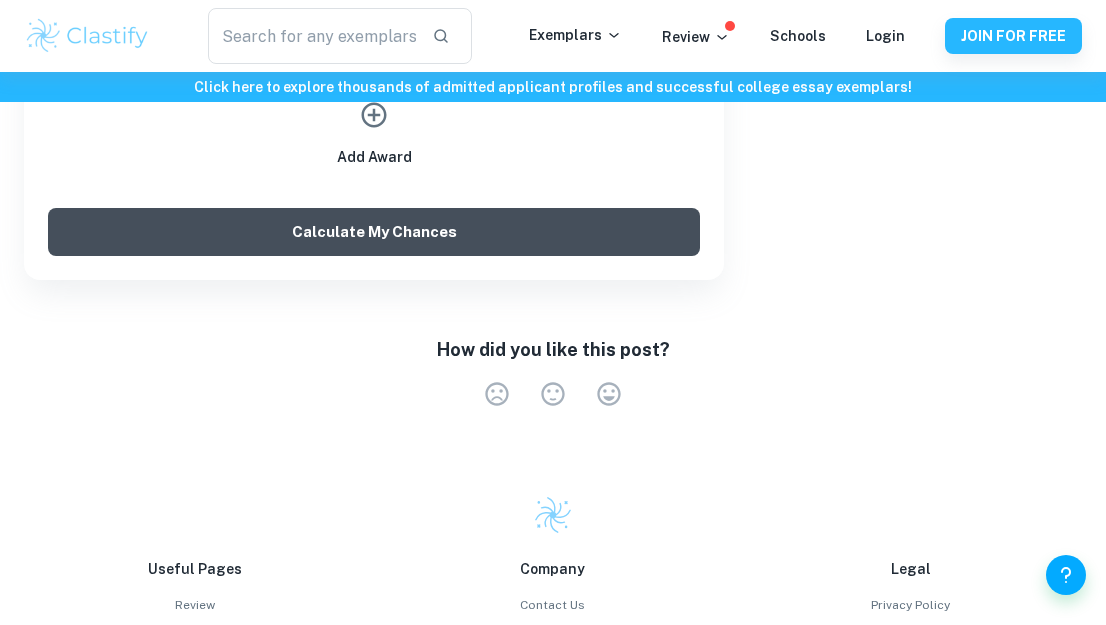 click on "Calculate My Chances" at bounding box center [374, 232] 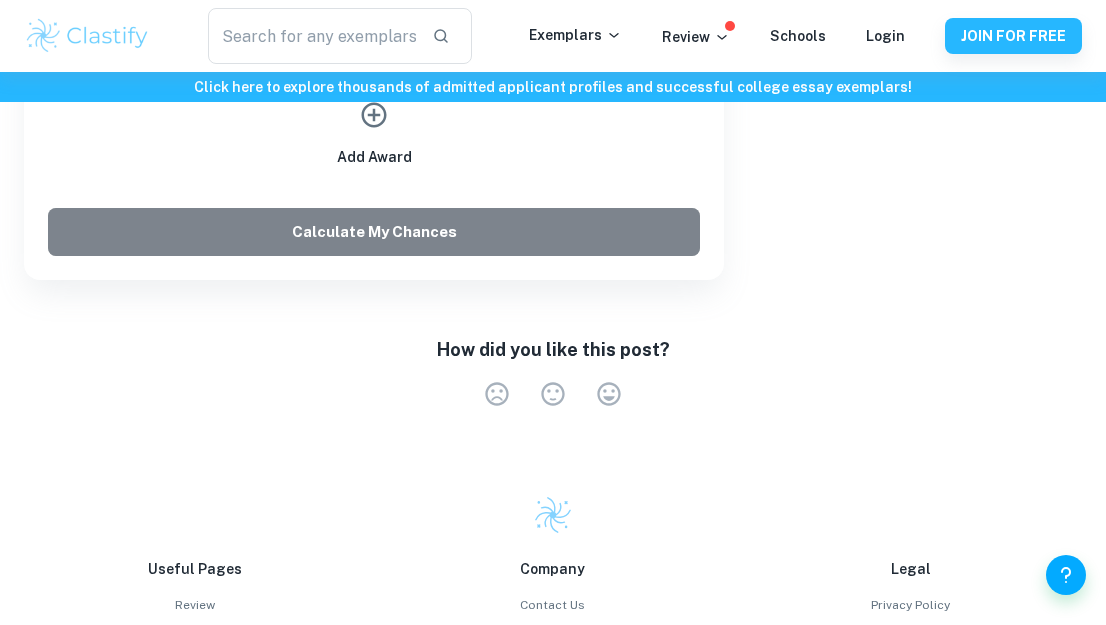 click on "Calculate My Chances" at bounding box center (374, 232) 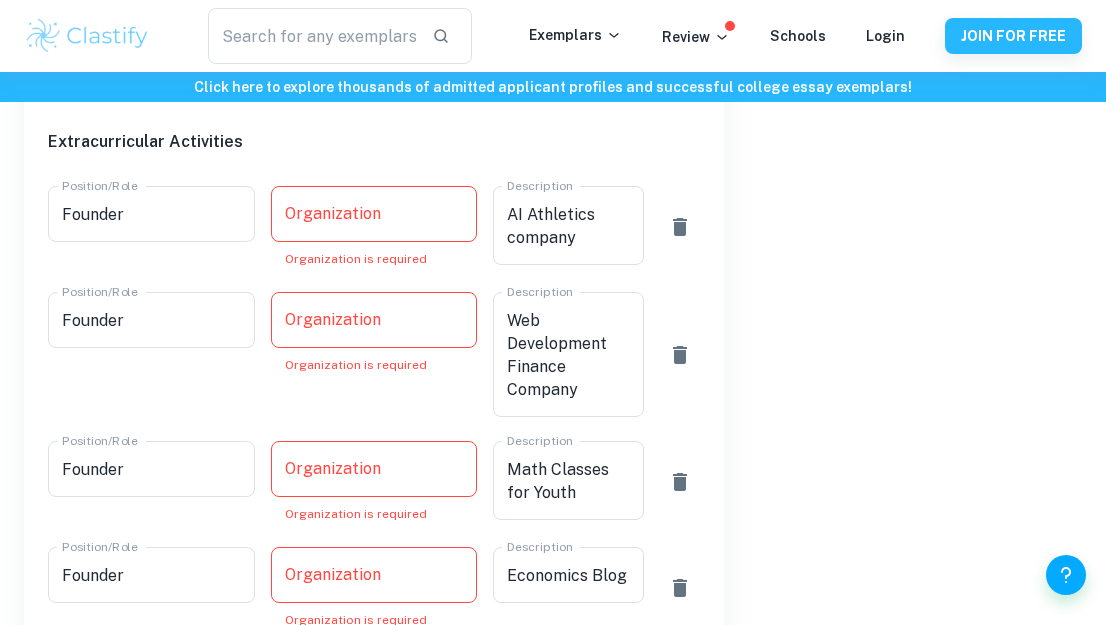 scroll, scrollTop: 1112, scrollLeft: 0, axis: vertical 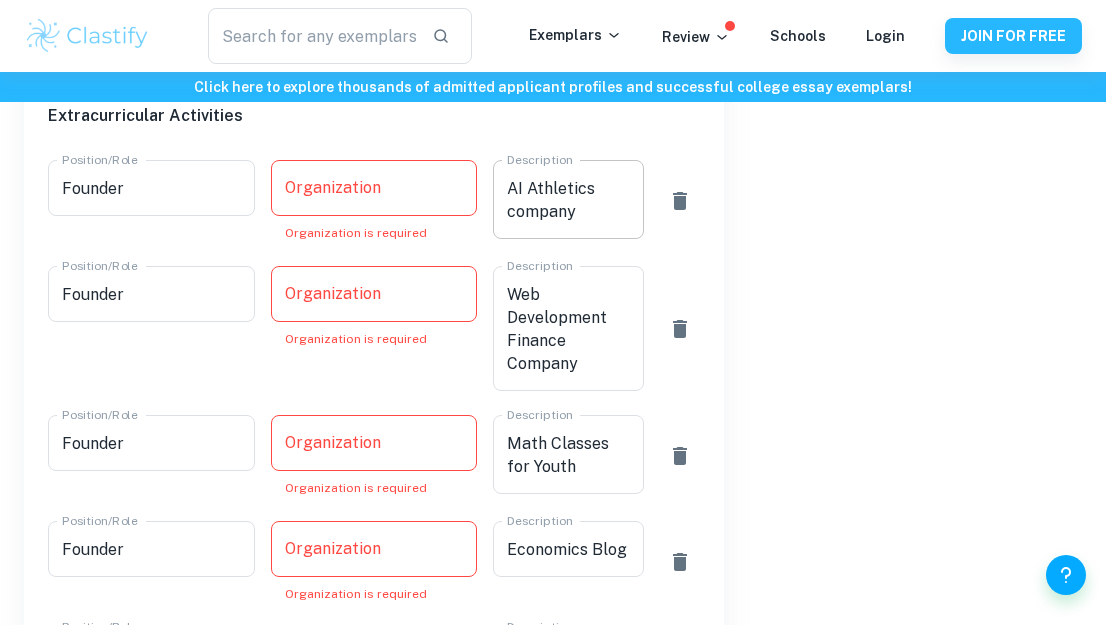 click on "AI Athletics company" at bounding box center [568, 200] 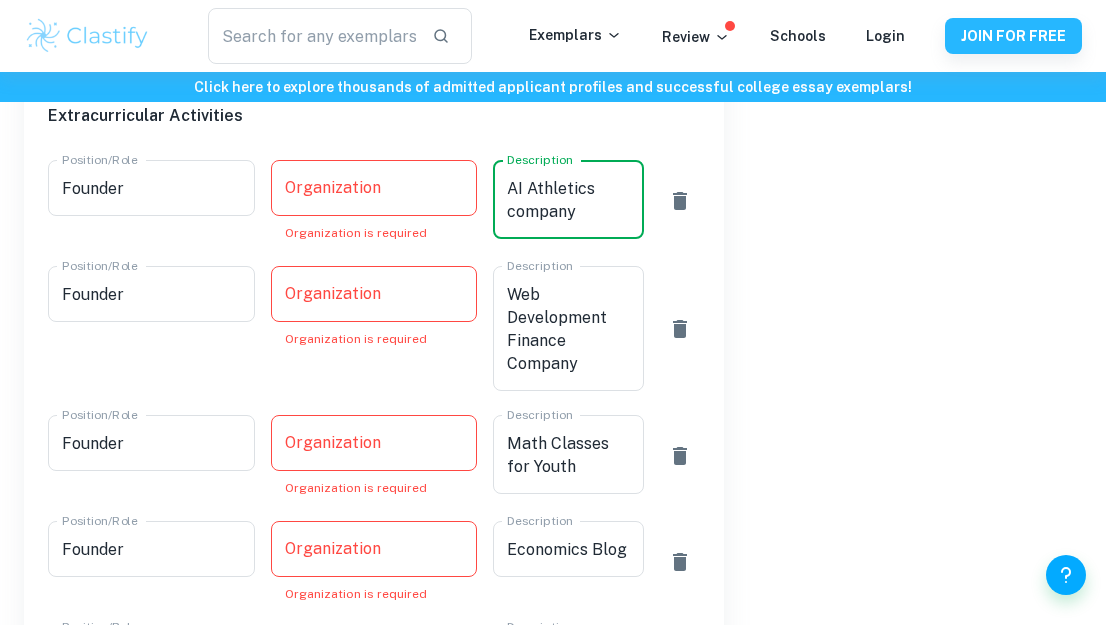 click on "AI Athletics company" at bounding box center [568, 200] 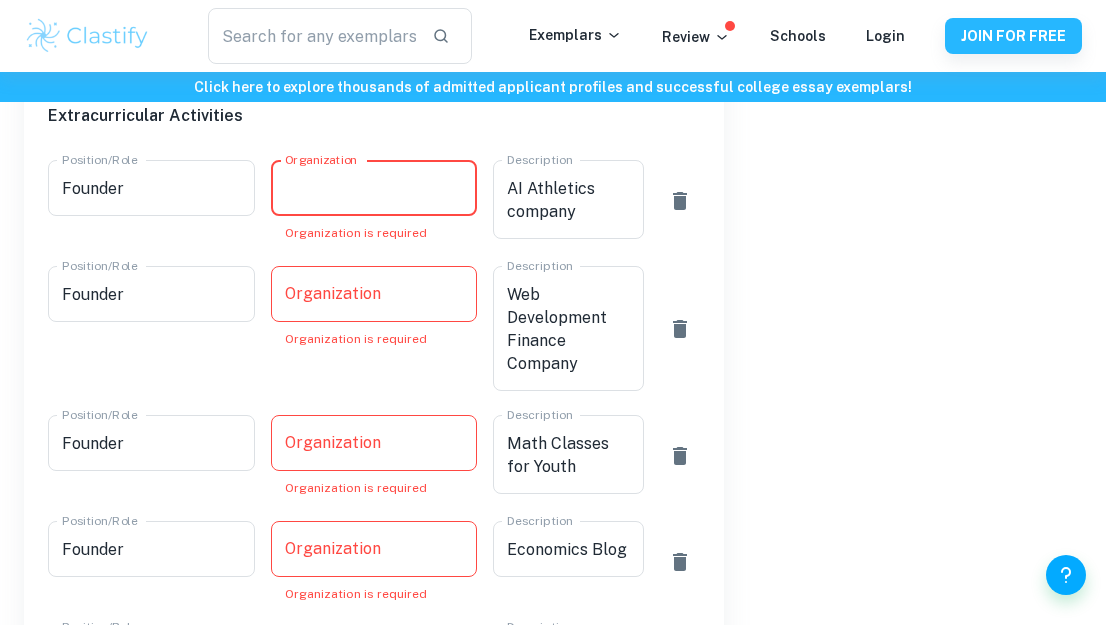 click on "Organization" at bounding box center [374, 188] 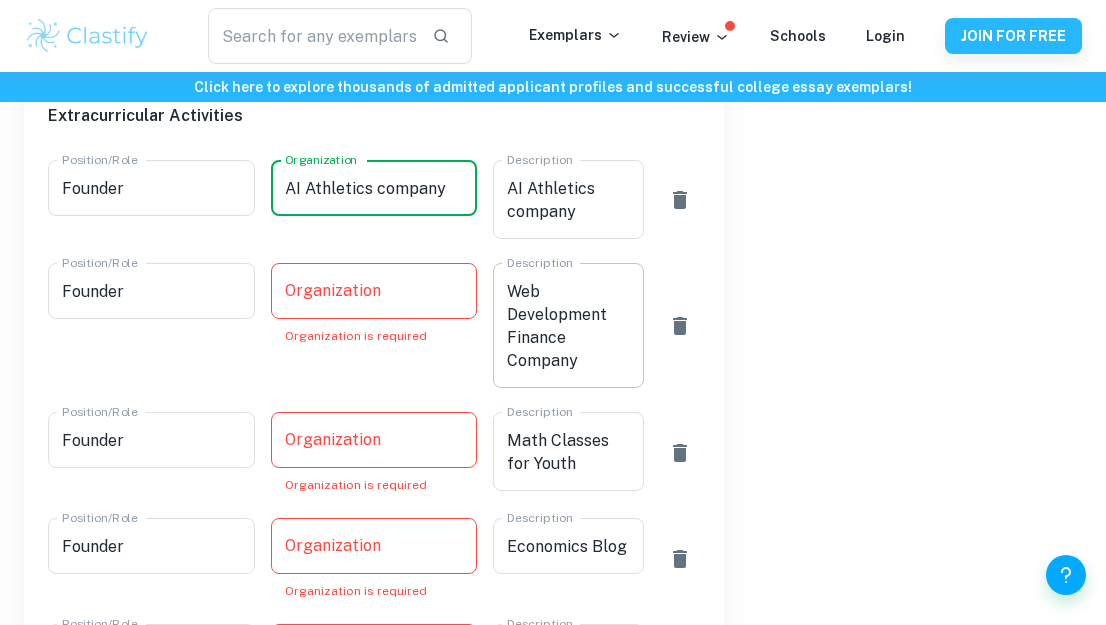 type on "AI Athletics company" 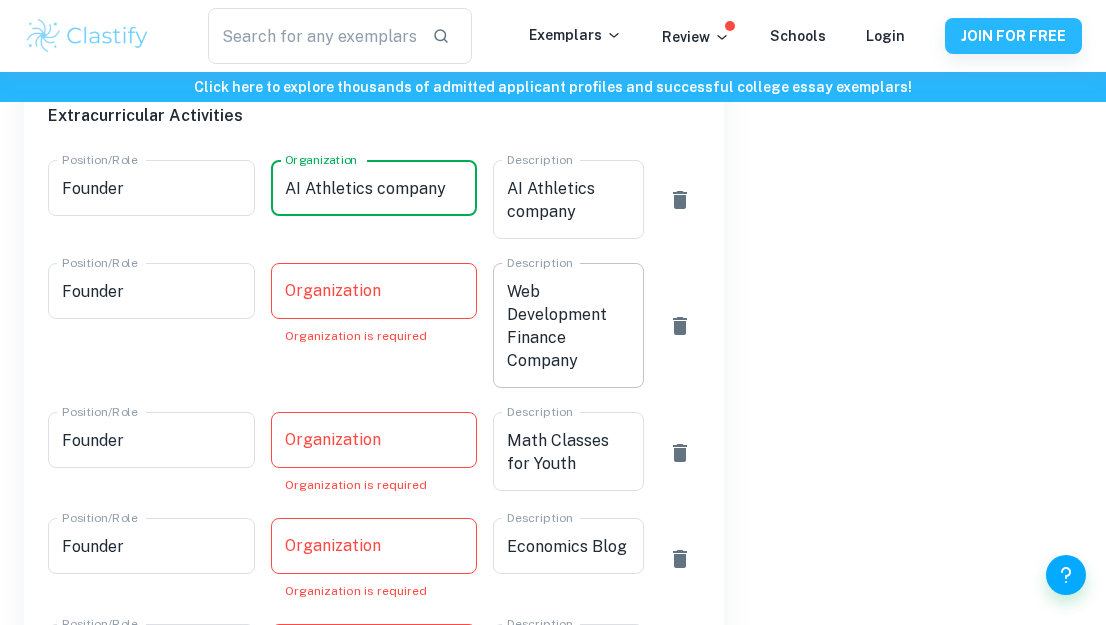 click on "Web Development Finance Company" at bounding box center [568, 326] 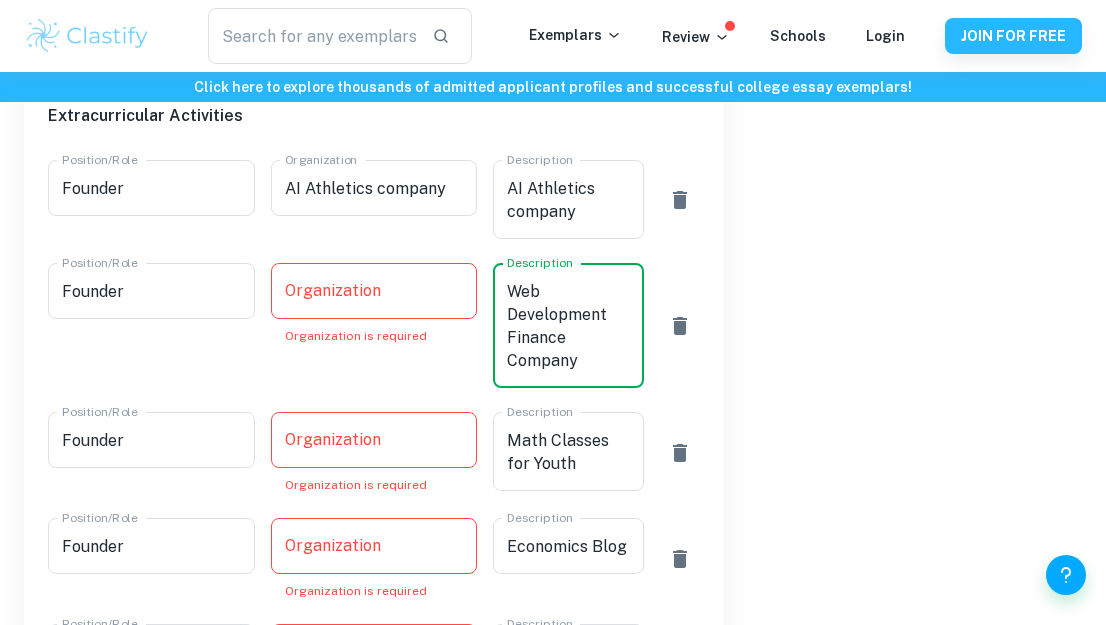 click on "Web Development Finance Company" at bounding box center (568, 326) 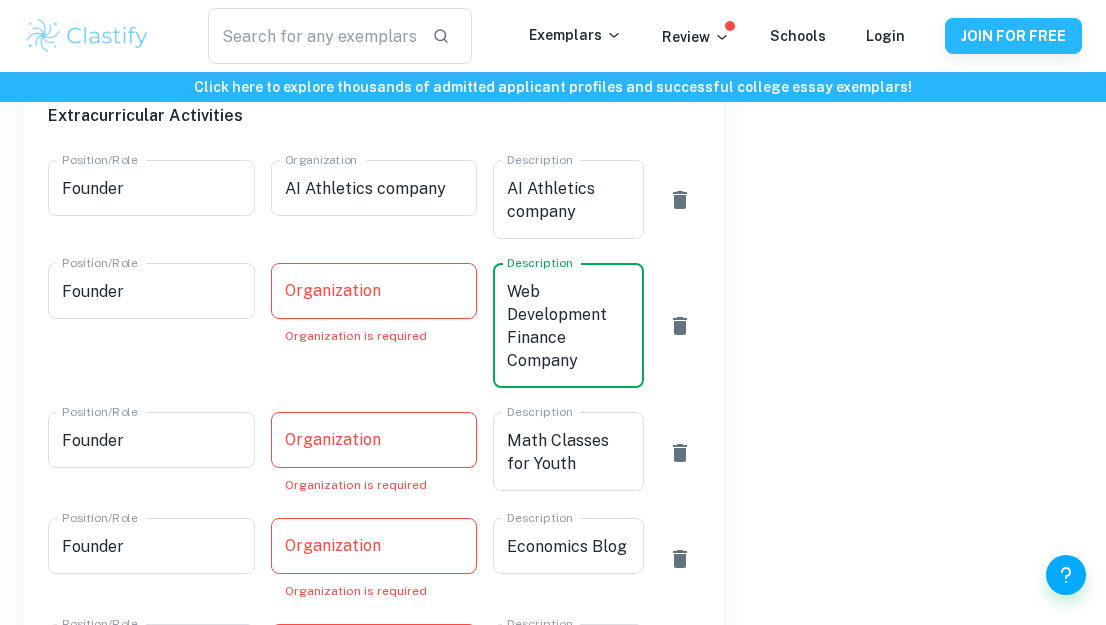 click on "Organization" at bounding box center [374, 291] 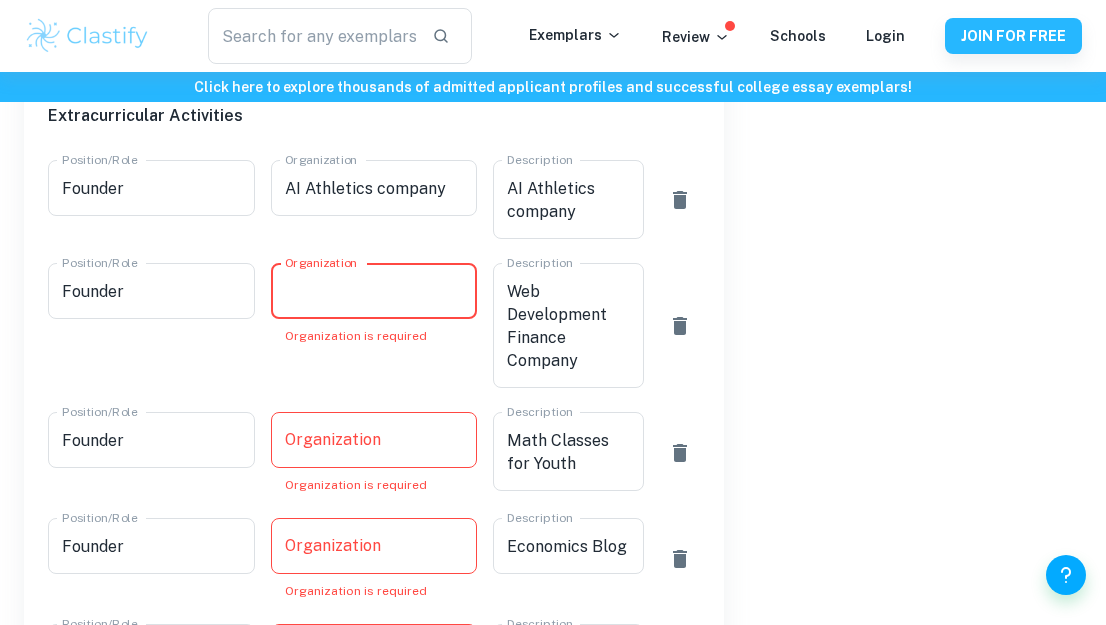 paste on "Web Development Finance Company" 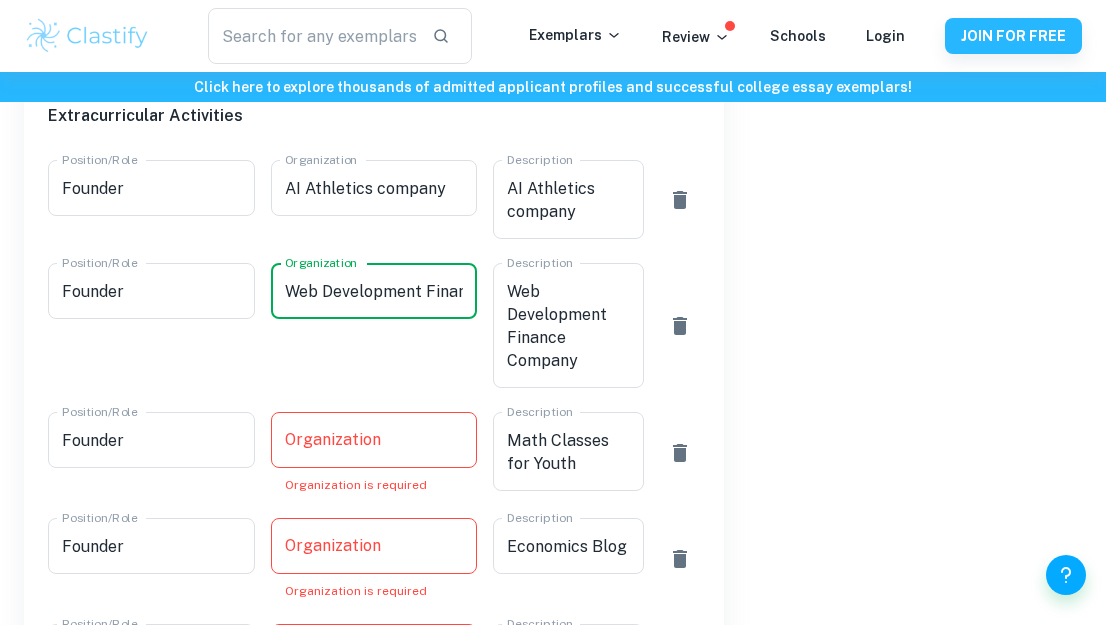 scroll, scrollTop: 0, scrollLeft: 92, axis: horizontal 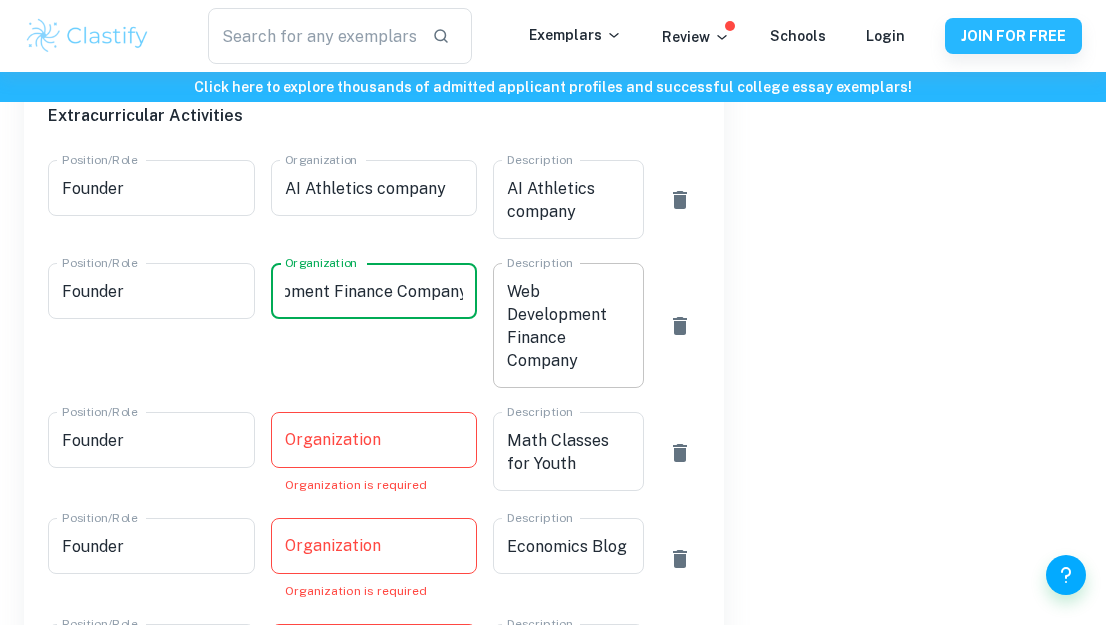 type on "Web Development Finance Company" 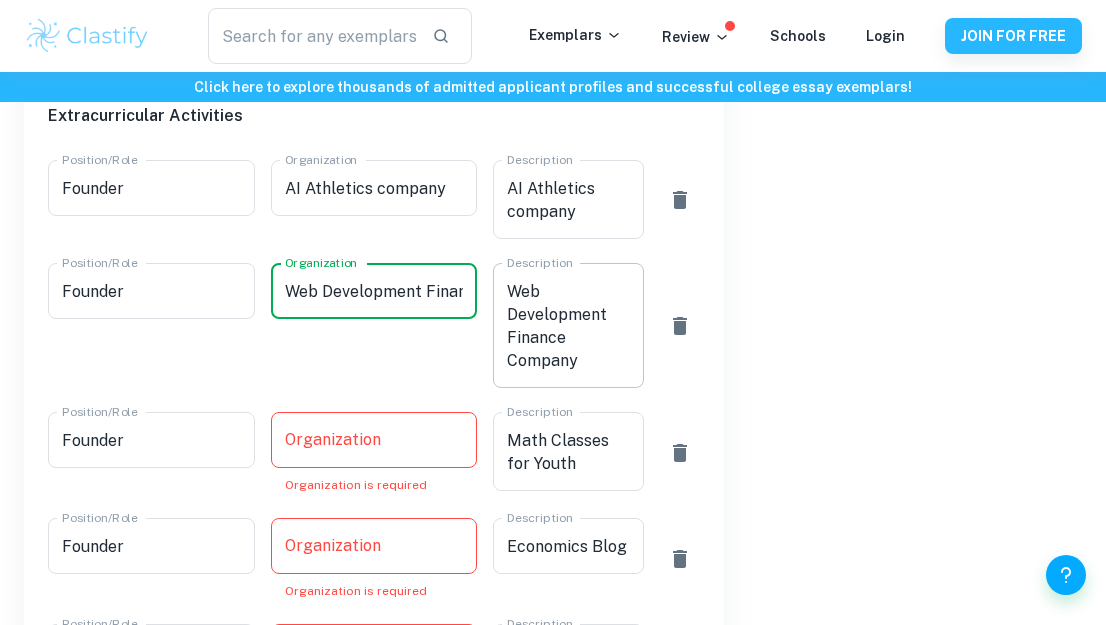 click on "Web Development Finance Company" at bounding box center [568, 326] 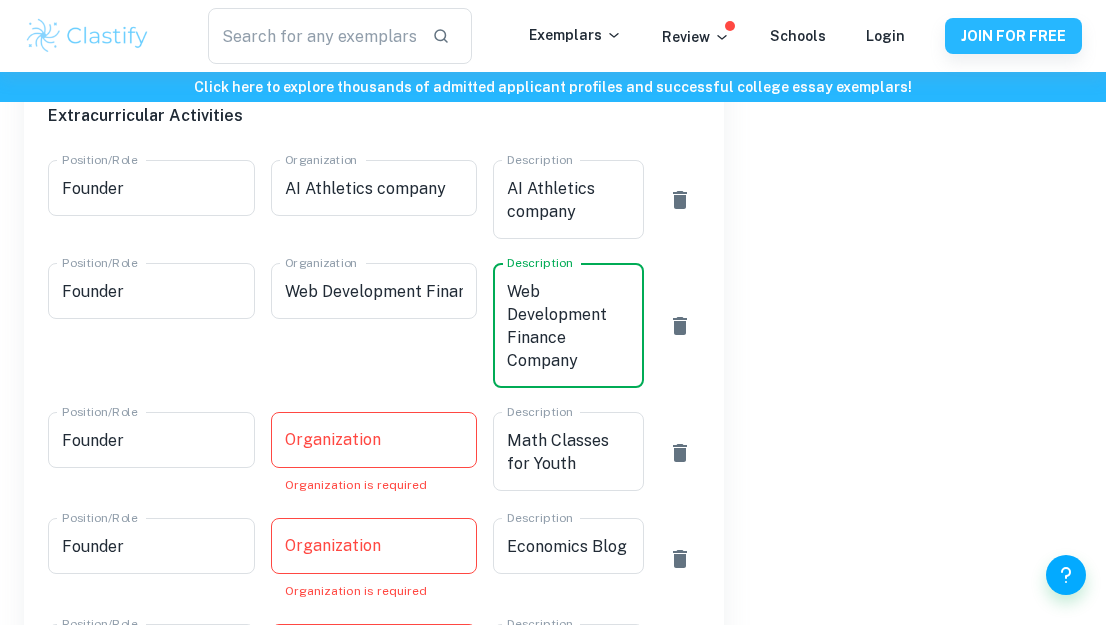 click on "Web Development Finance Company" at bounding box center (568, 326) 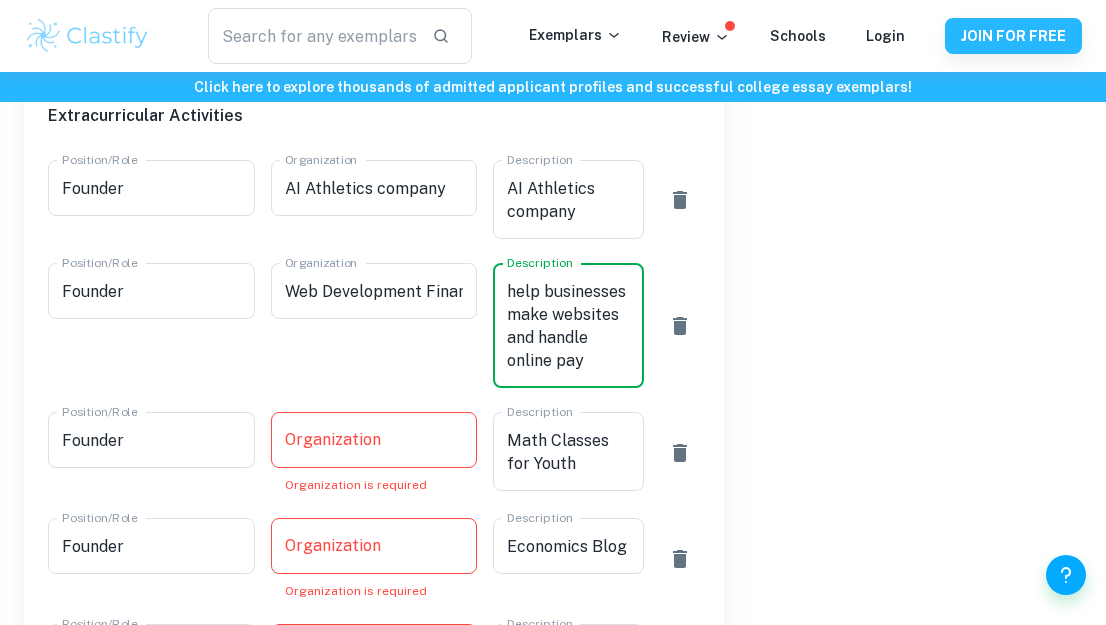scroll, scrollTop: 91, scrollLeft: 0, axis: vertical 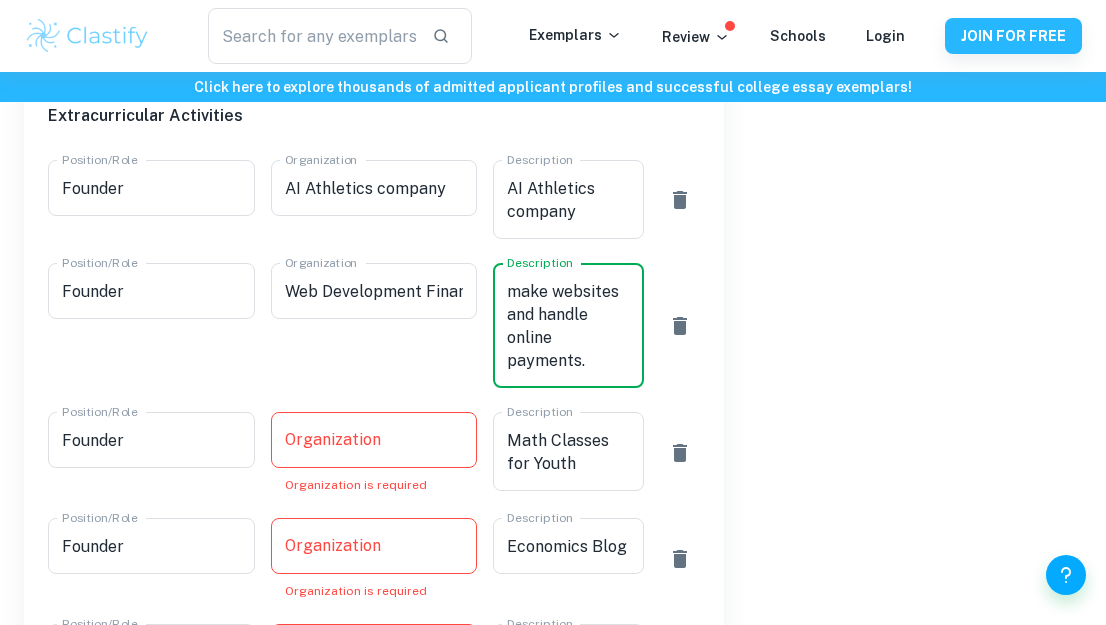 type on "Started company to help businesses make websites and handle online payments." 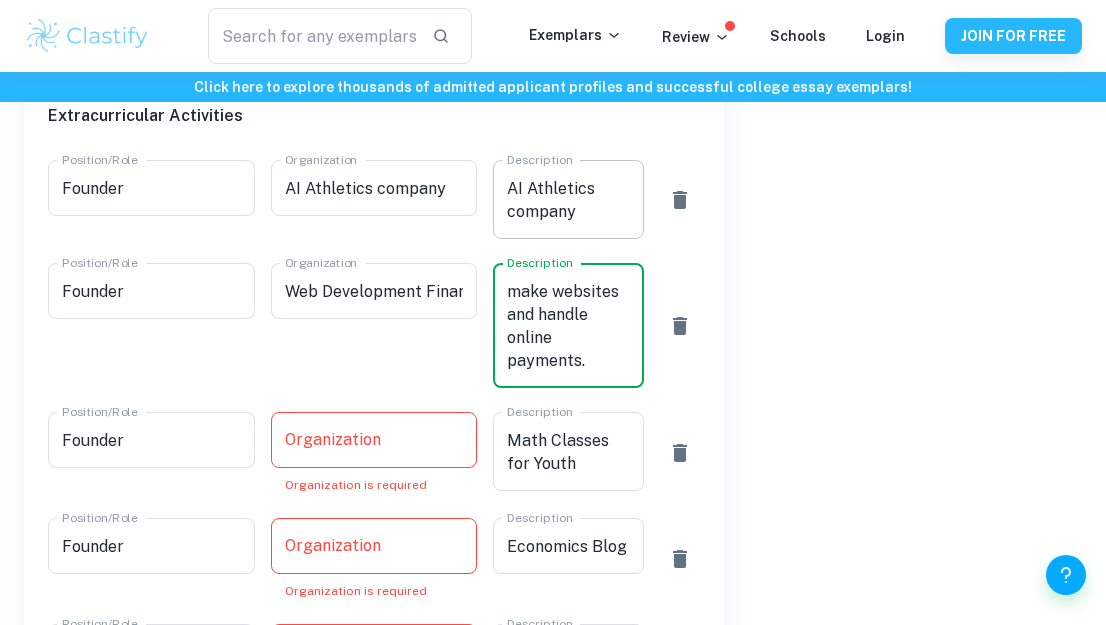 click on "AI Athletics company" at bounding box center [568, 200] 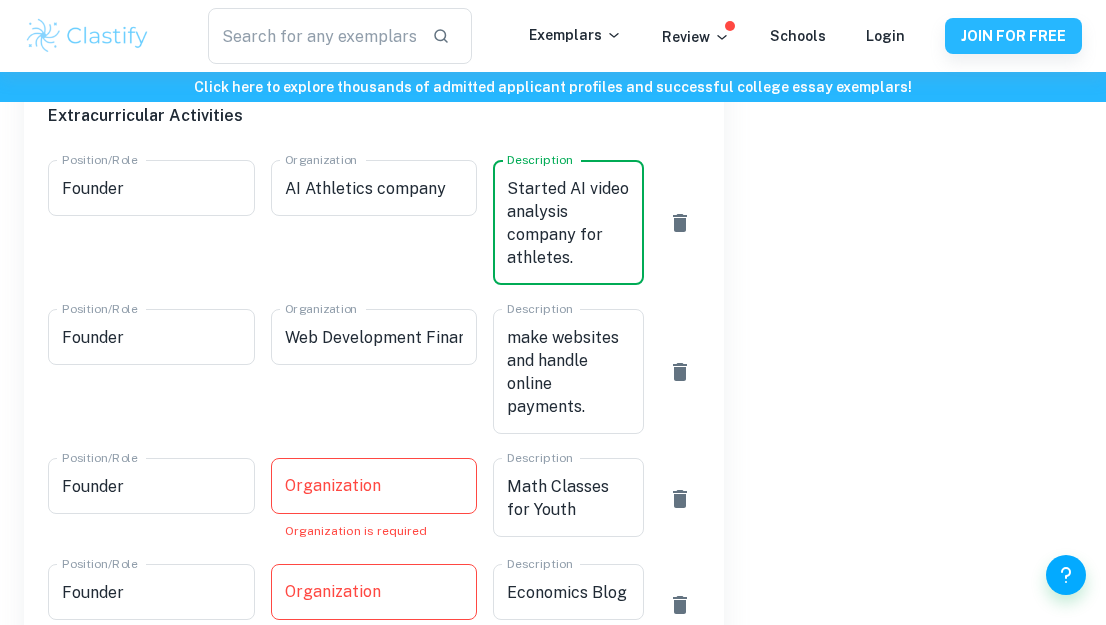type on "Started AI video analysis company for athletes." 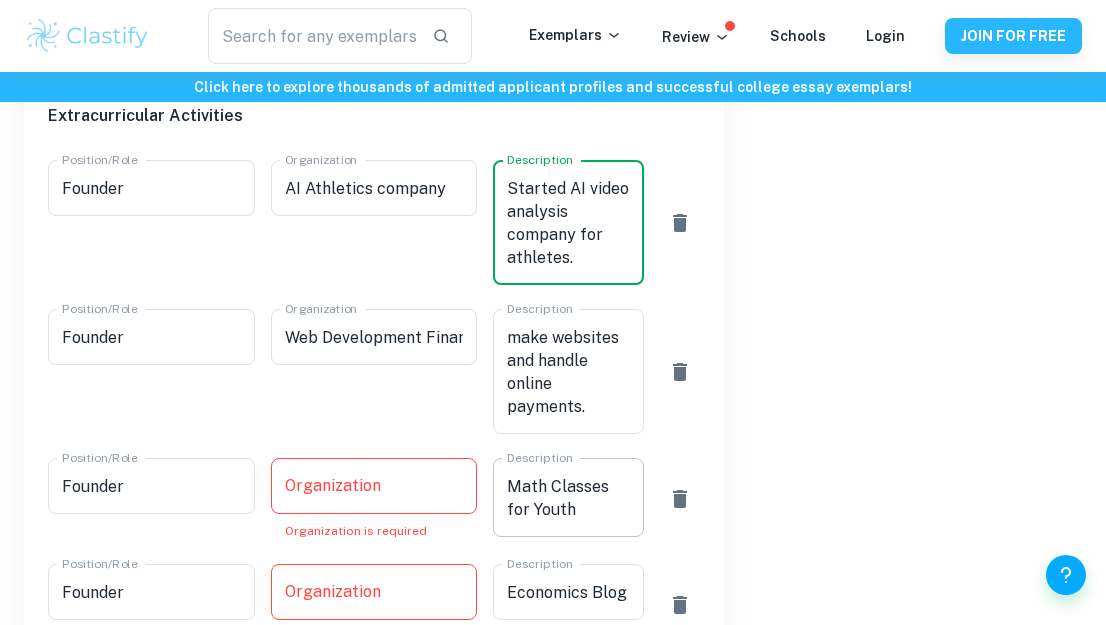 click on "Math Classes for Youth" at bounding box center (568, 498) 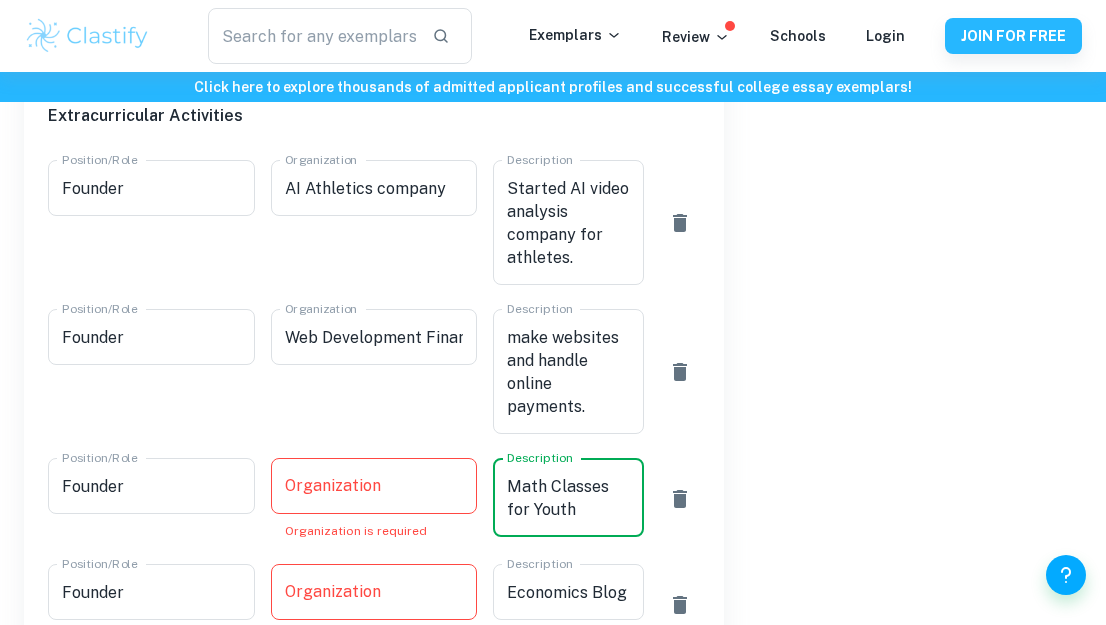 click on "Organization" at bounding box center [374, 486] 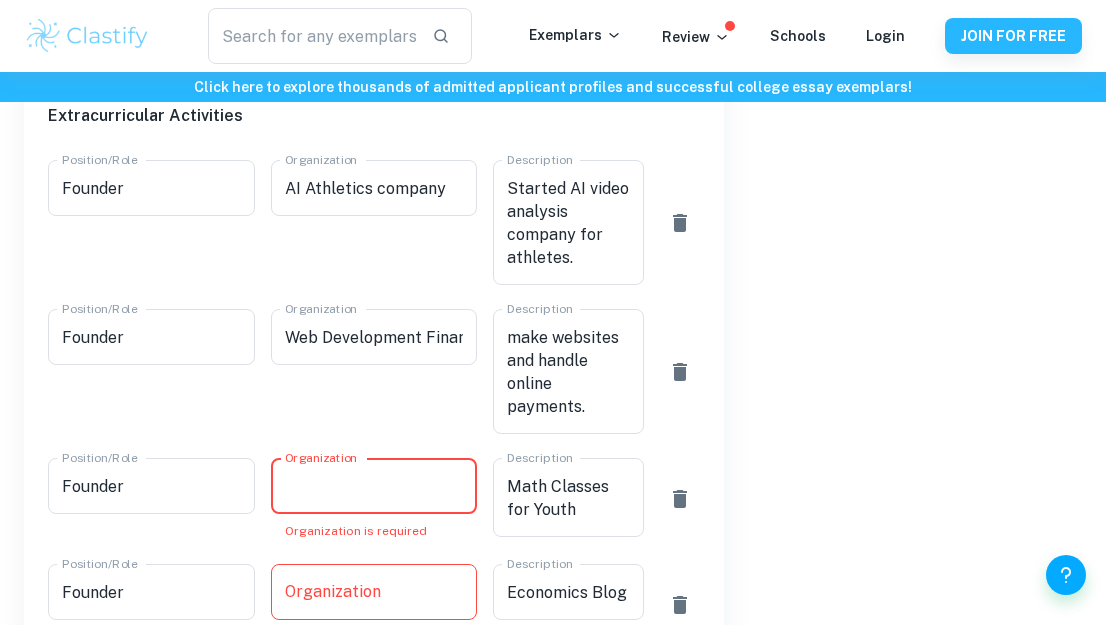 paste on "Math Classes for Youth" 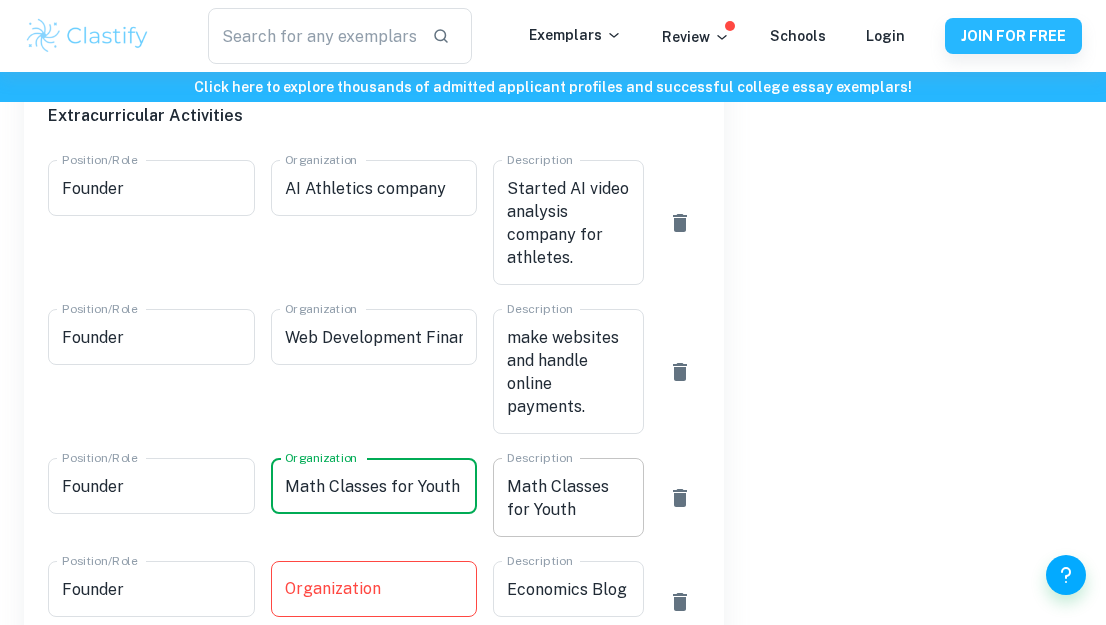 type on "Math Classes for Youth" 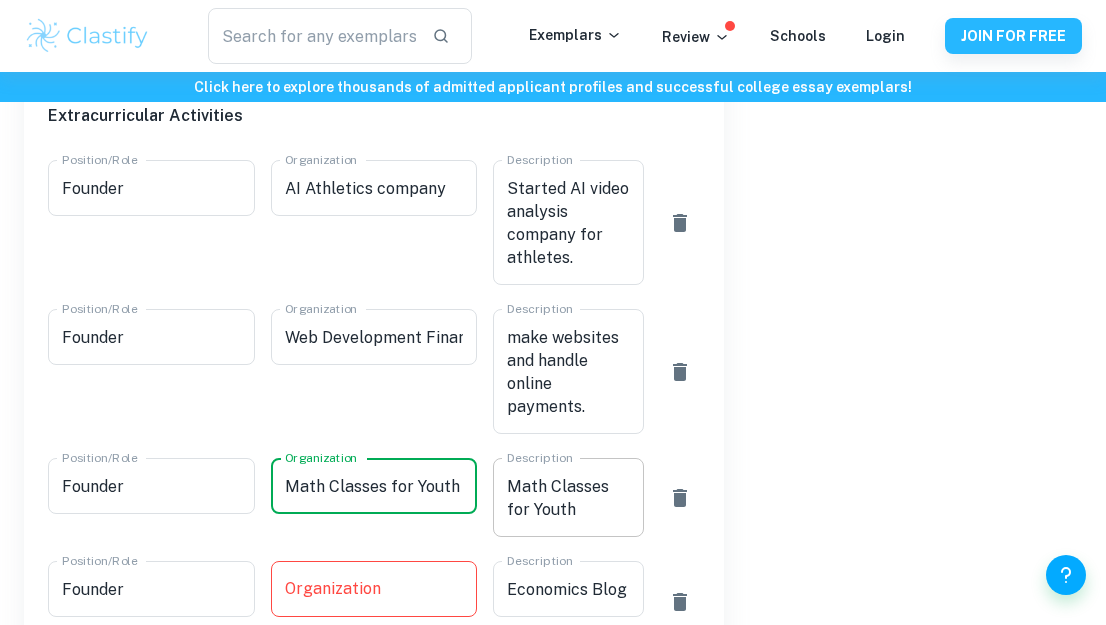 click on "Math Classes for Youth" at bounding box center (568, 498) 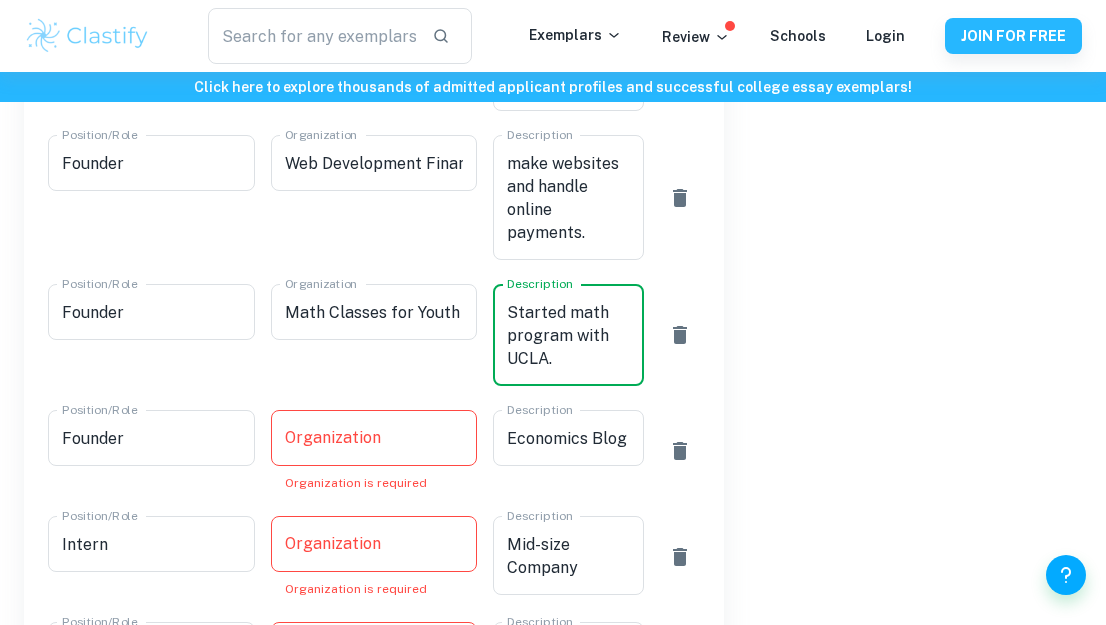 scroll, scrollTop: 1284, scrollLeft: 0, axis: vertical 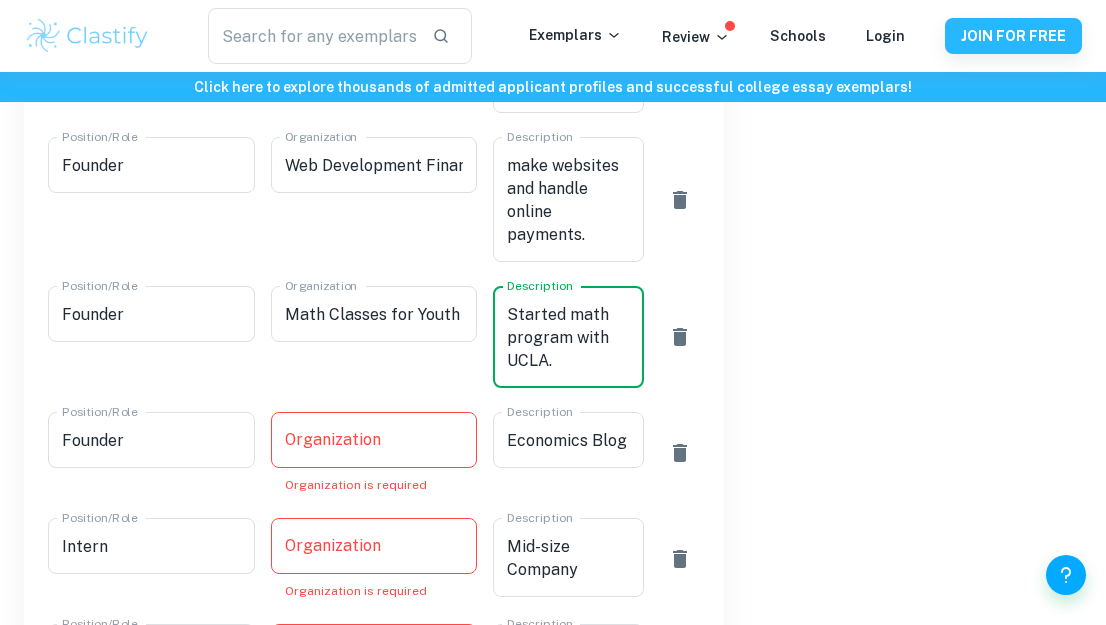 type on "Started math program with UCLA." 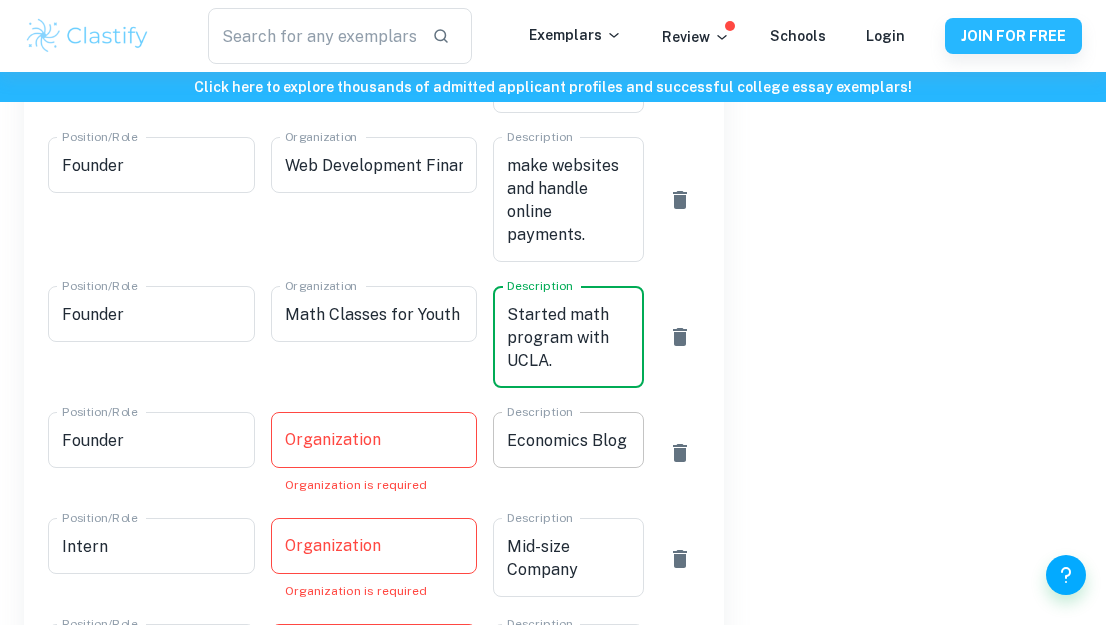 click on "Economics Blog x Description" at bounding box center (568, 440) 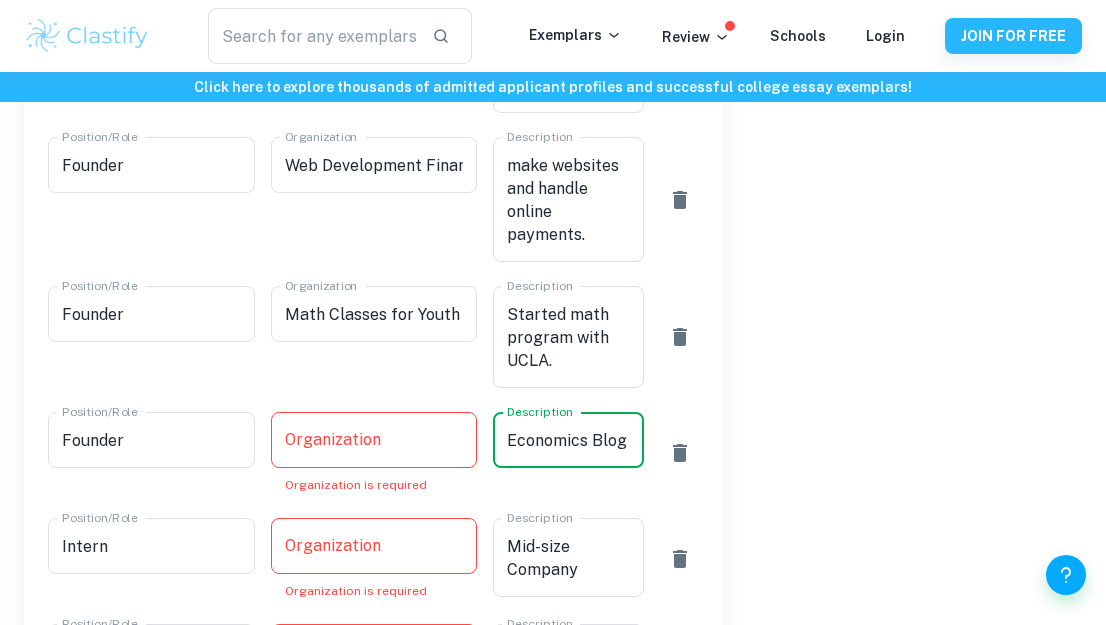 click on "Organization" at bounding box center (374, 440) 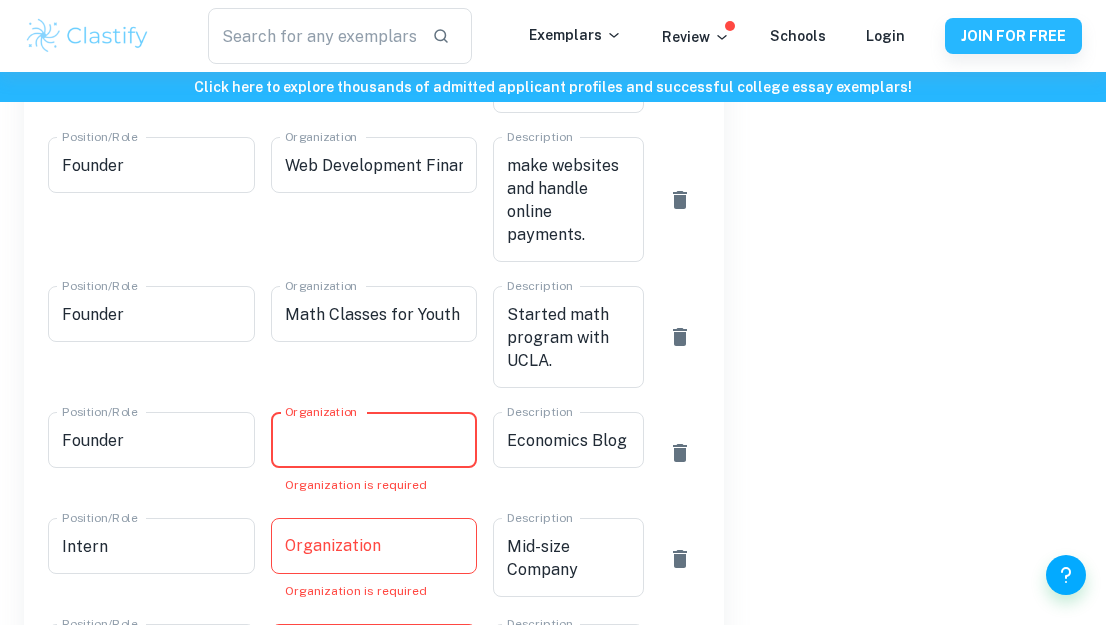 paste on "Economics Blog" 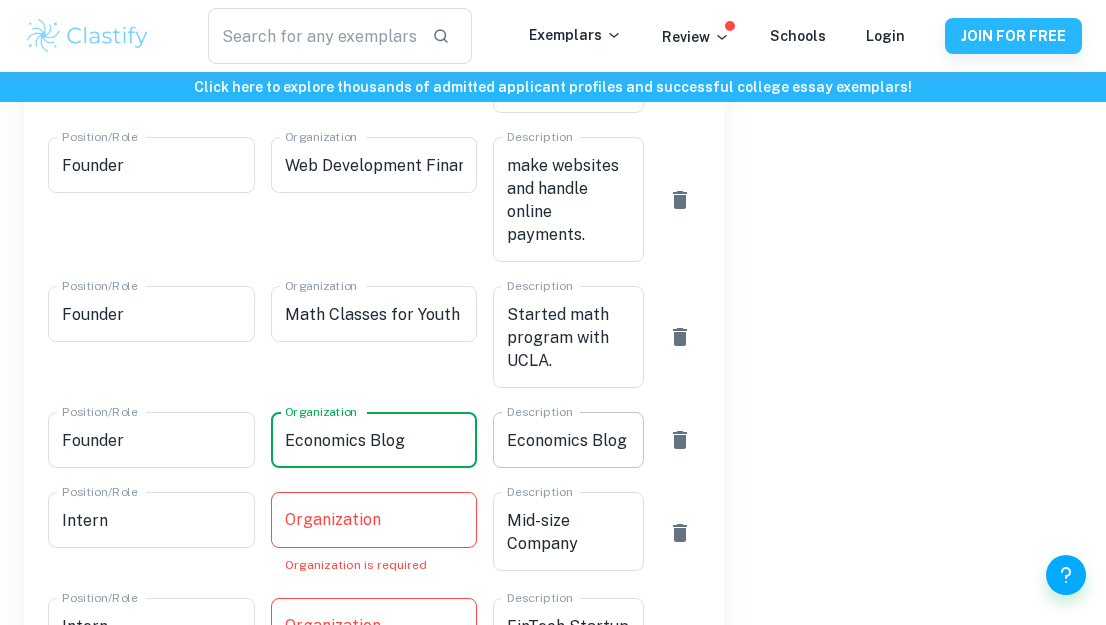 type on "Economics Blog" 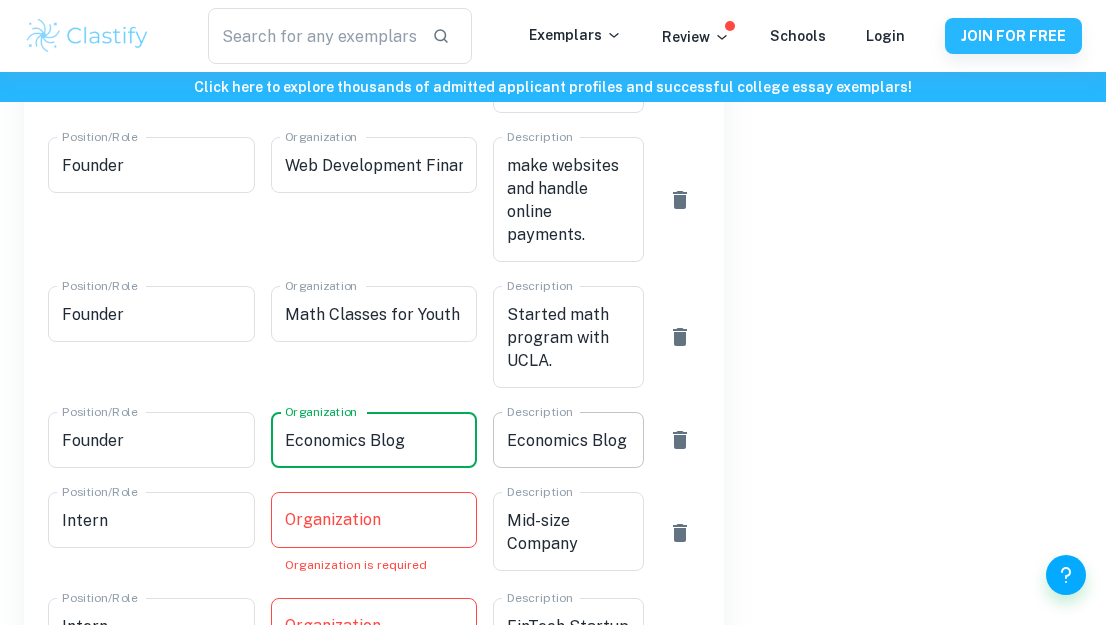 click on "Economics Blog" at bounding box center (568, 440) 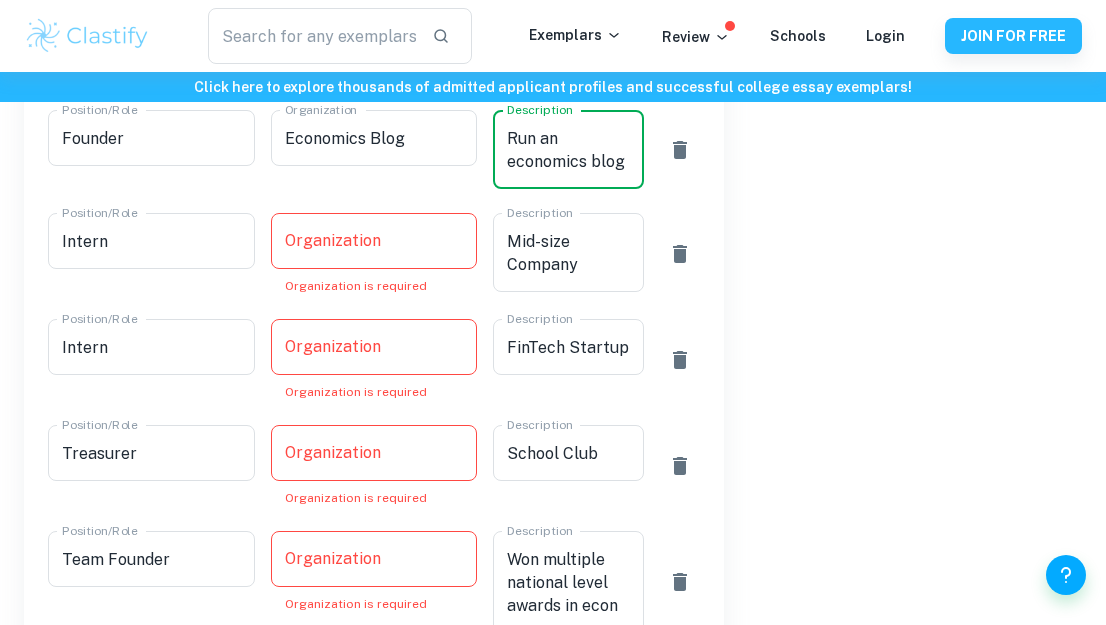 scroll, scrollTop: 1585, scrollLeft: 0, axis: vertical 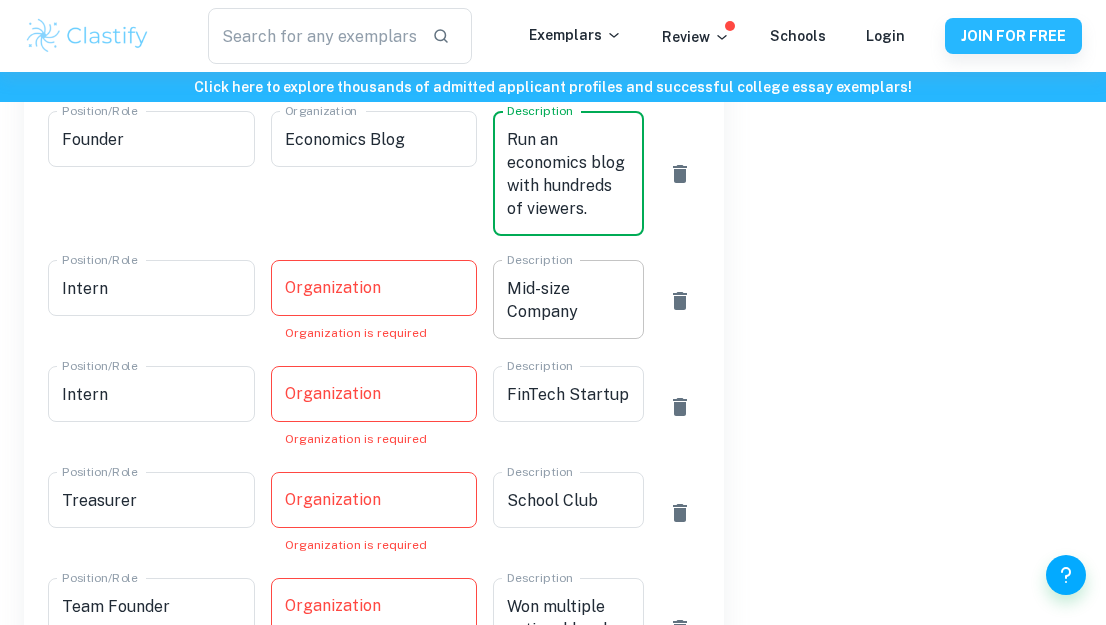 type on "Run an economics blog with hundreds of viewers." 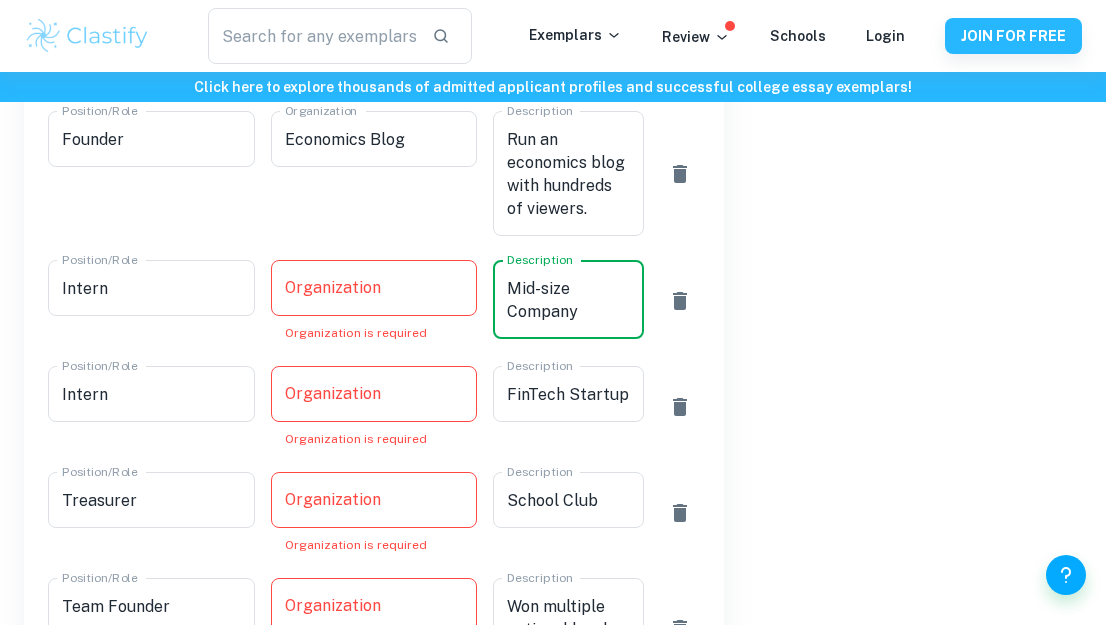 click on "Organization" at bounding box center (374, 288) 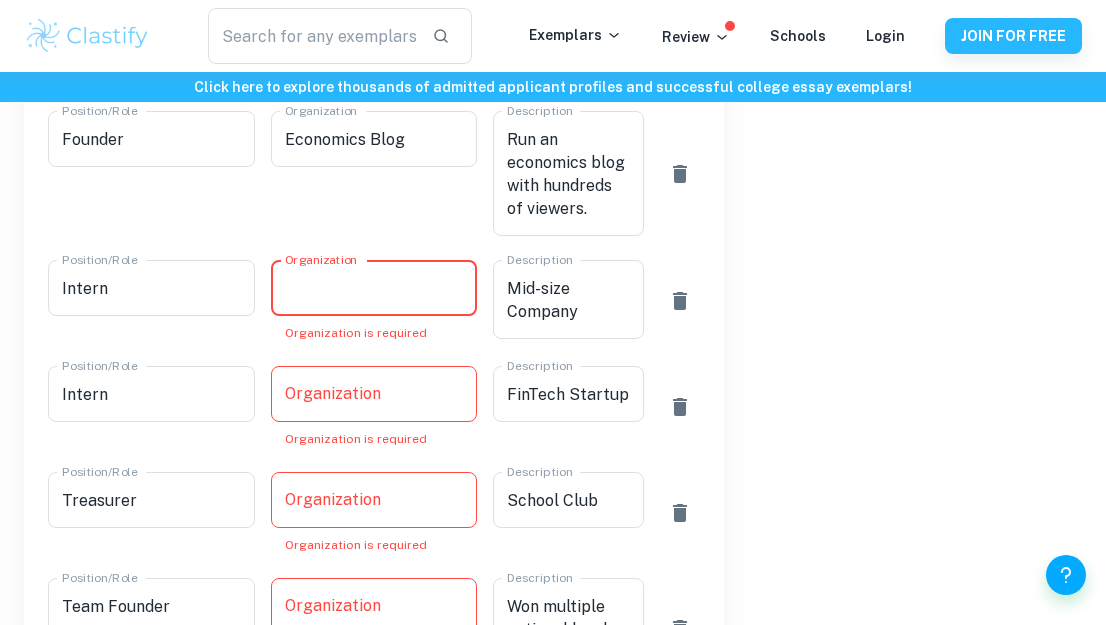 paste on "Mid-size Company" 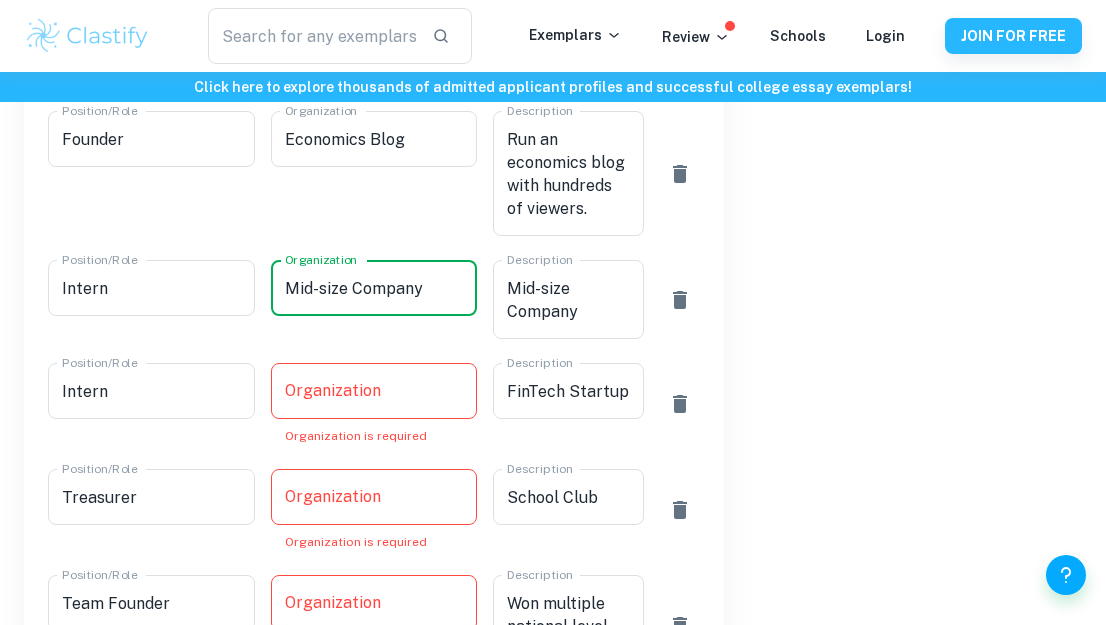 type on "Mid-size Company" 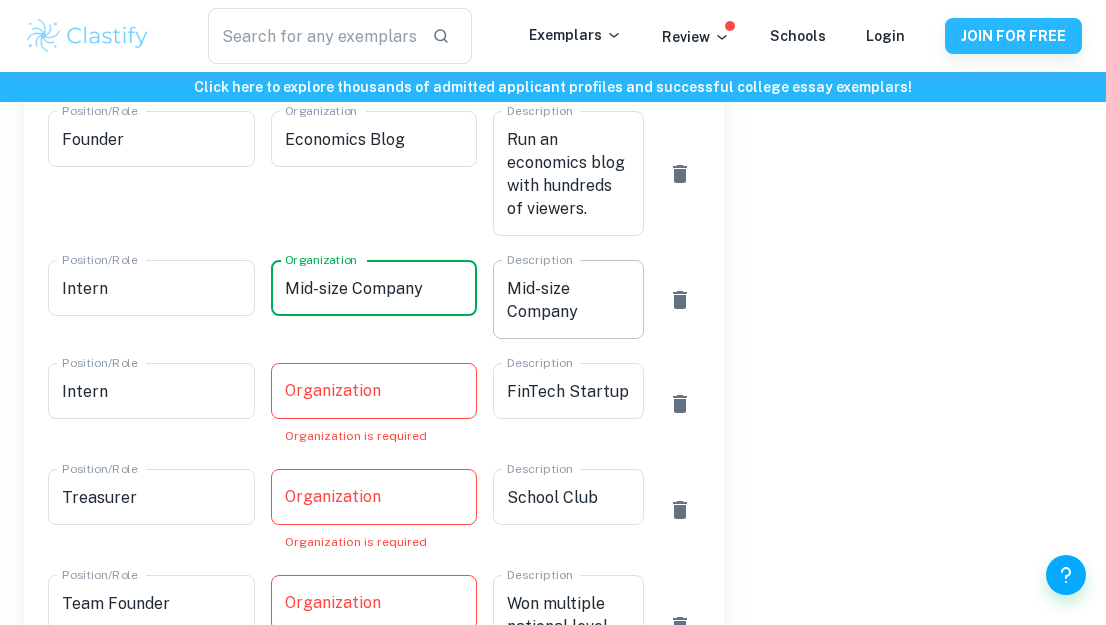 click on "Mid-size Company" at bounding box center (568, 300) 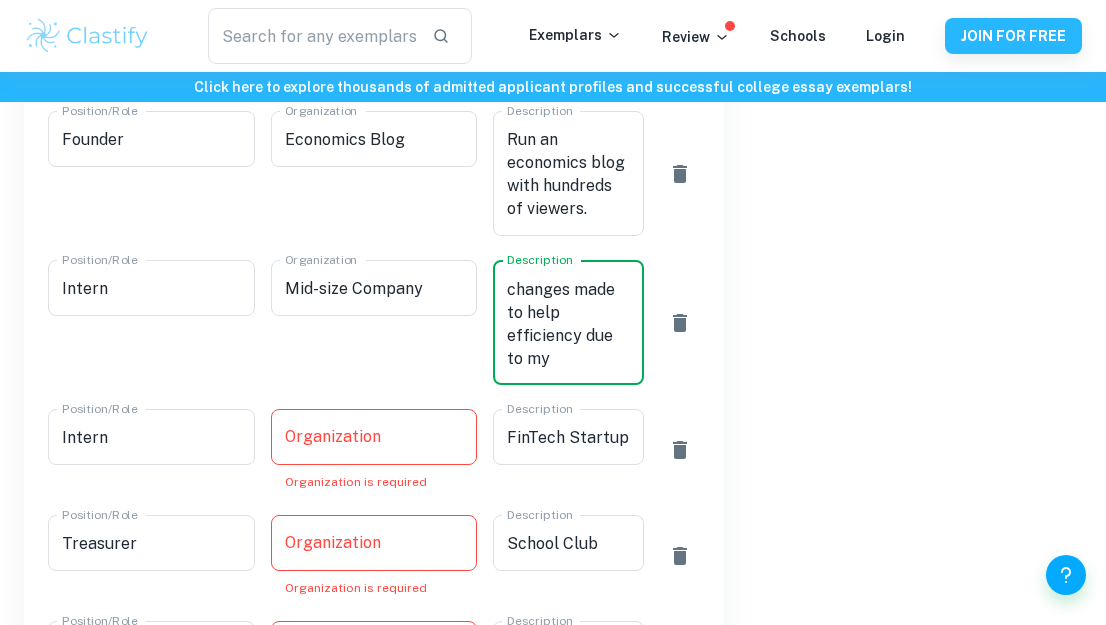 scroll, scrollTop: 45, scrollLeft: 0, axis: vertical 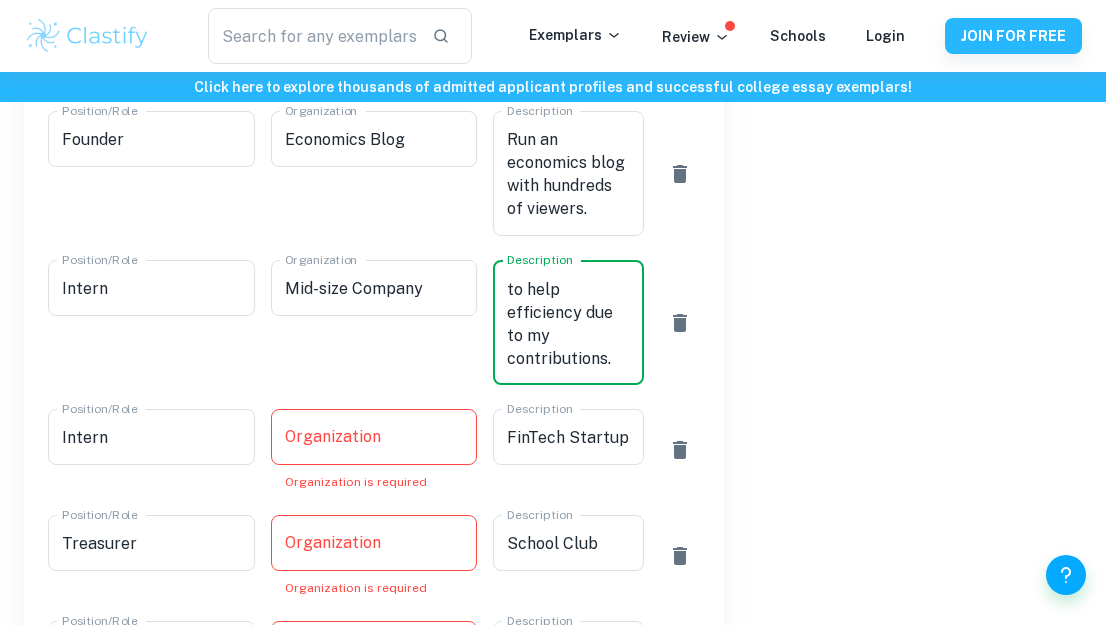 type on "Sizeable changes made to help efficiency due to my contributions." 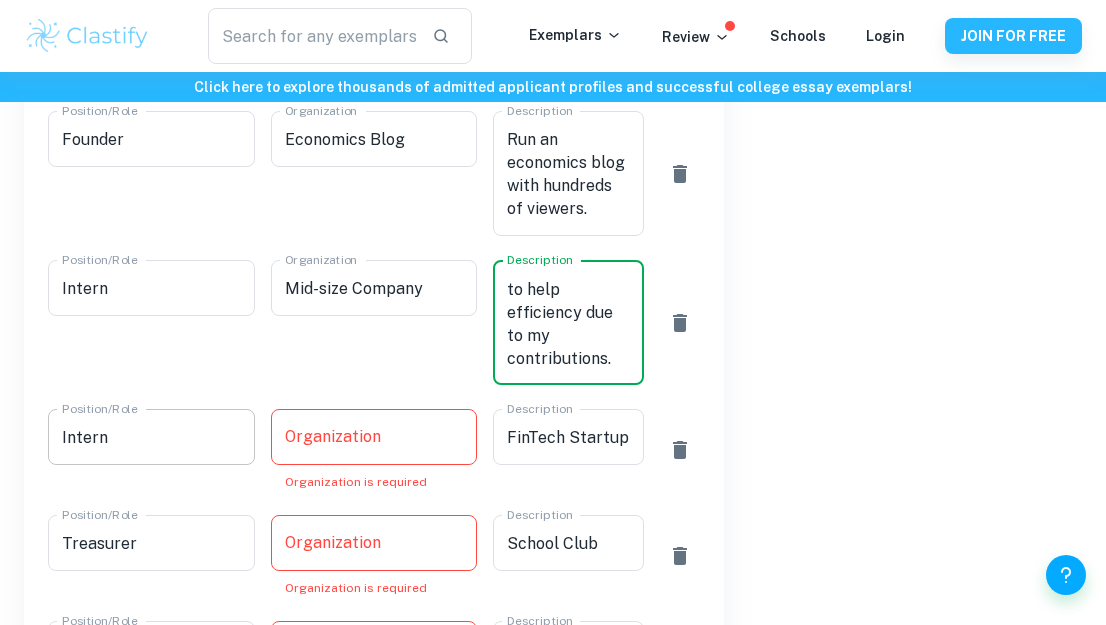 click on "Intern" at bounding box center (151, 437) 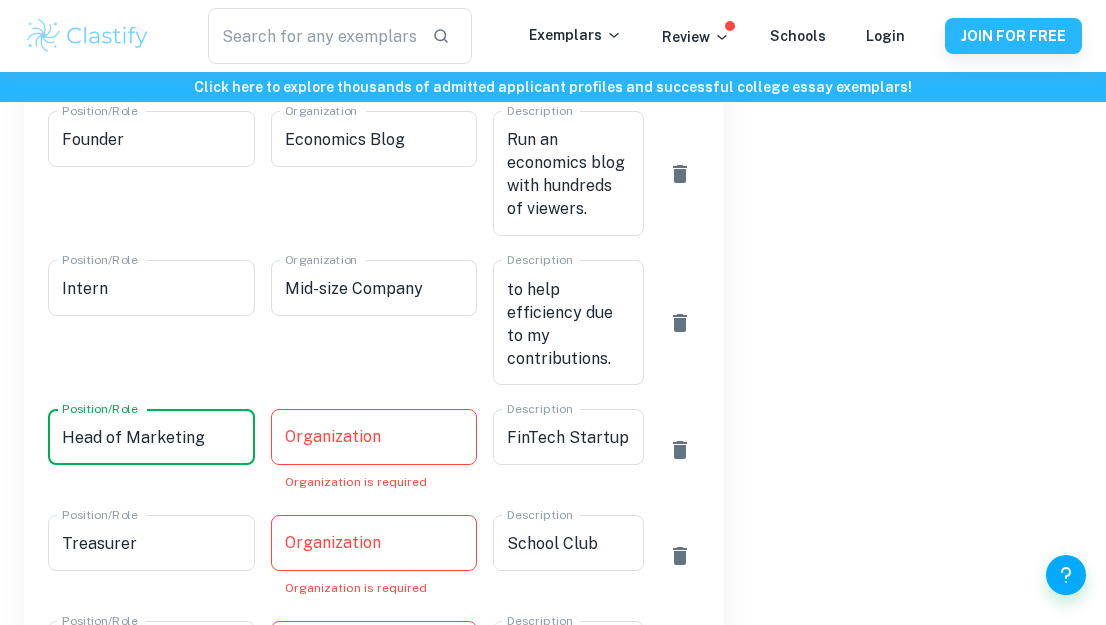 type on "Head of Marketing" 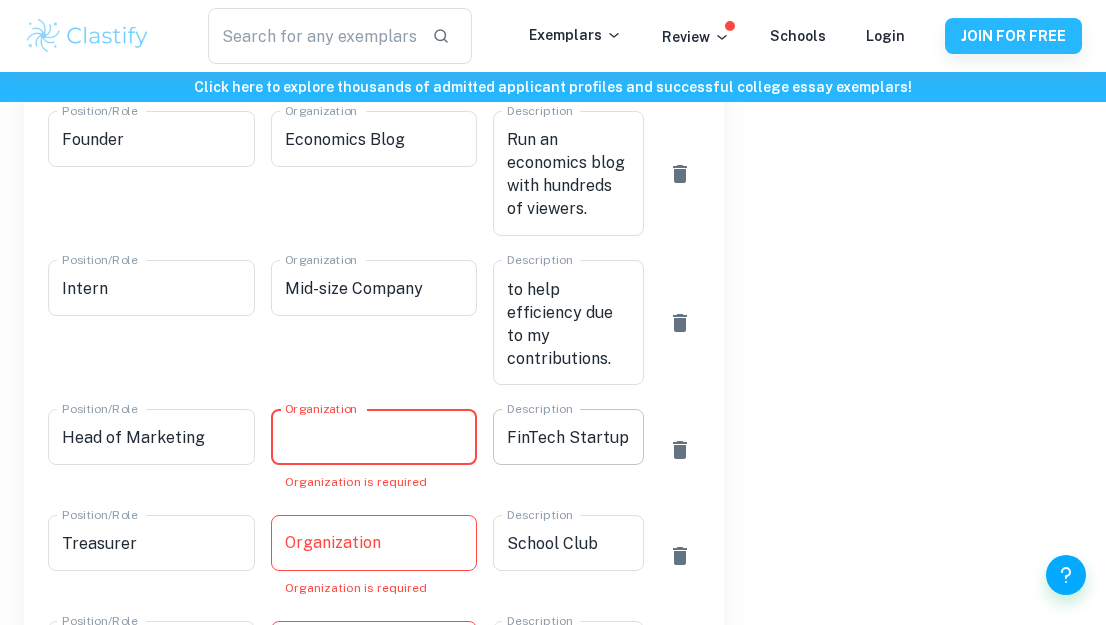 click on "FinTech Startup" at bounding box center [568, 437] 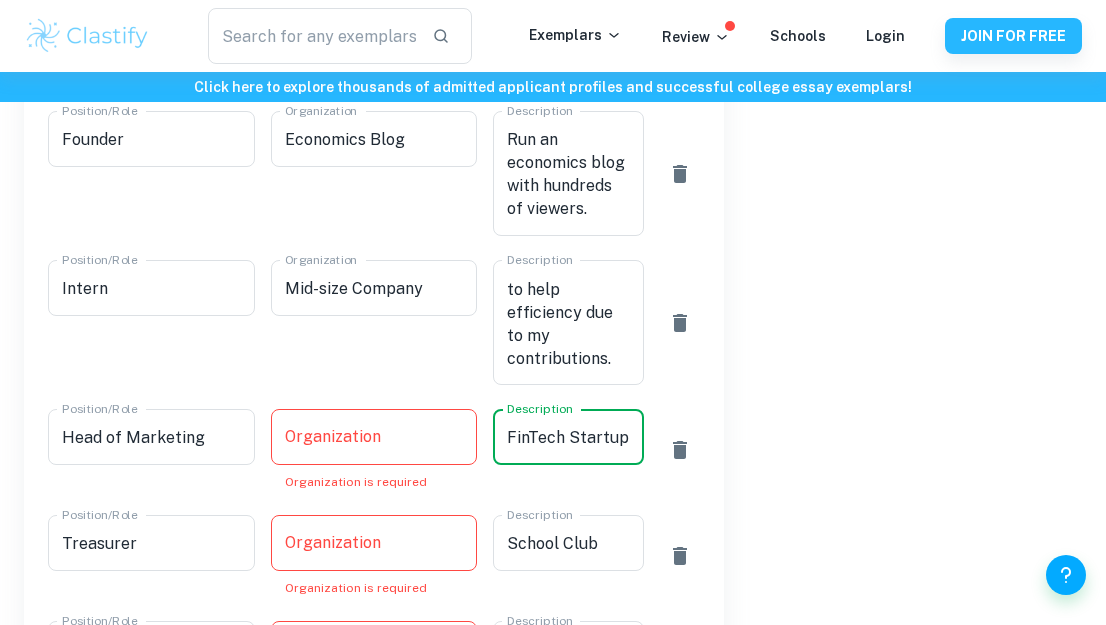 click on "Organization" at bounding box center (374, 437) 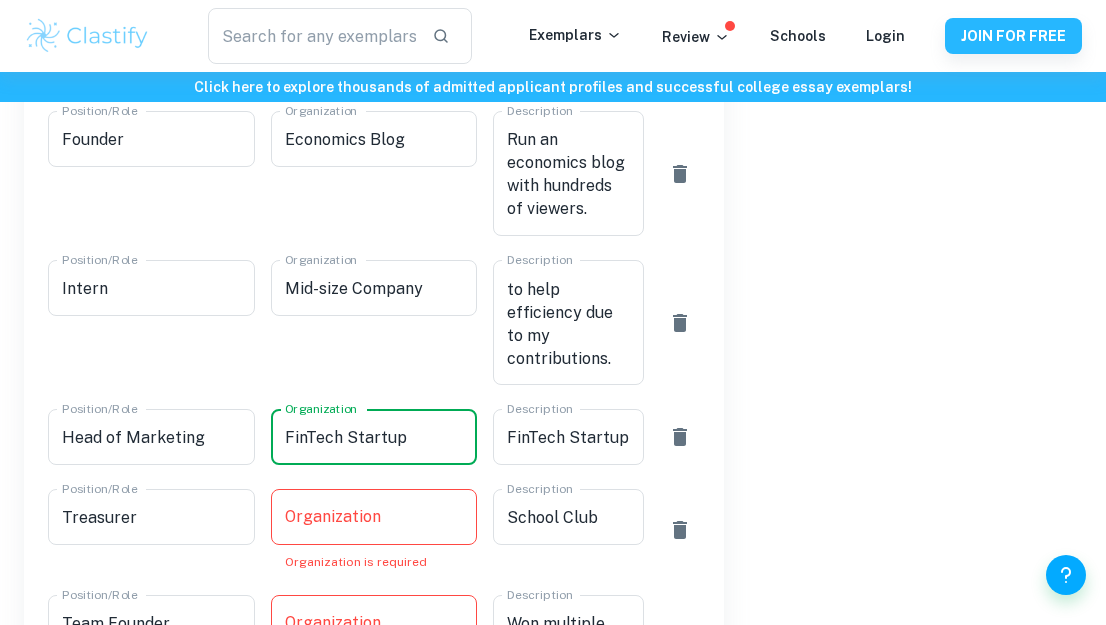 type on "FinTech Startup" 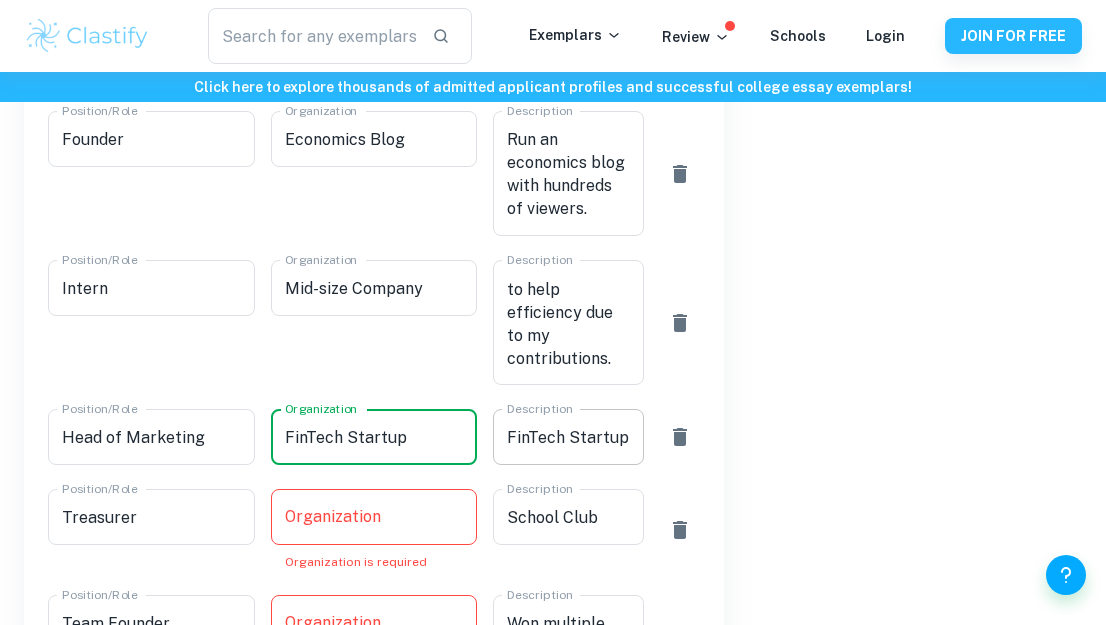 click on "FinTech Startup" at bounding box center [568, 437] 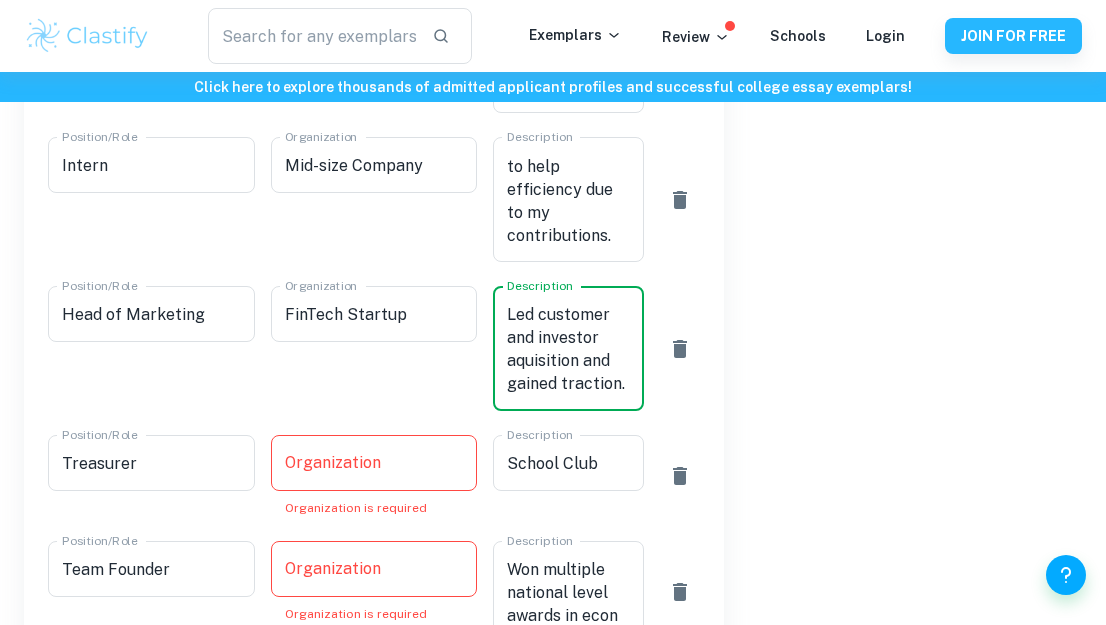 scroll, scrollTop: 1748, scrollLeft: 0, axis: vertical 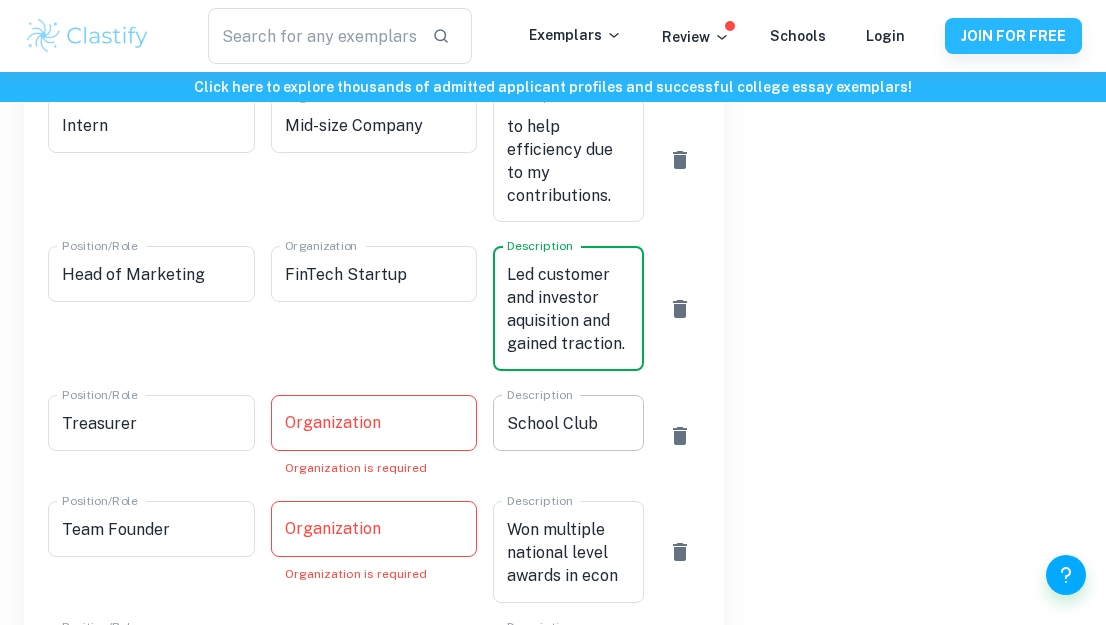 type on "Led customer and investor aquisition and gained traction." 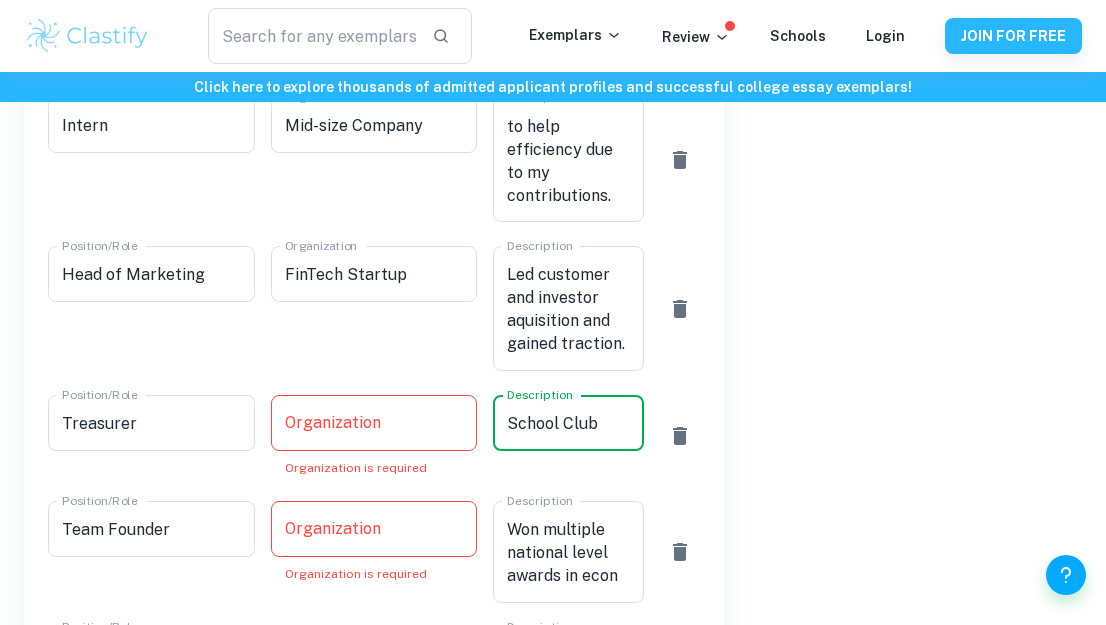 click on "Organization" at bounding box center (374, 423) 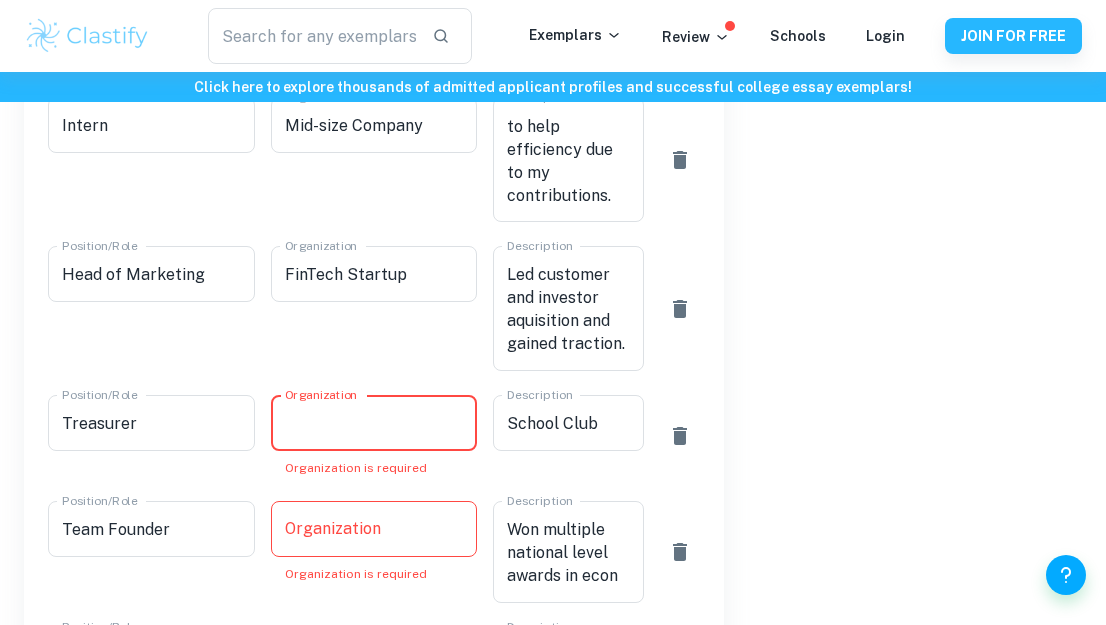 paste on "School Club" 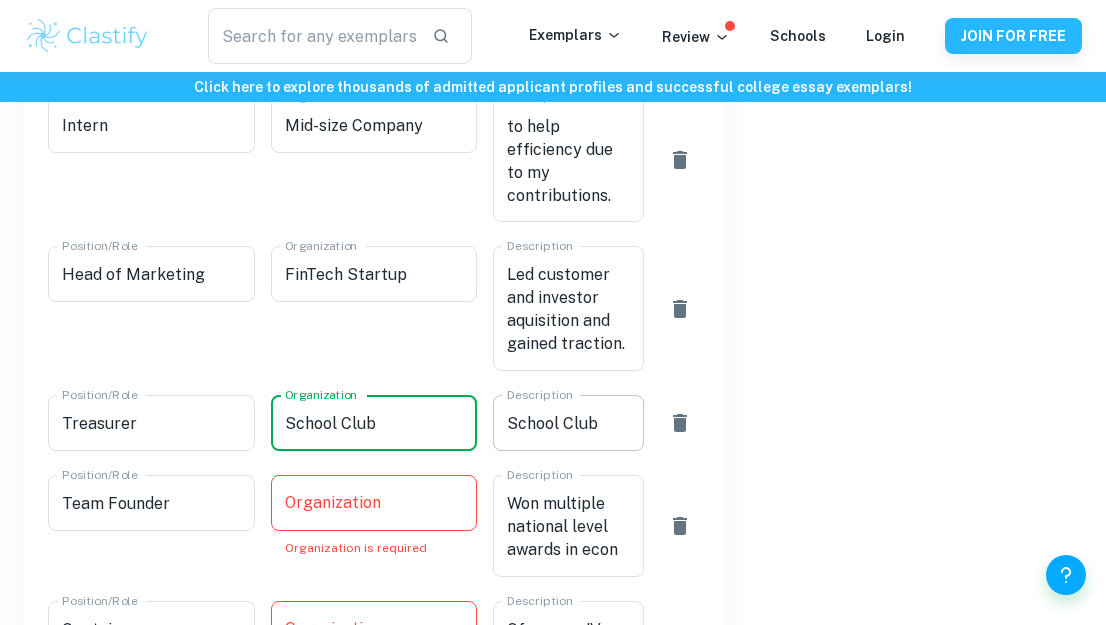 type on "School Club" 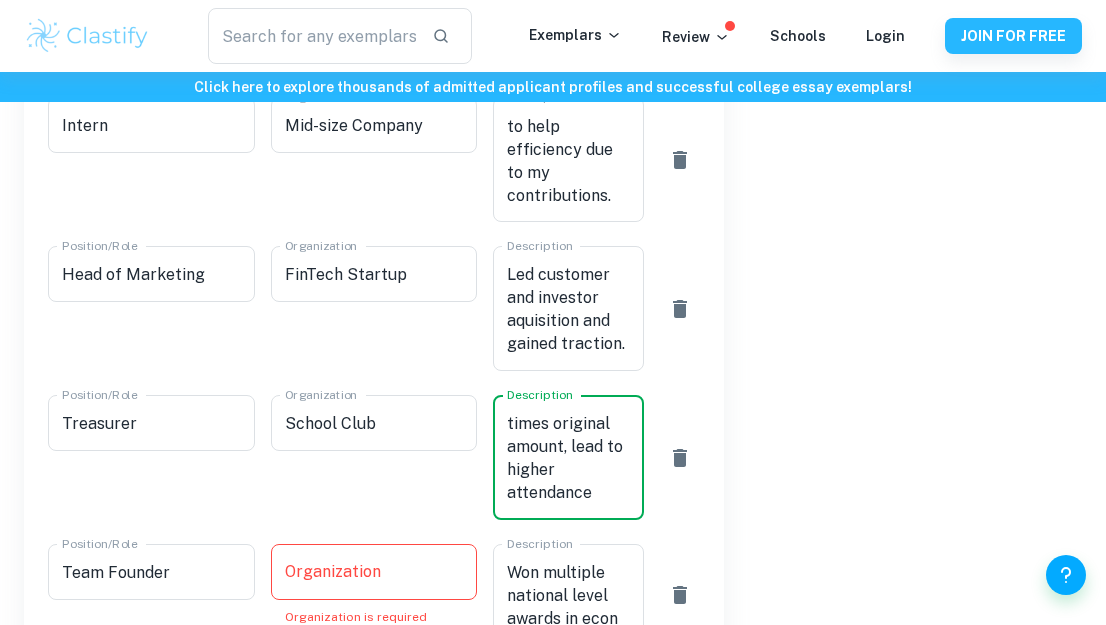 scroll, scrollTop: 69, scrollLeft: 0, axis: vertical 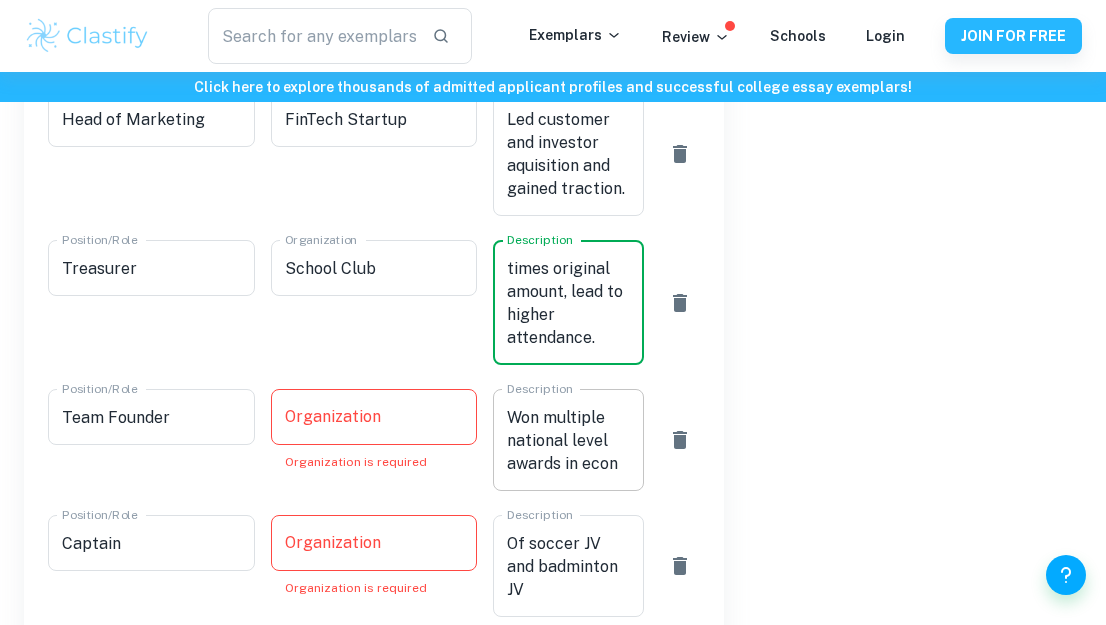 type on "Increased funds by over 50 times original amount, lead to higher attendance." 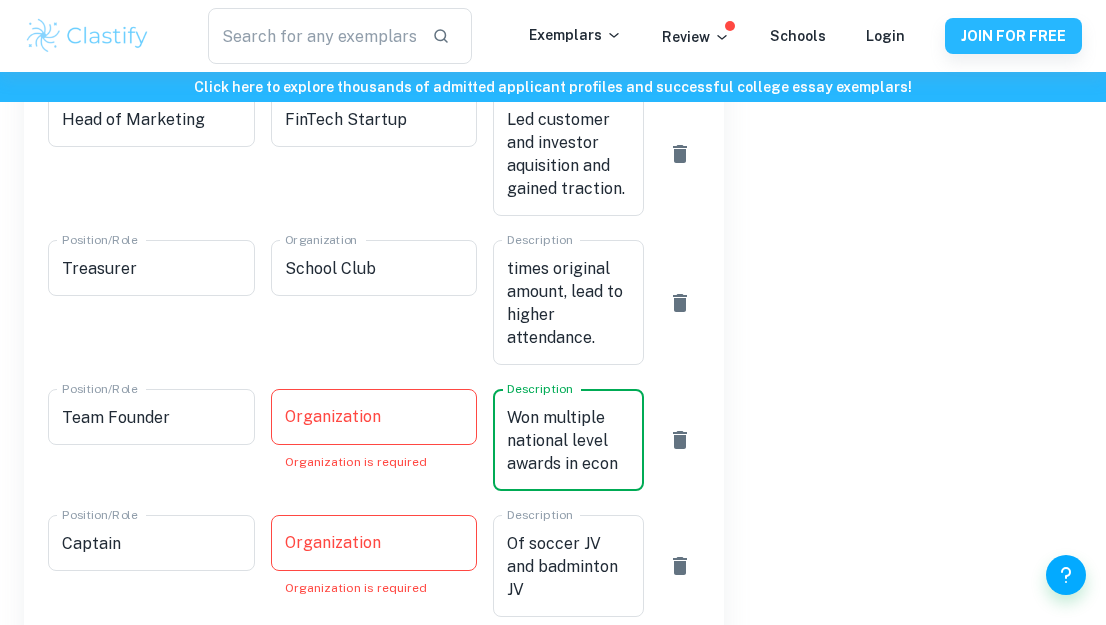 click on "Organization" at bounding box center [374, 417] 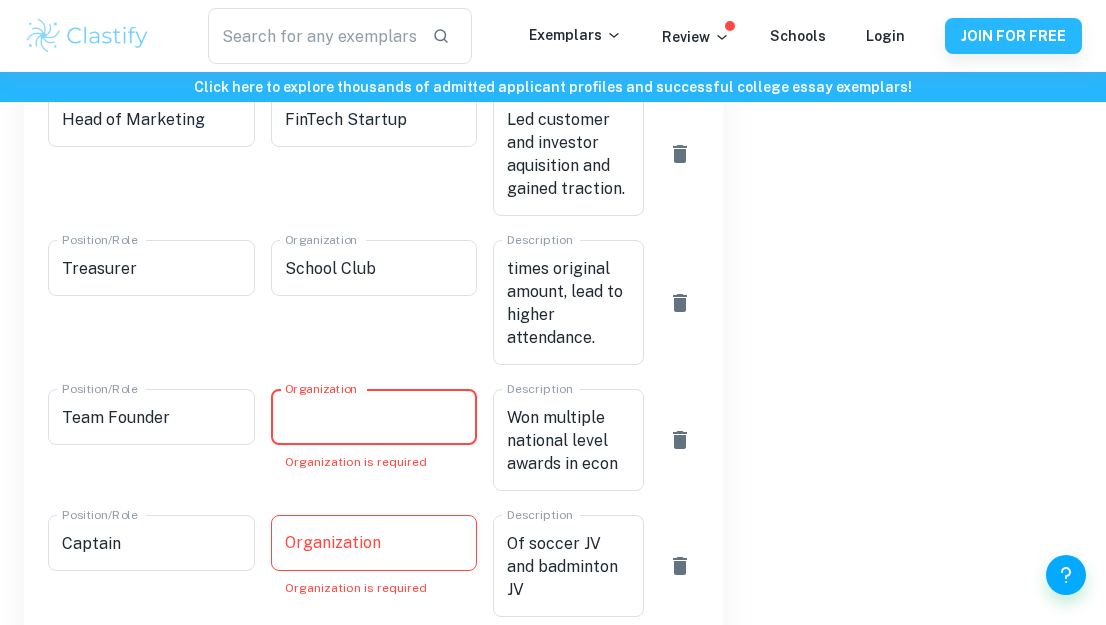 paste on "Won multiple national level awards in econ" 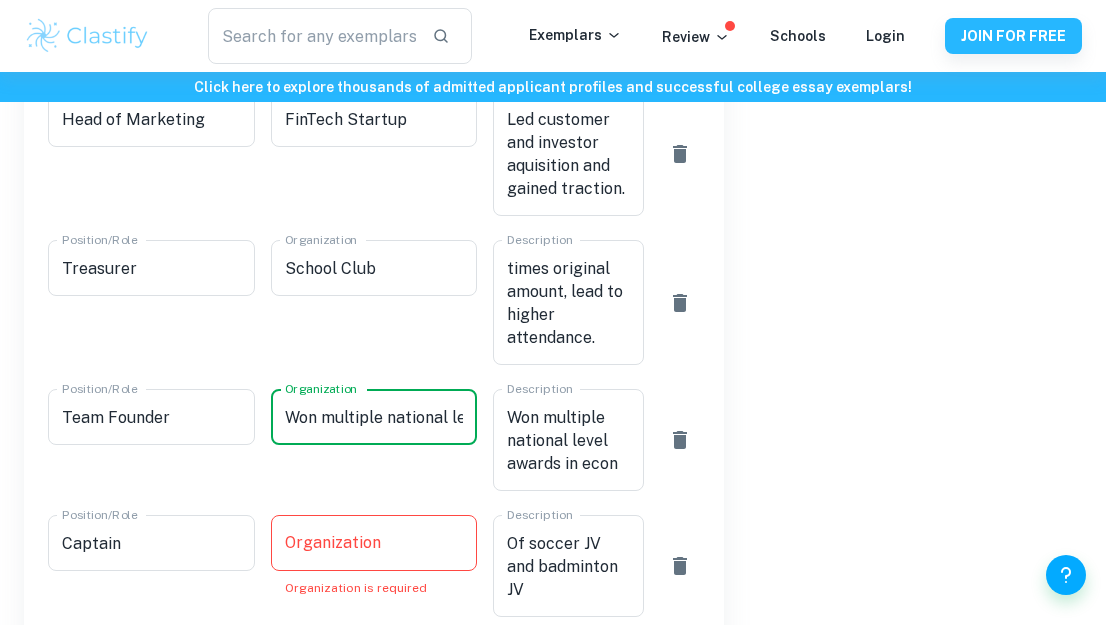 scroll, scrollTop: 0, scrollLeft: 135, axis: horizontal 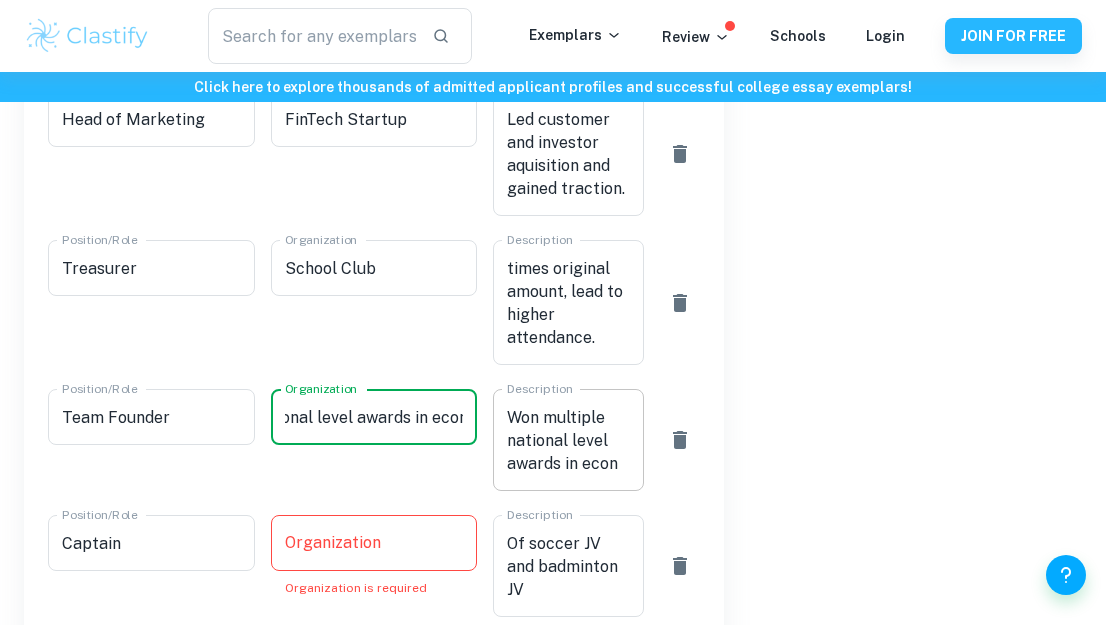 type on "Won multiple national level awards in econ" 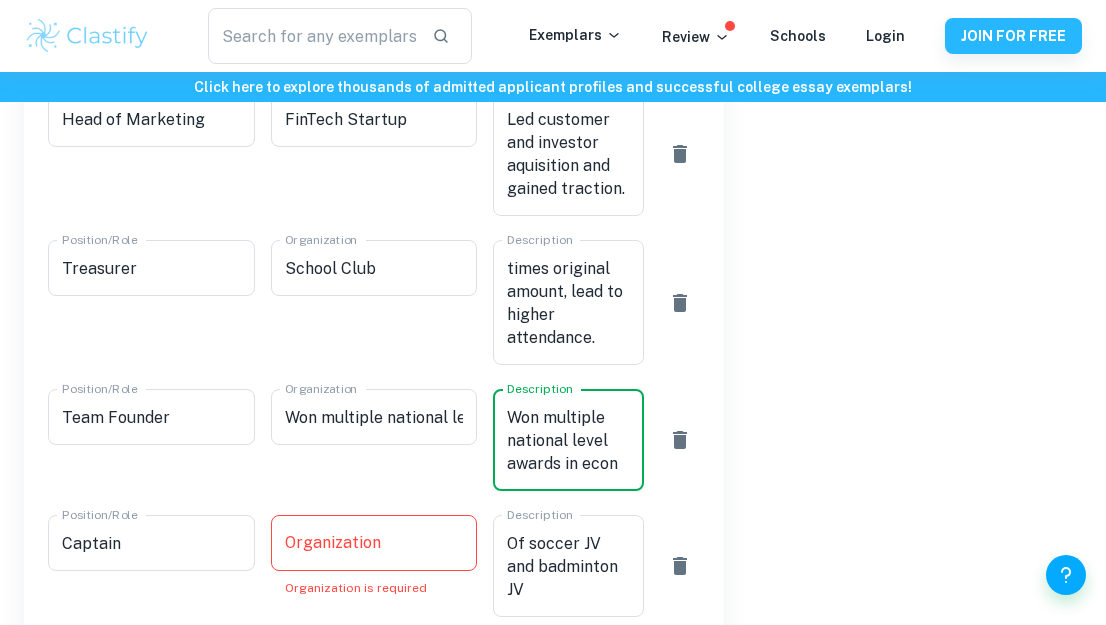 type on "l" 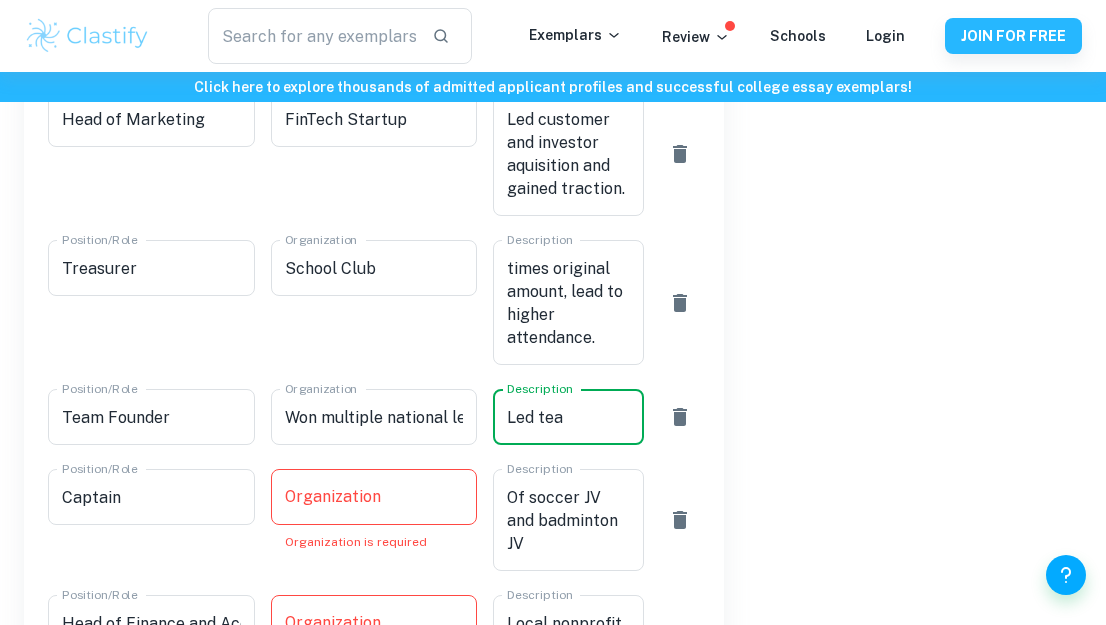 type on "Led" 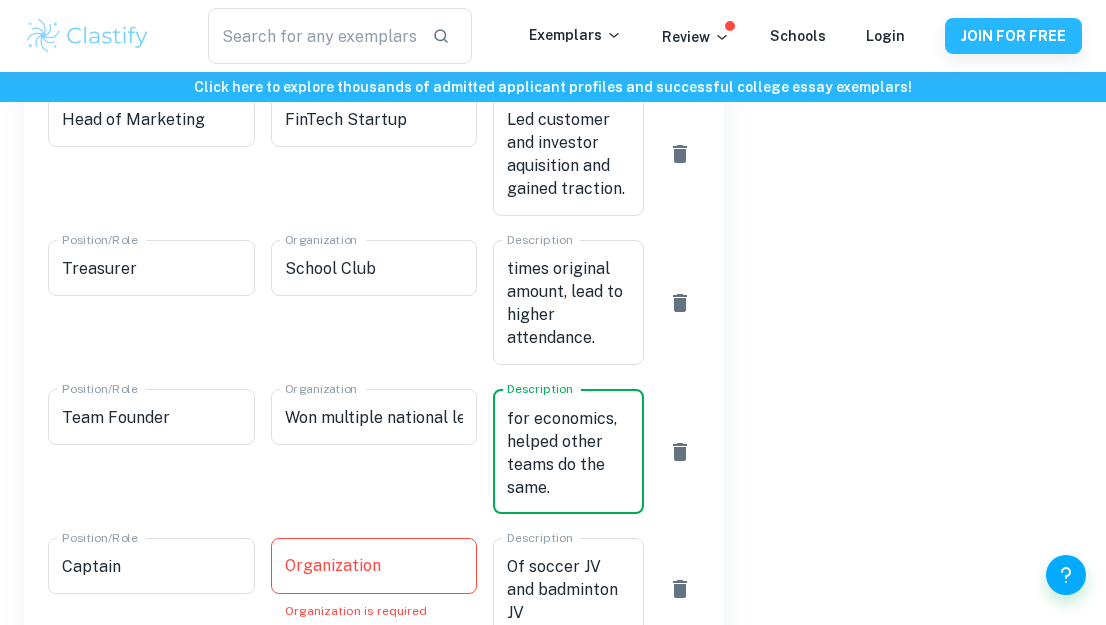 scroll, scrollTop: 91, scrollLeft: 0, axis: vertical 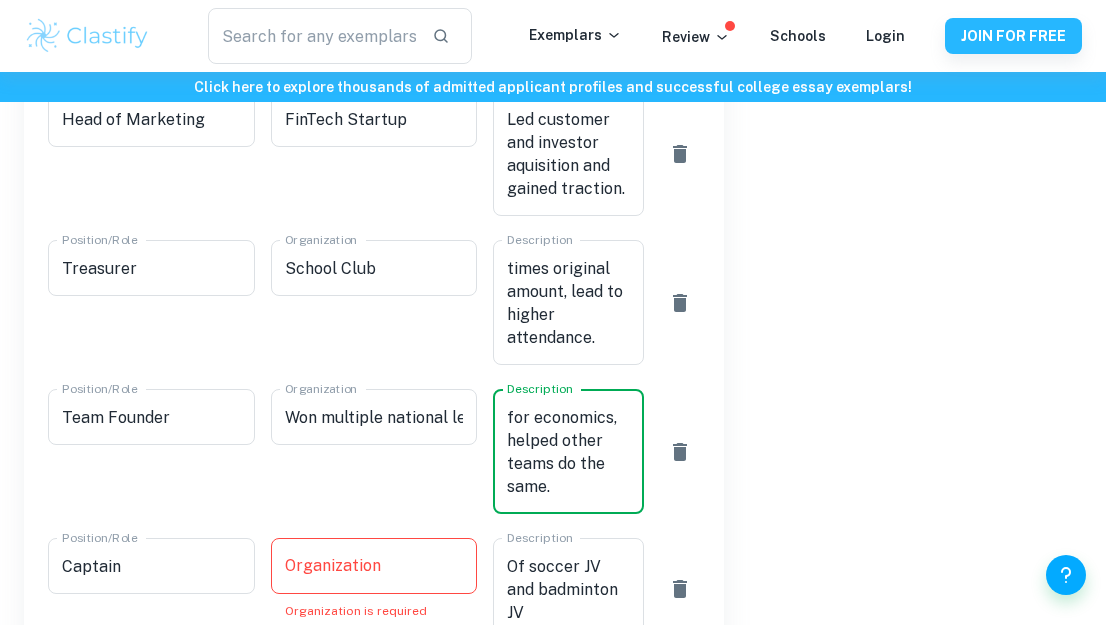 type on "Started and led team to win many awards for economics, helped other teams do the same." 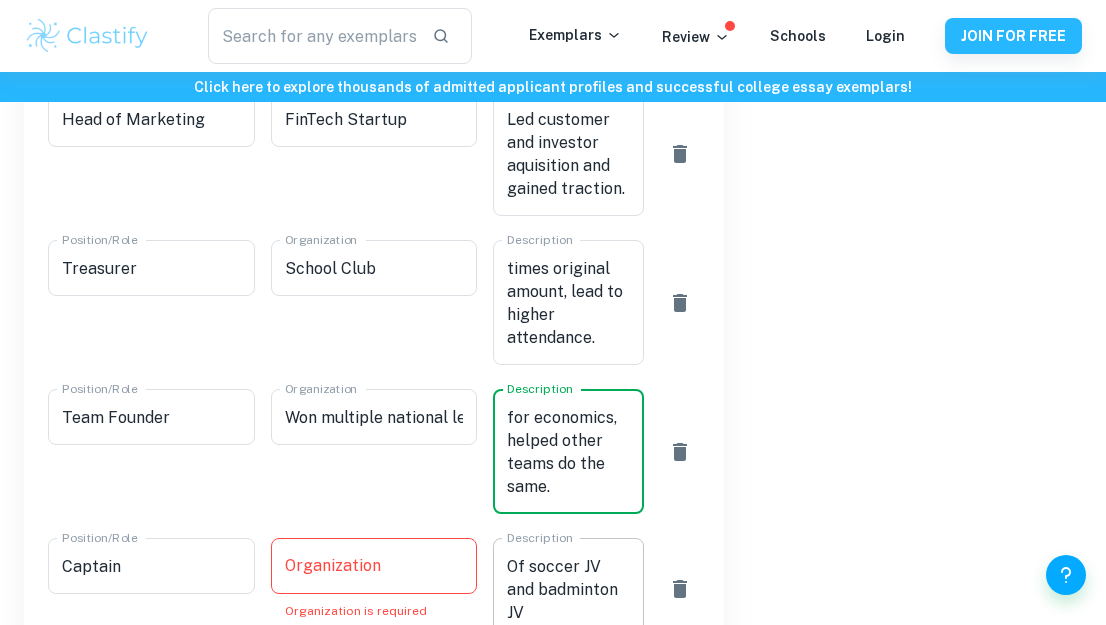click on "Of soccer JV and badminton JV" at bounding box center [568, 589] 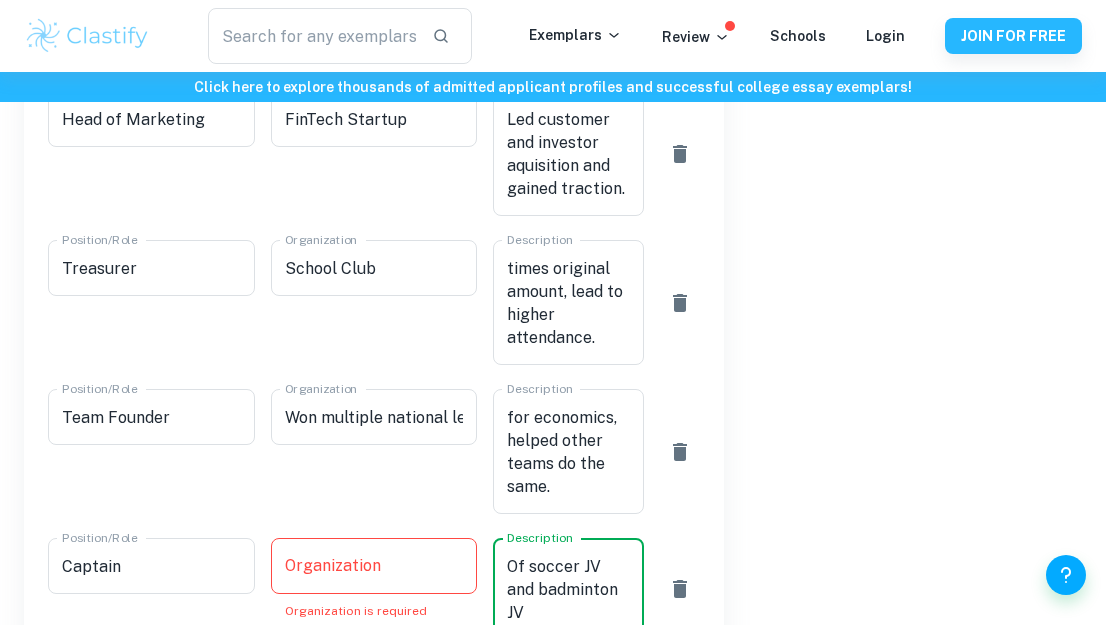 click on "Organization" at bounding box center [374, 566] 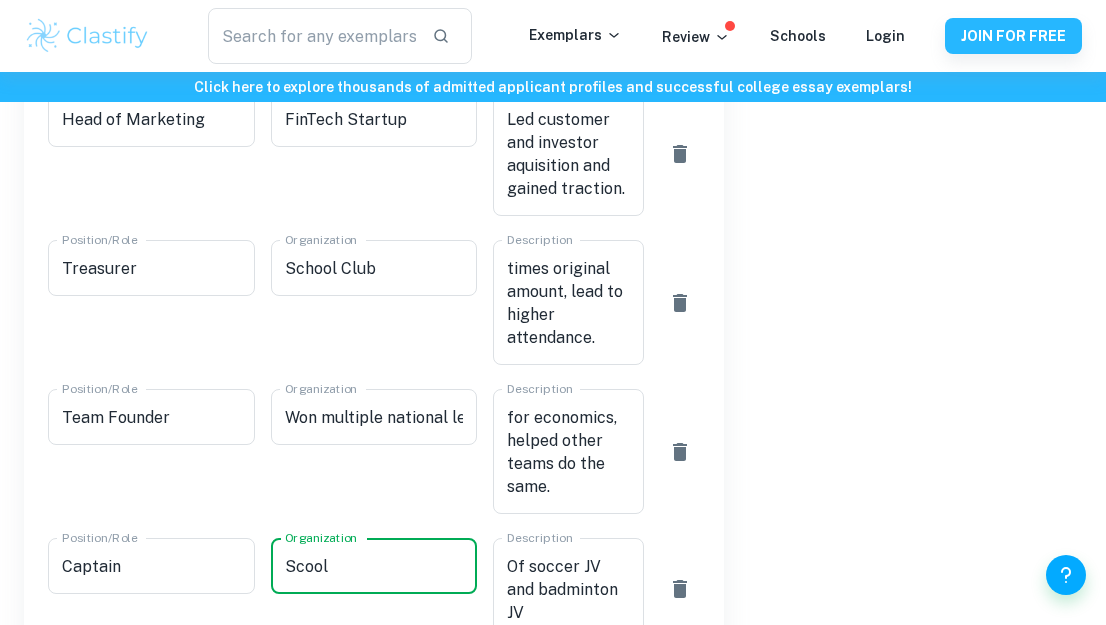 type on "Scool" 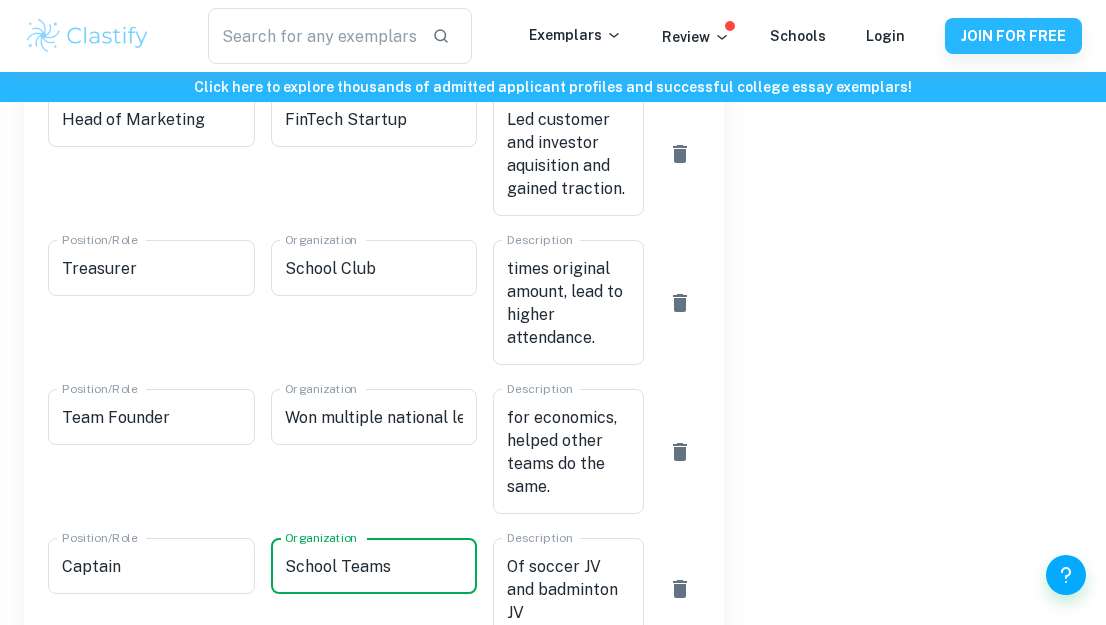 type on "School Teams" 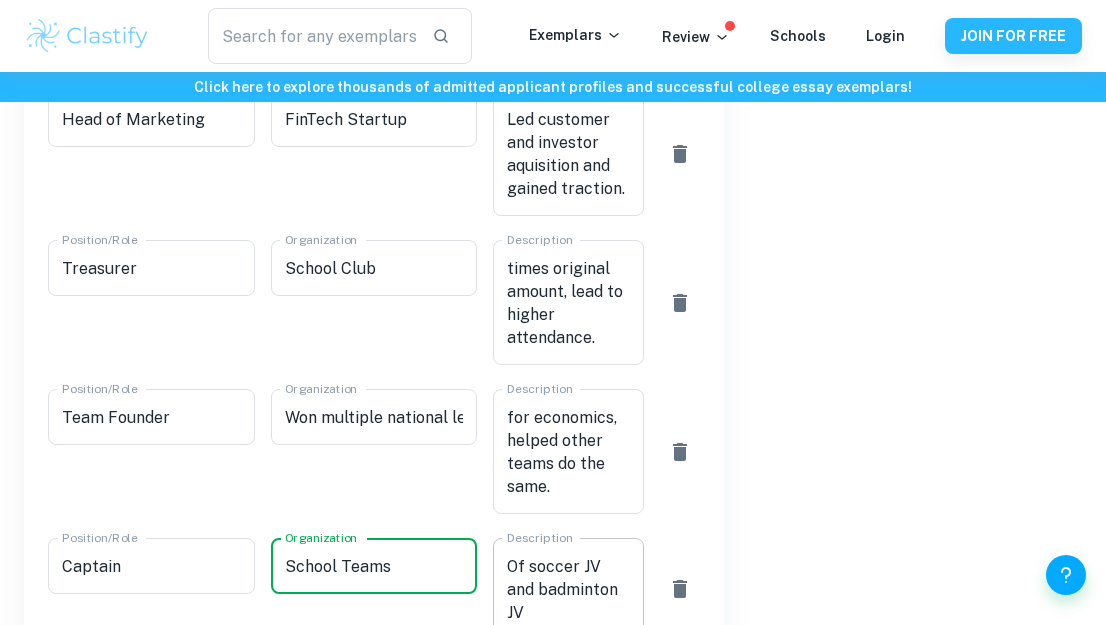 click on "Of soccer JV and badminton JV" at bounding box center [568, 589] 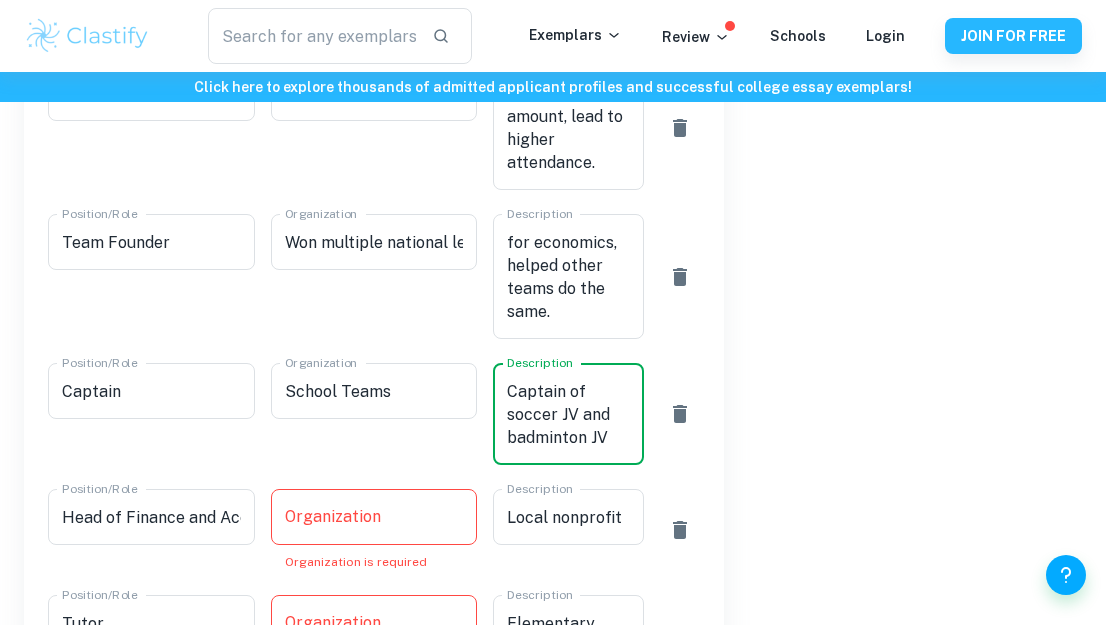scroll, scrollTop: 2085, scrollLeft: 0, axis: vertical 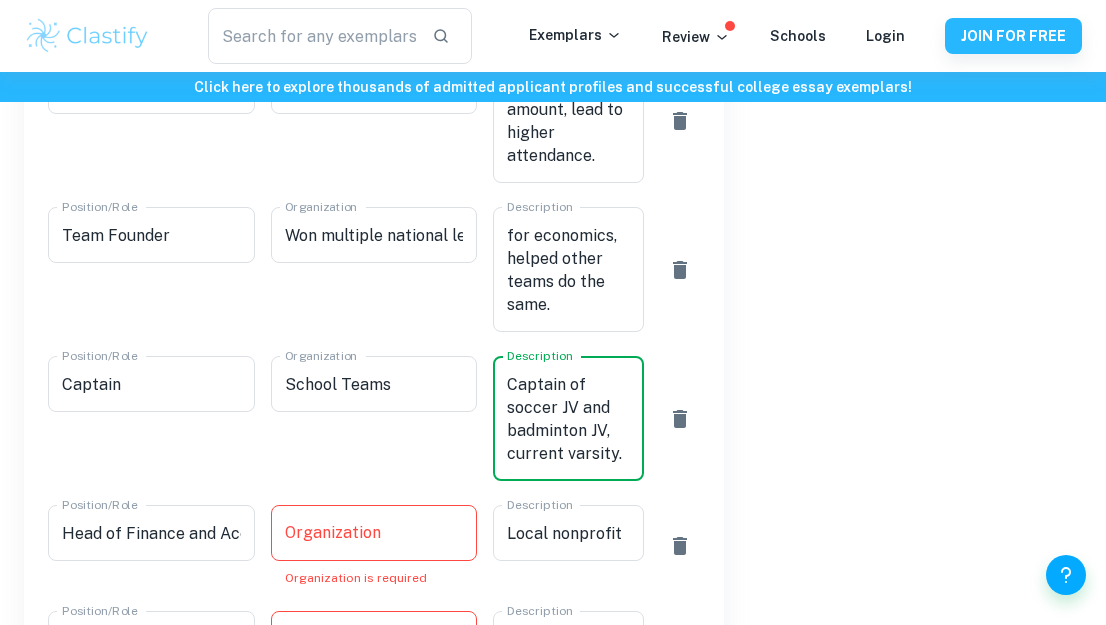 type on "Captain of soccer JV and badminton JV, current varsity." 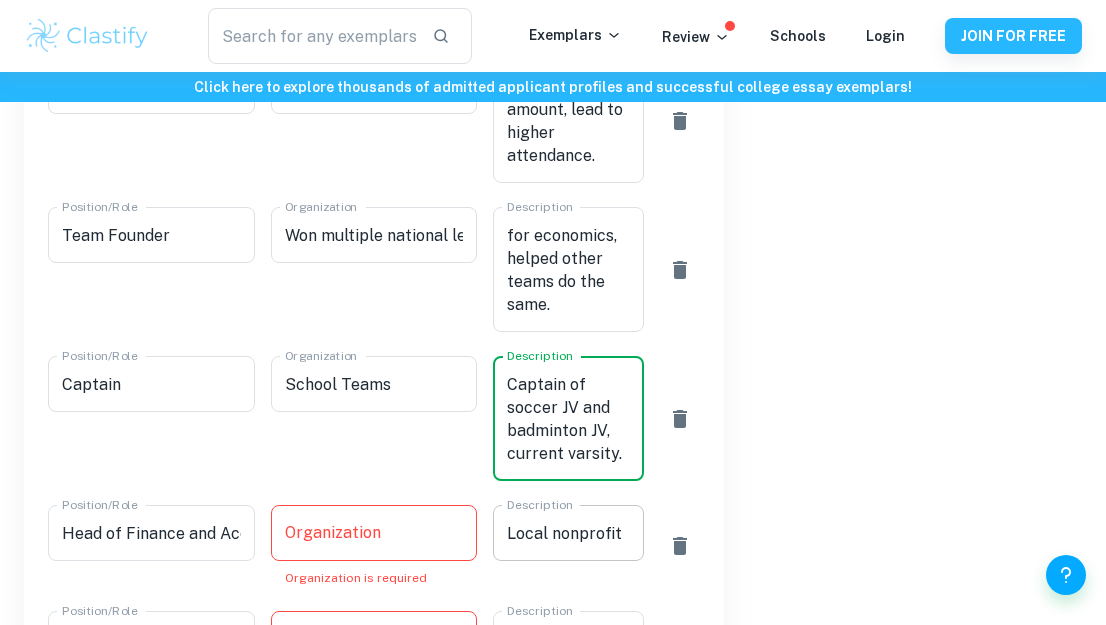 click on "Local nonprofit" at bounding box center [568, 533] 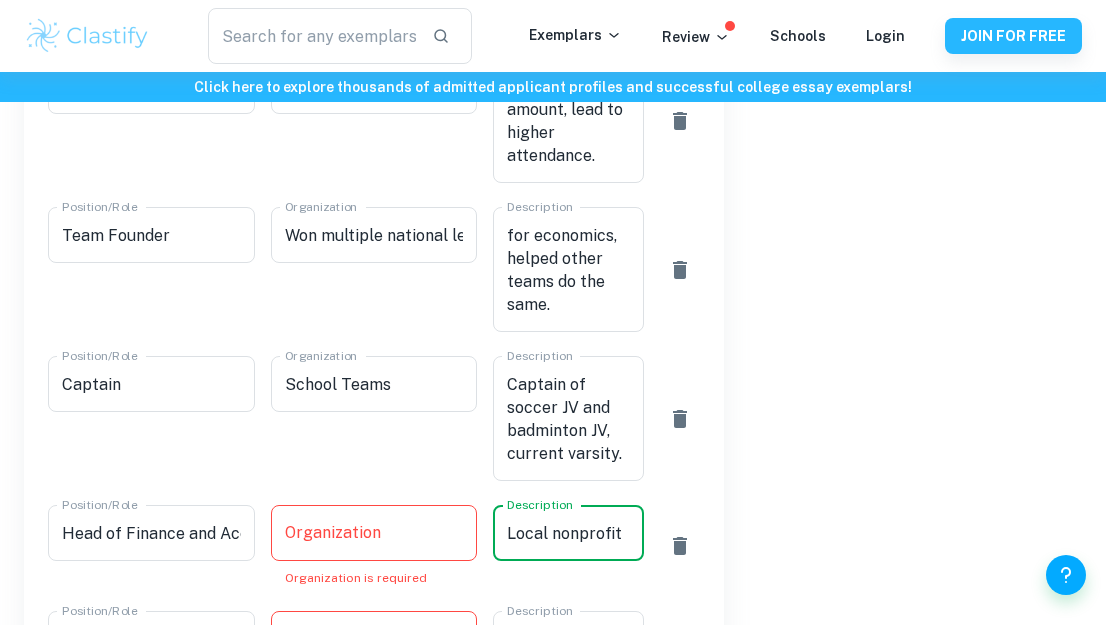 click on "Organization" at bounding box center (374, 533) 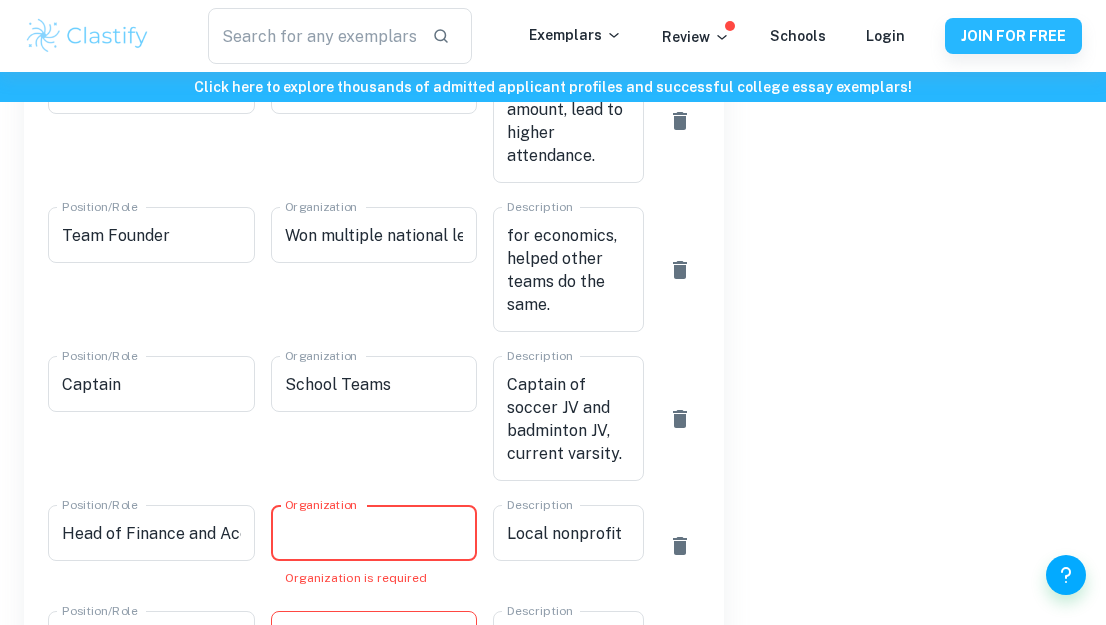 paste on "Local nonprofit" 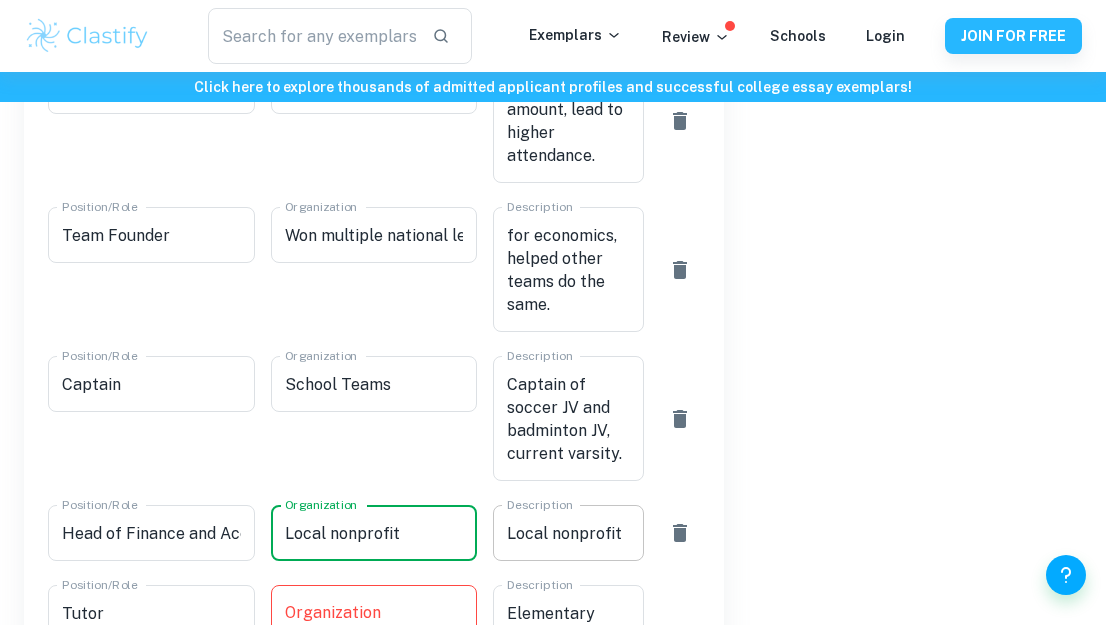 type on "Local nonprofit" 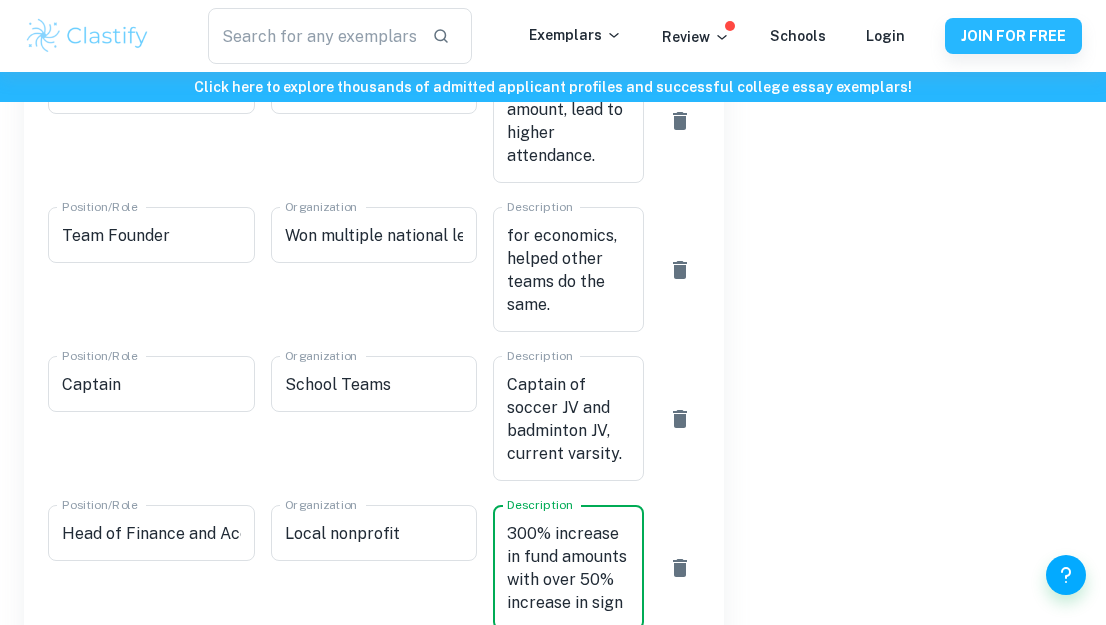 scroll, scrollTop: 68, scrollLeft: 0, axis: vertical 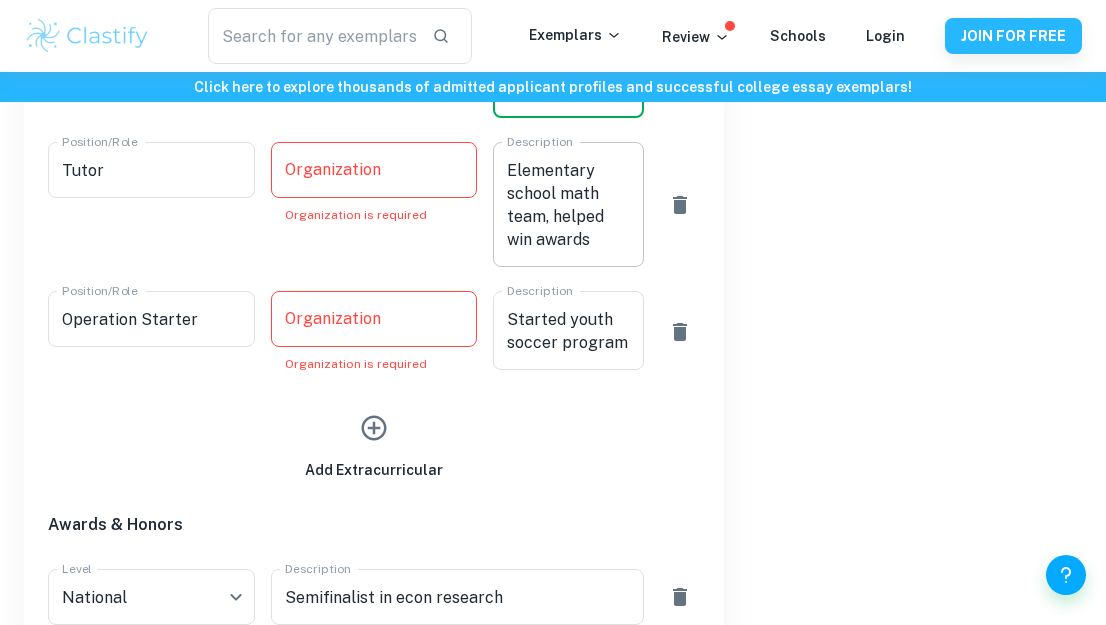 type on "Led to over 300% increase in fund amounts with over 50% increase in customer signups." 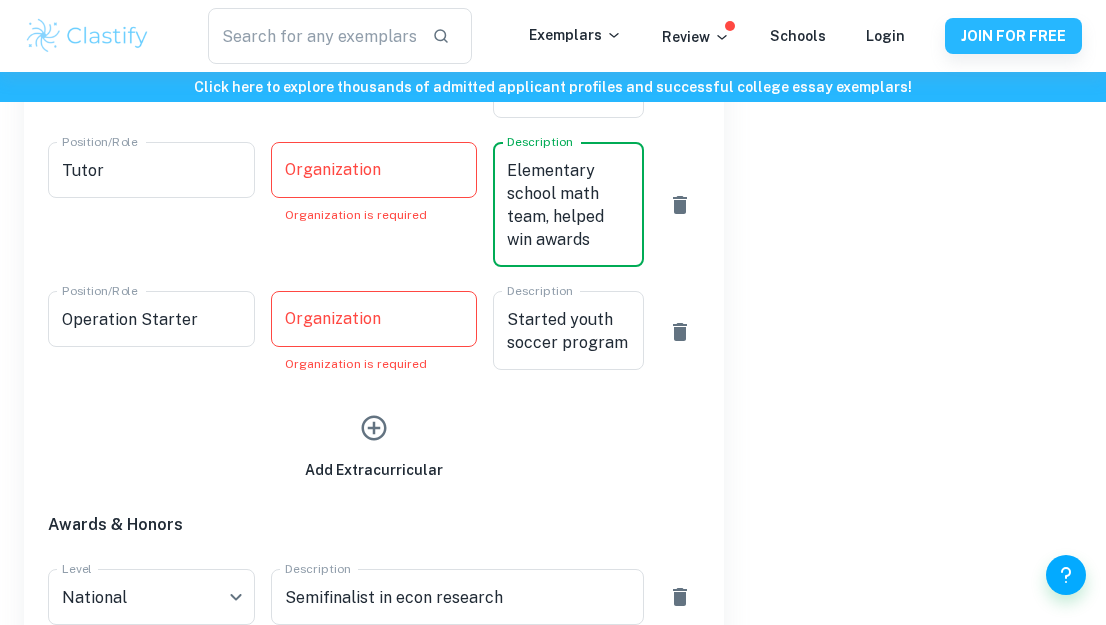click on "Organization Organization Organization is required" at bounding box center [374, 183] 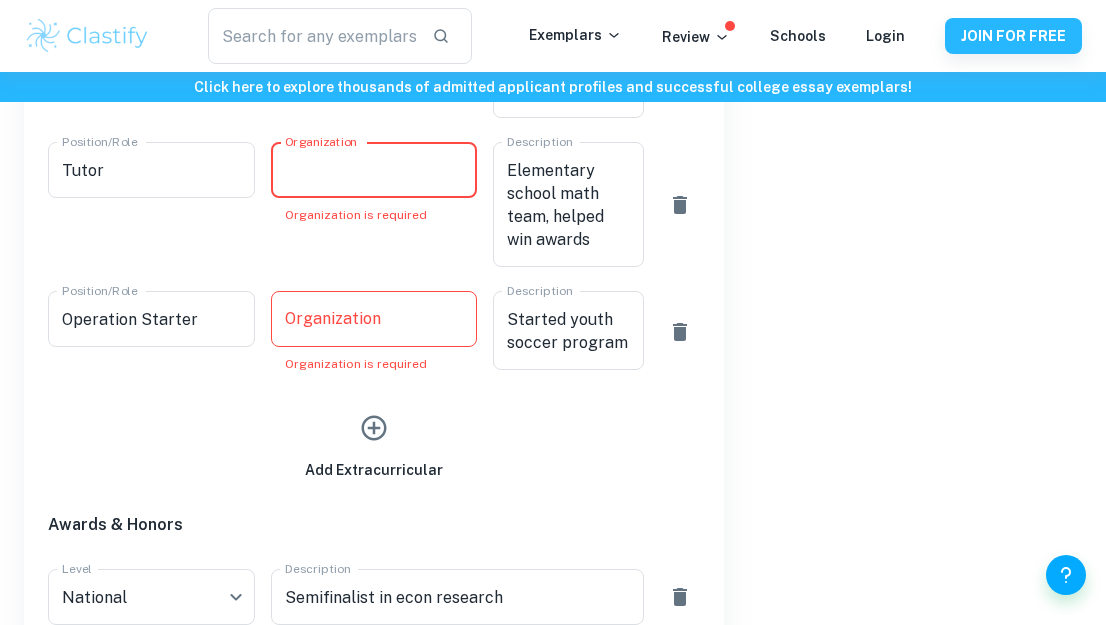paste on "Elementary school math team, helped win awards" 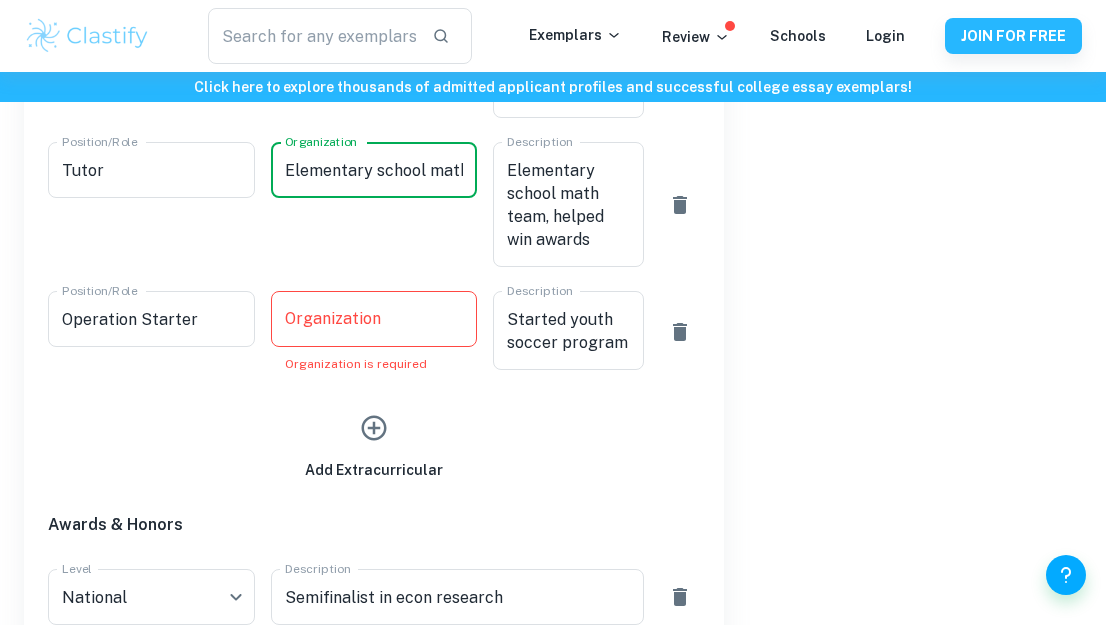 scroll, scrollTop: 0, scrollLeft: 188, axis: horizontal 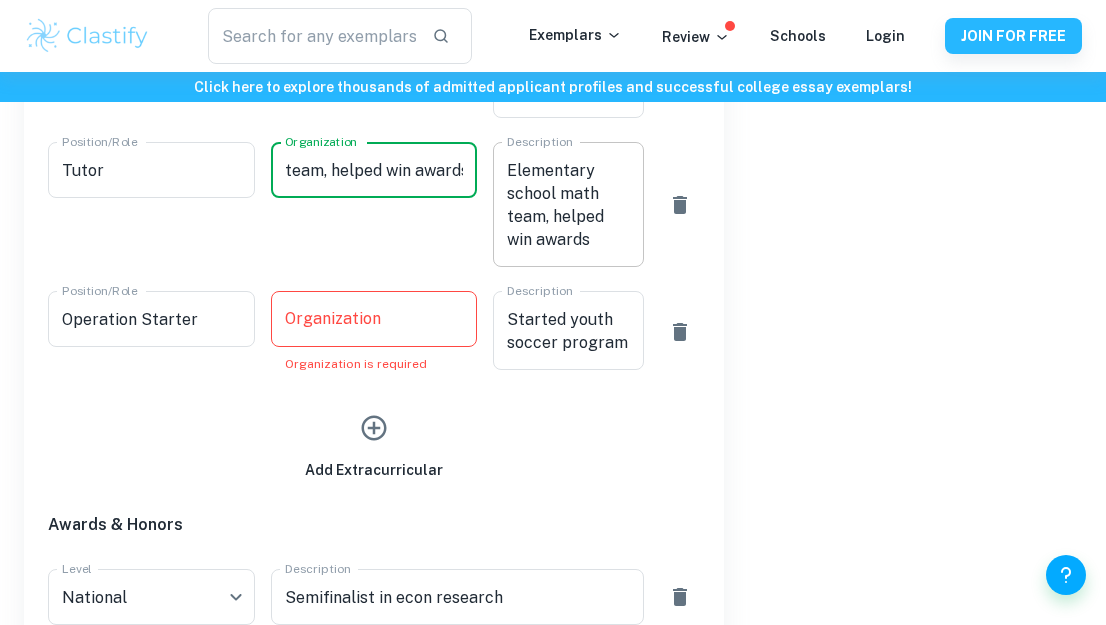 click on "Elementary school math team, helped win awards" at bounding box center [568, 205] 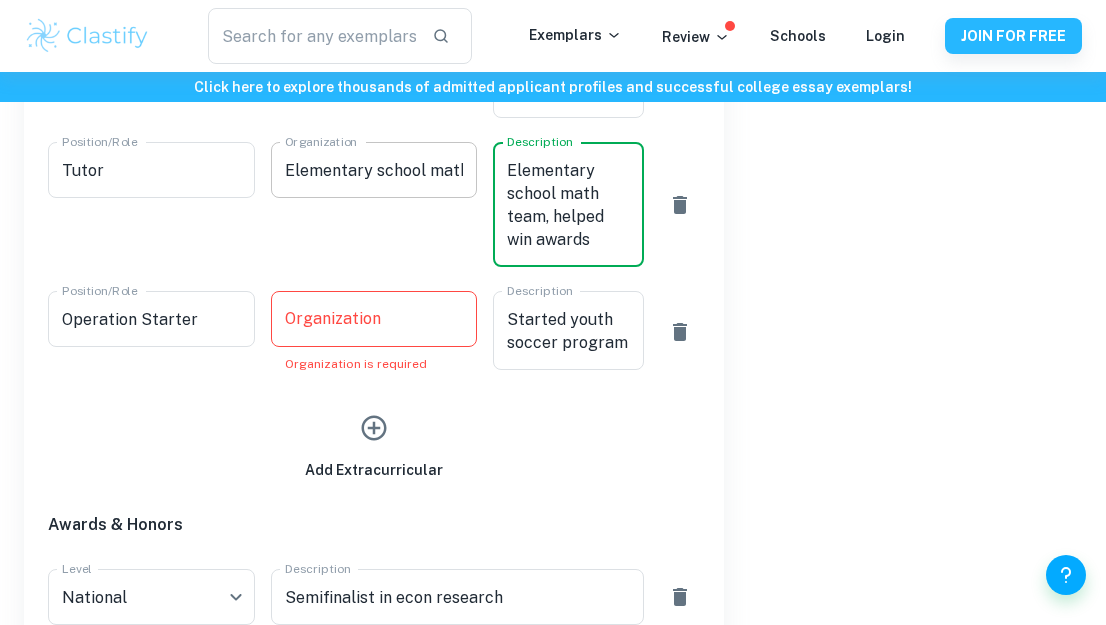 click on "Elementary school math team, helped win awards" at bounding box center [374, 170] 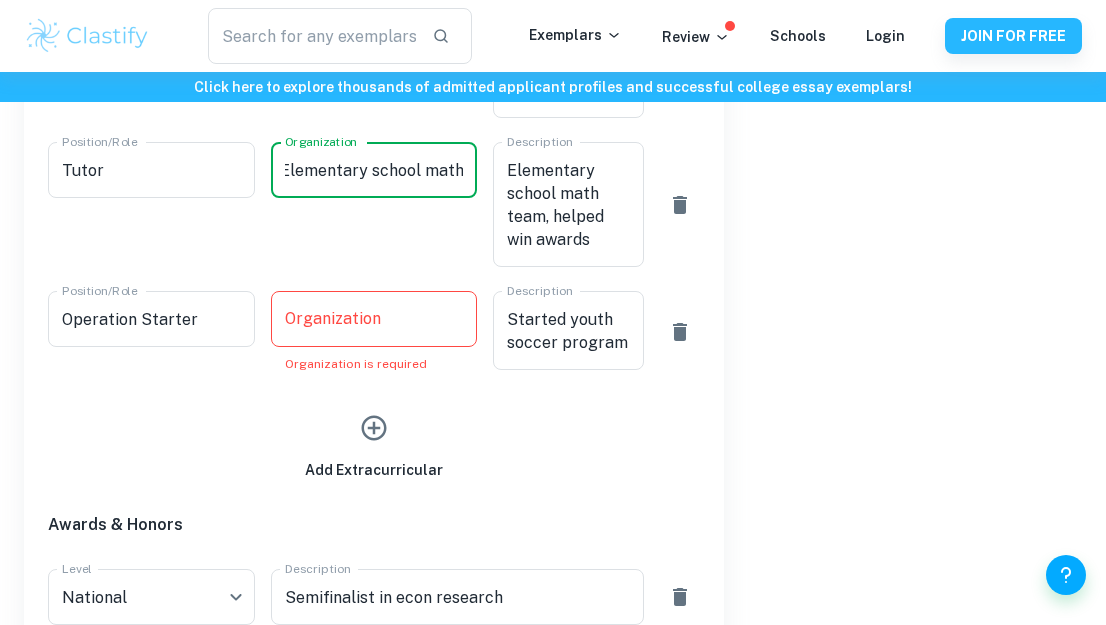 scroll, scrollTop: 0, scrollLeft: 0, axis: both 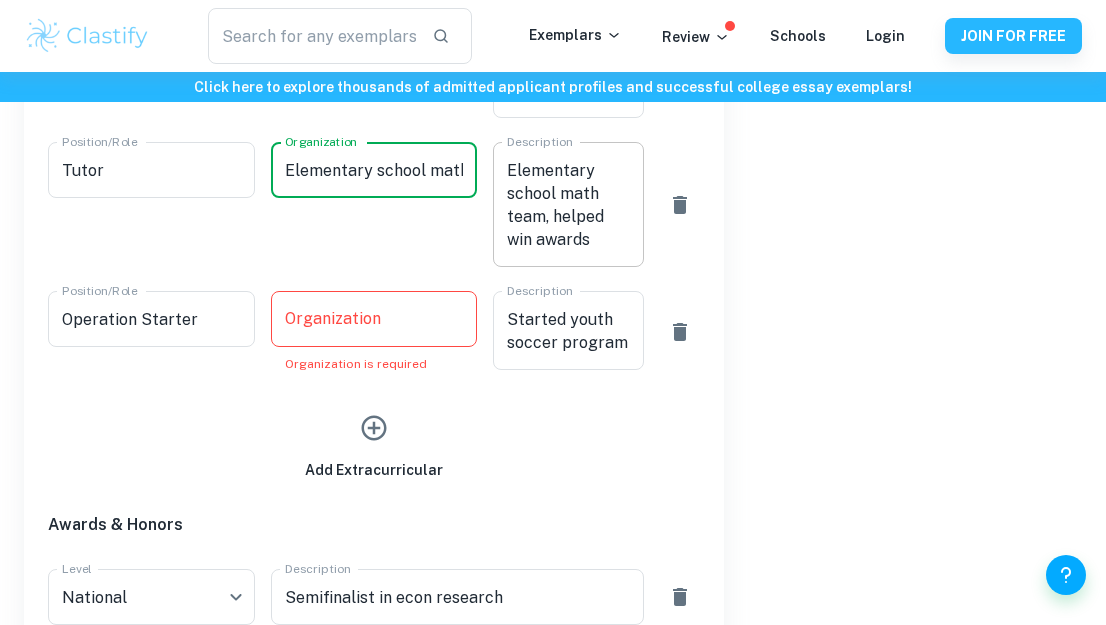 type on "Elementary school math" 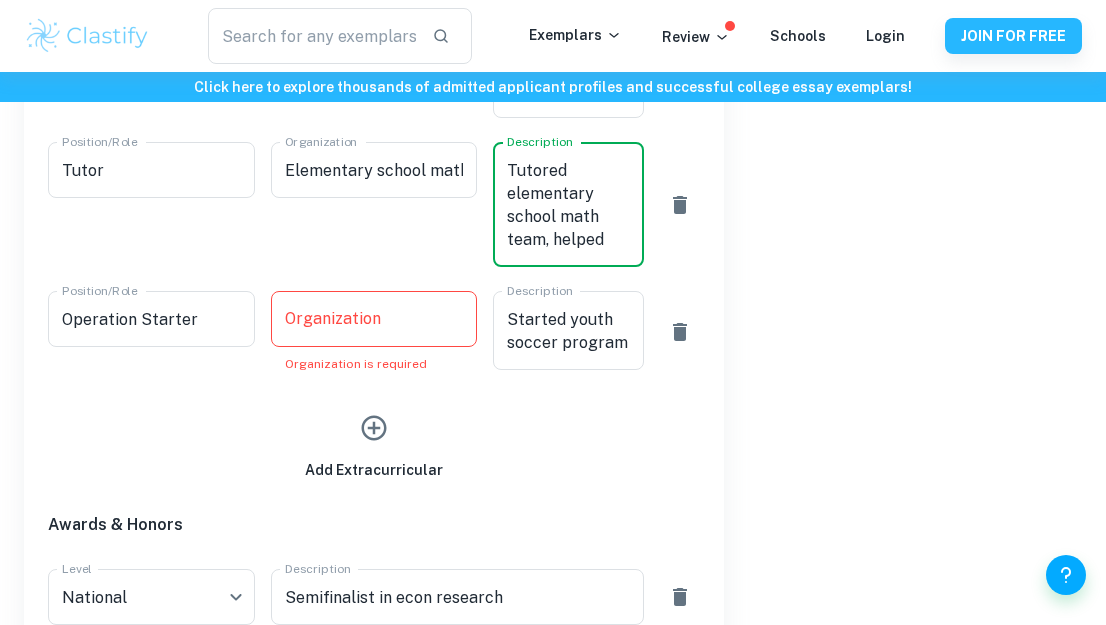 scroll, scrollTop: 22, scrollLeft: 0, axis: vertical 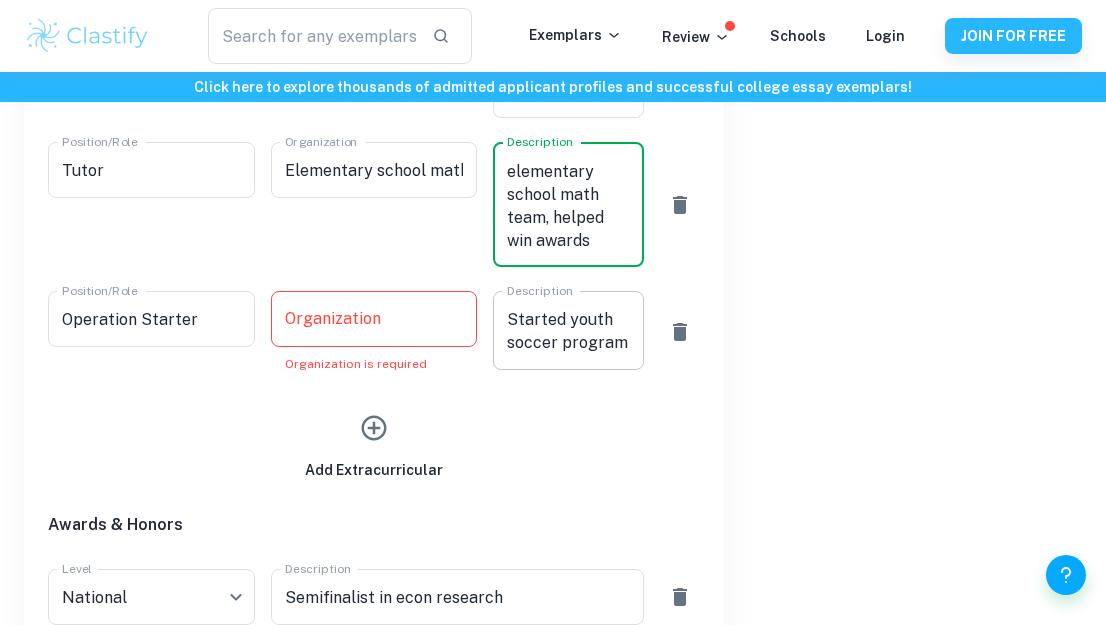 type on "Tutored elementary school math team, helped win awards" 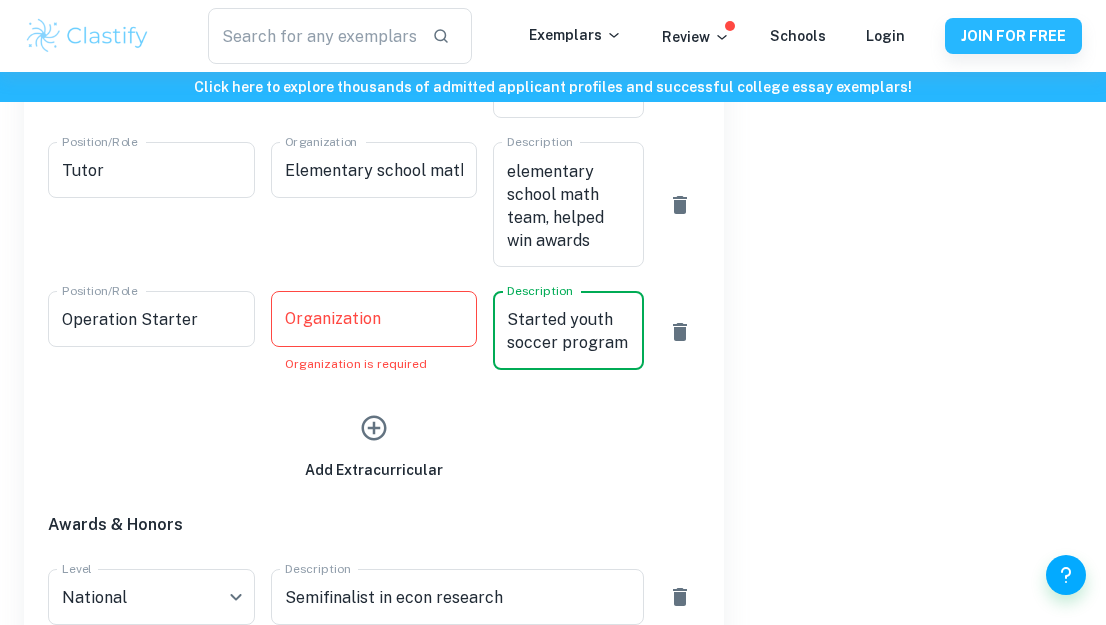 click on "Organization Organization Organization is required" at bounding box center (374, 332) 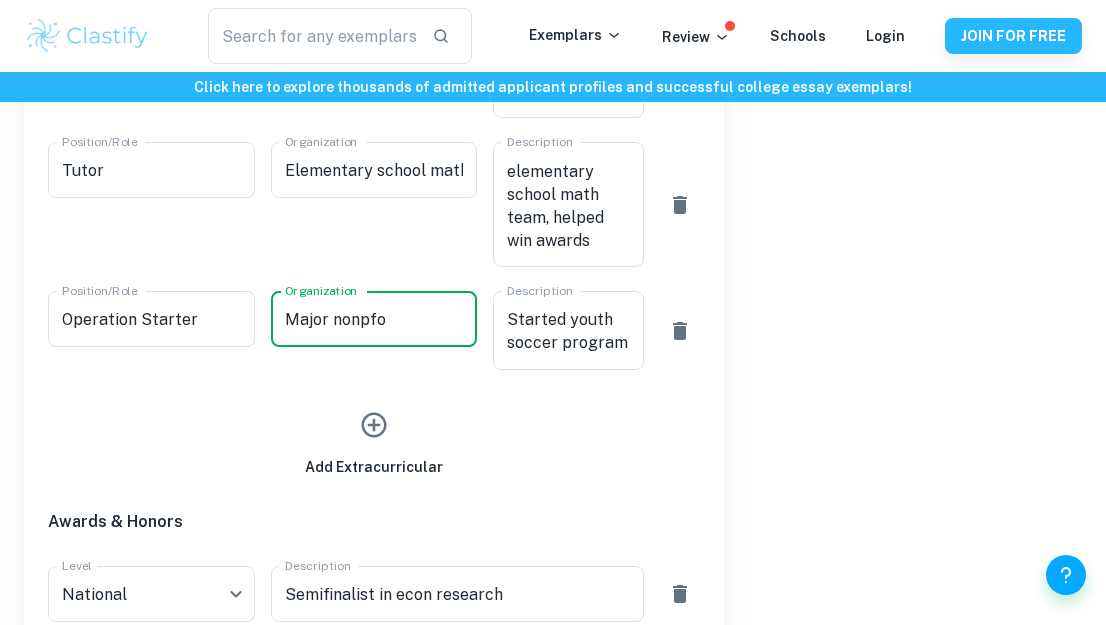 type on "Major" 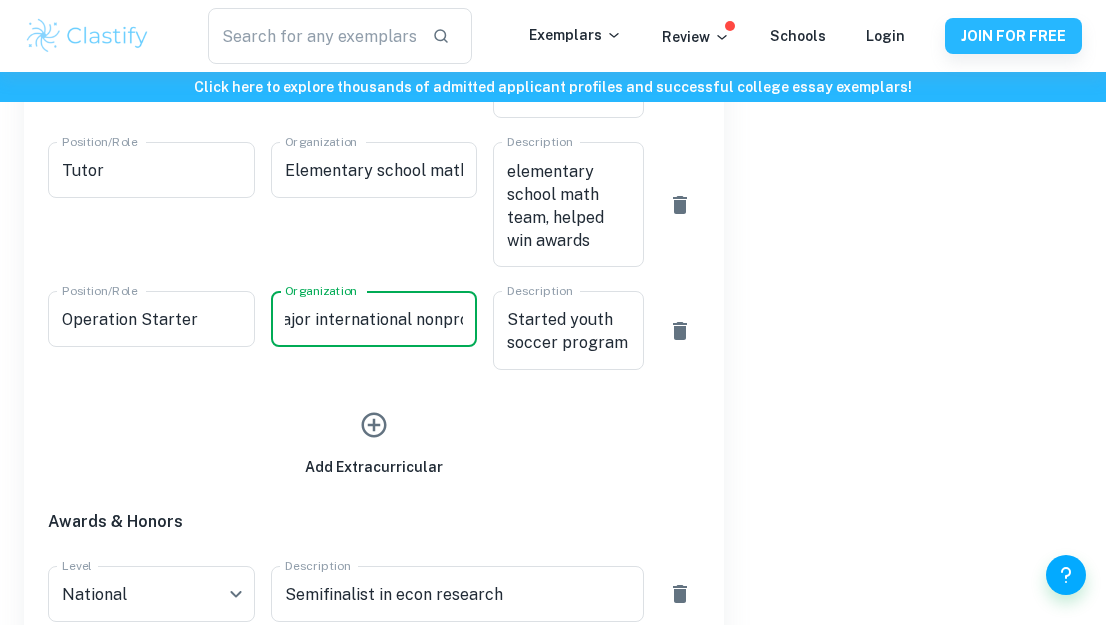 type on "Major international nonprofit" 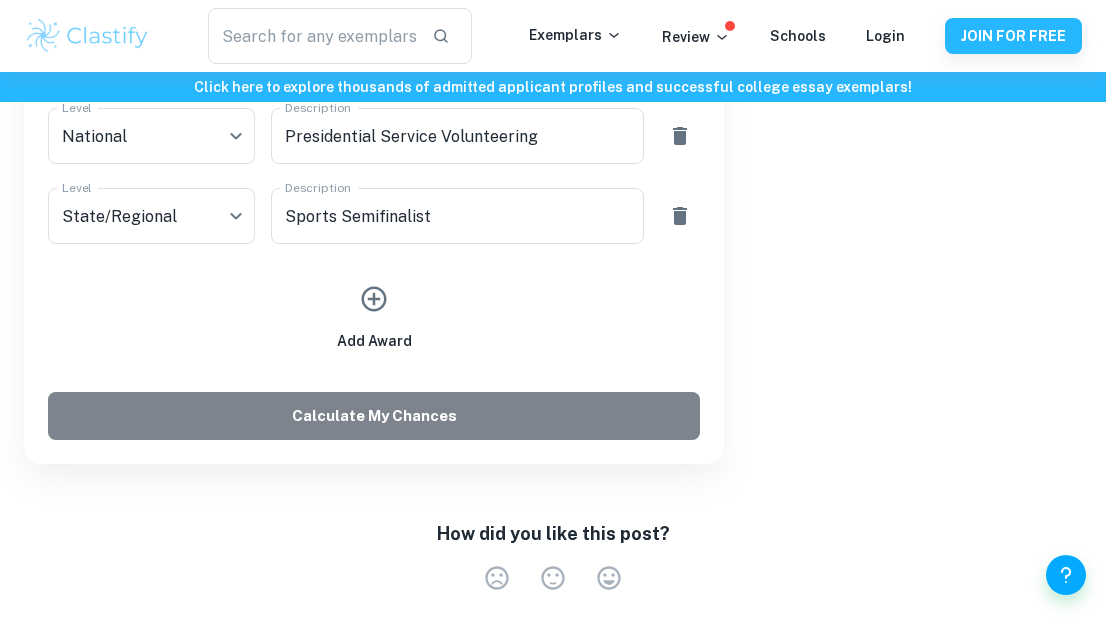 click on "Calculate My Chances" at bounding box center [374, 416] 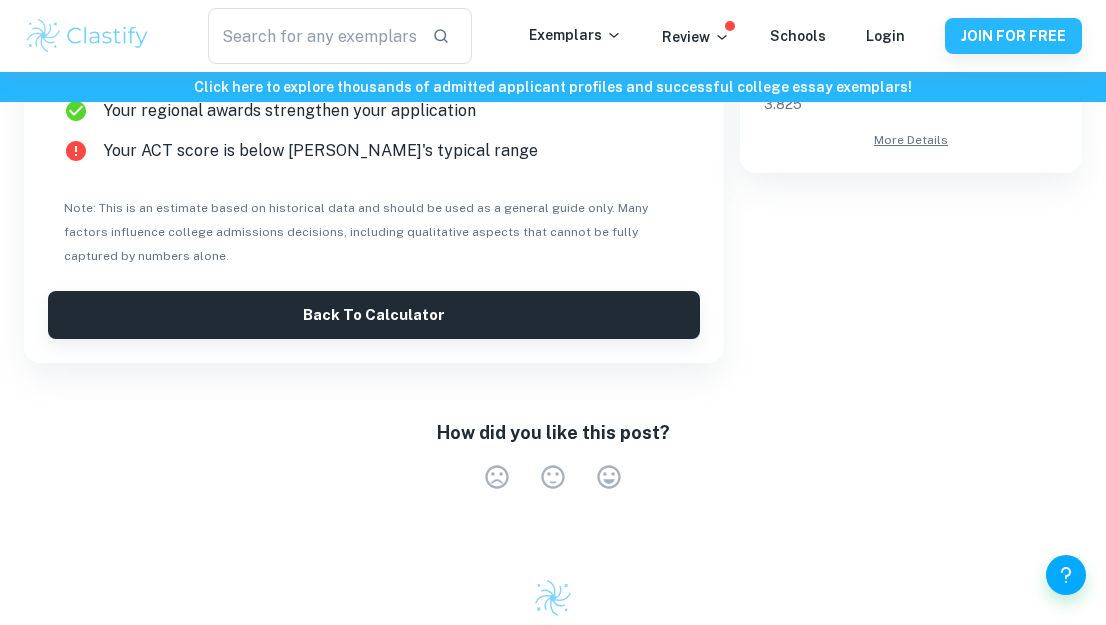 scroll, scrollTop: 852, scrollLeft: 0, axis: vertical 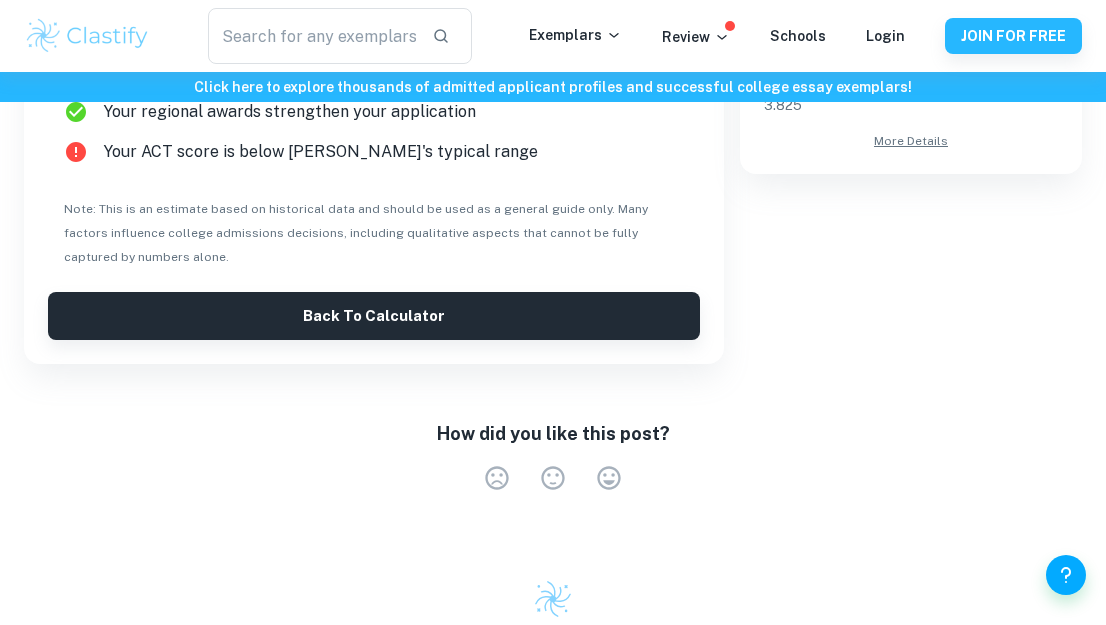 click on "Back to Calculator" at bounding box center [374, 316] 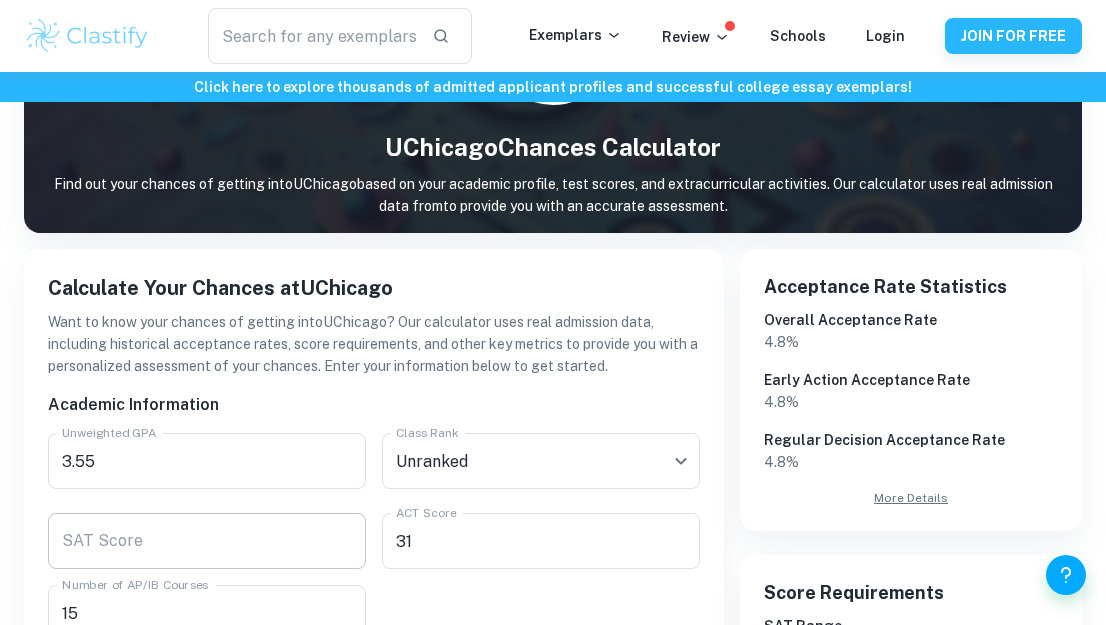 scroll, scrollTop: 188, scrollLeft: 0, axis: vertical 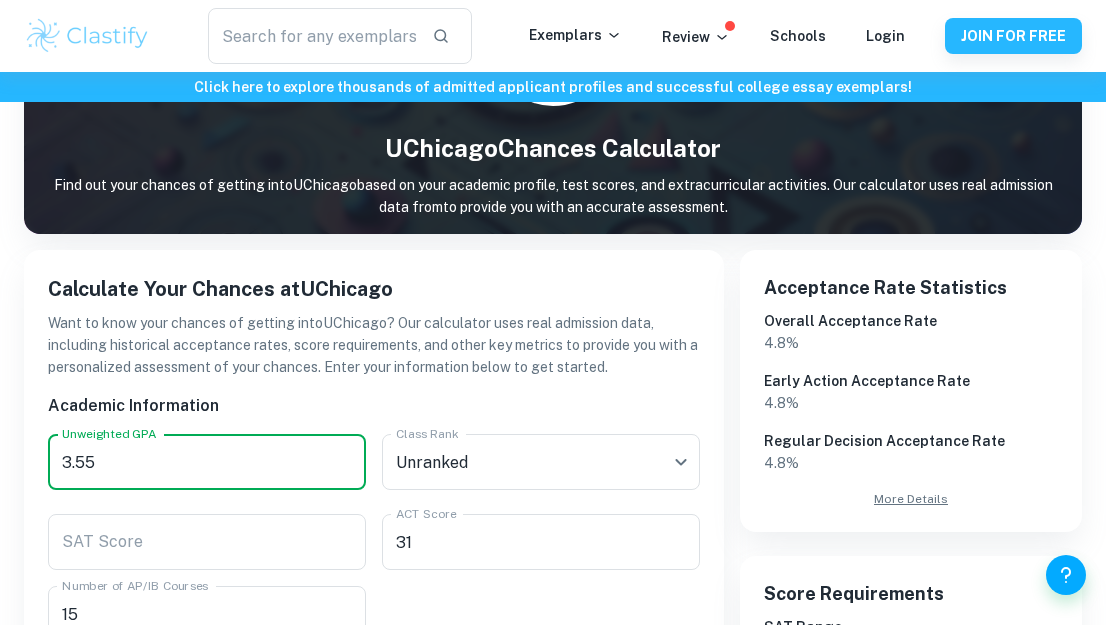 click on "3.55" at bounding box center [207, 462] 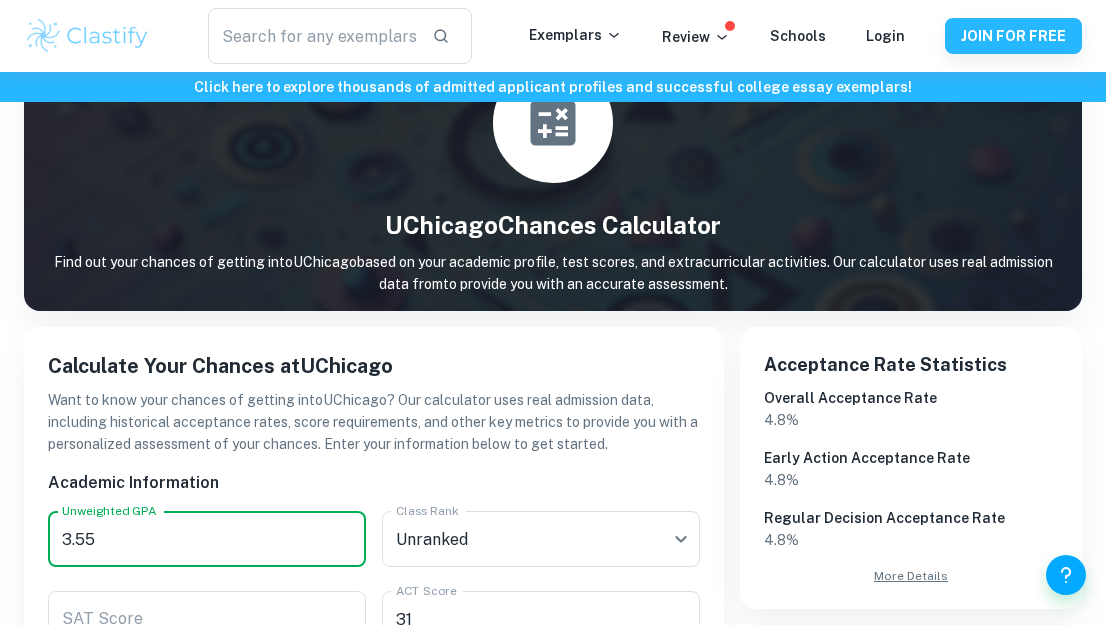 scroll, scrollTop: 110, scrollLeft: 0, axis: vertical 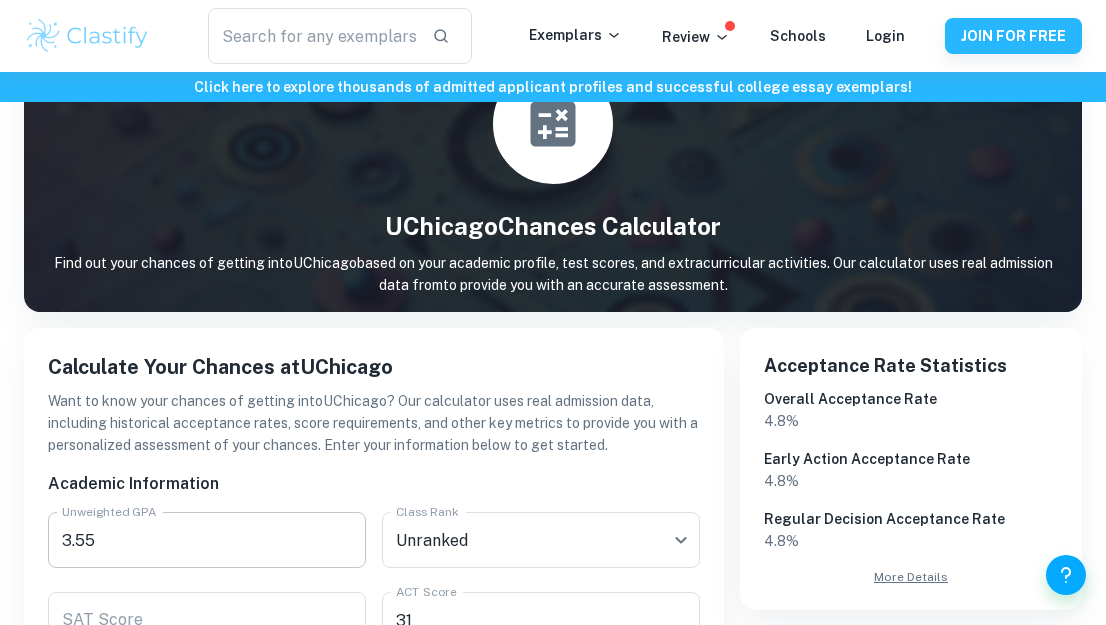 click on "Academic Information" at bounding box center (366, 476) 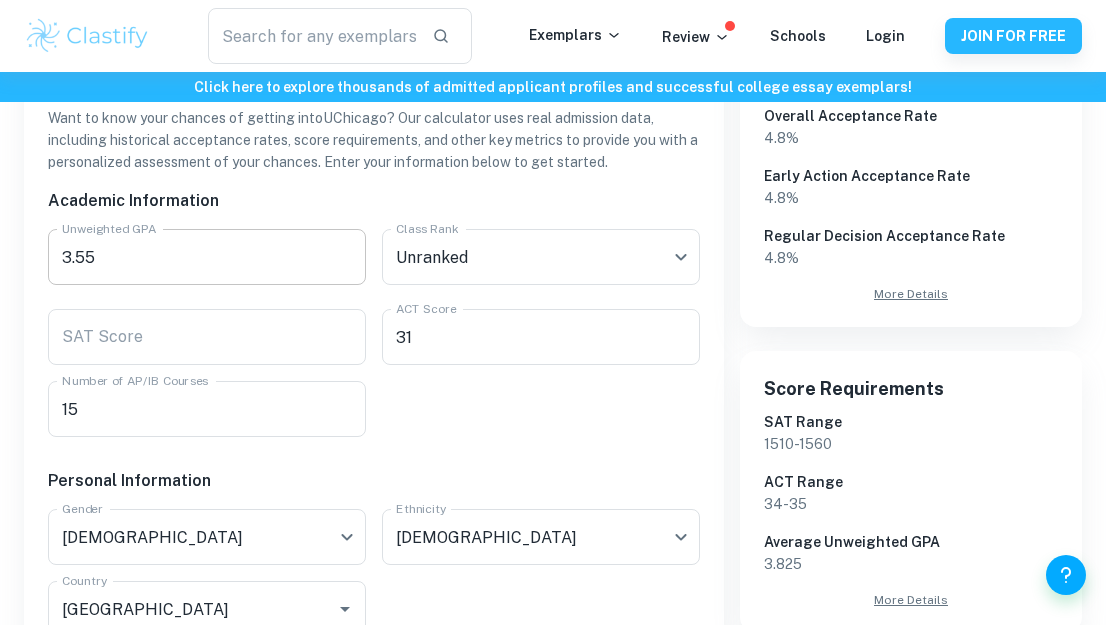 scroll, scrollTop: 394, scrollLeft: 0, axis: vertical 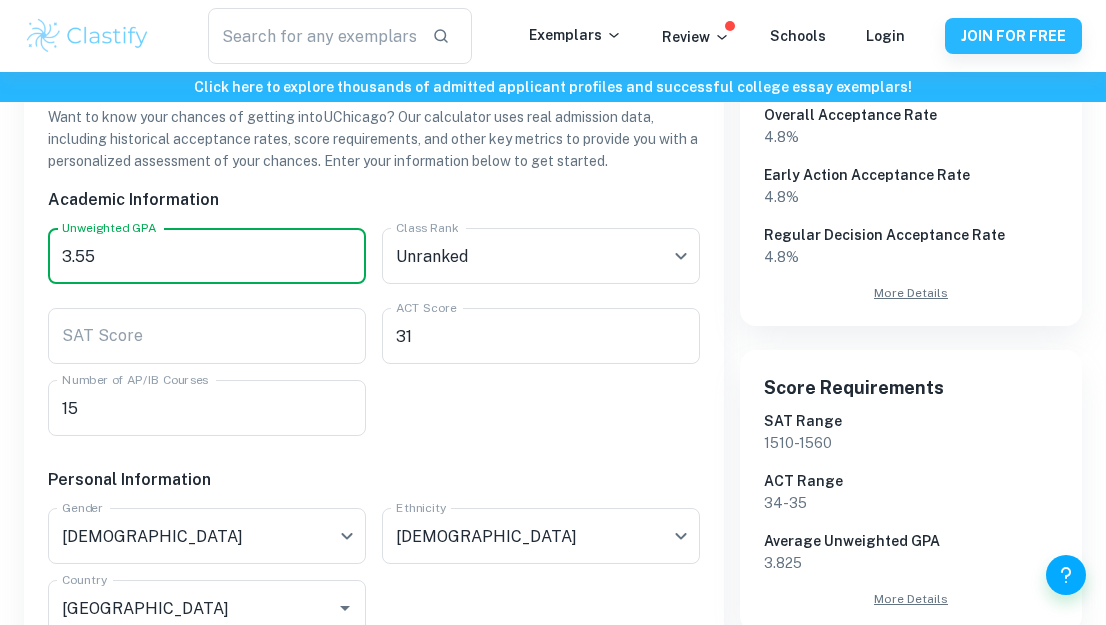 click on "3.55" at bounding box center (207, 256) 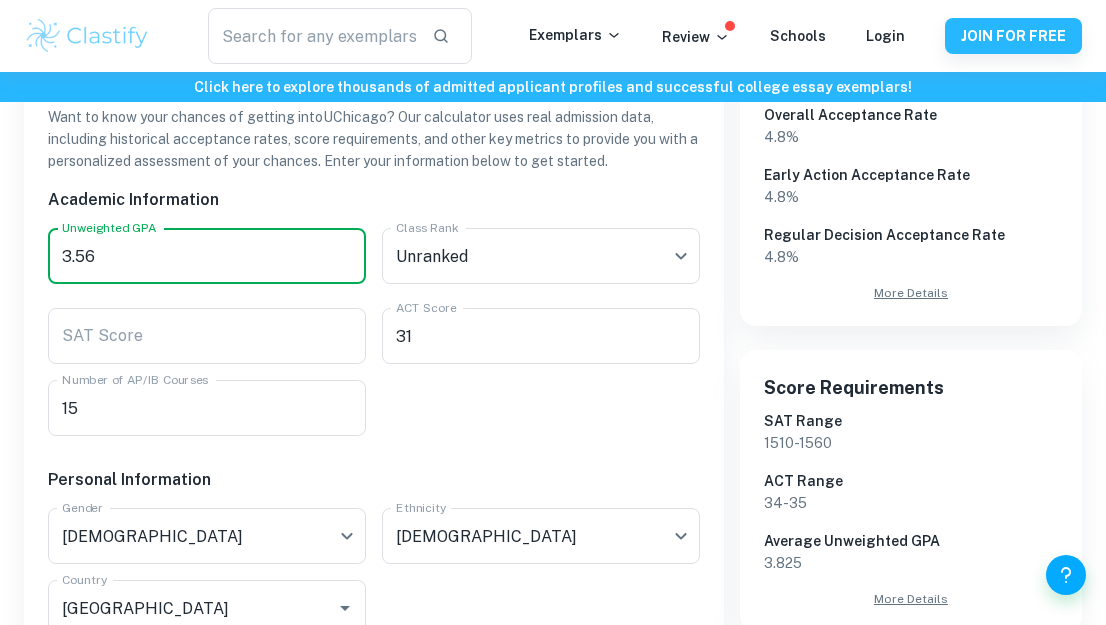 type on "3.56" 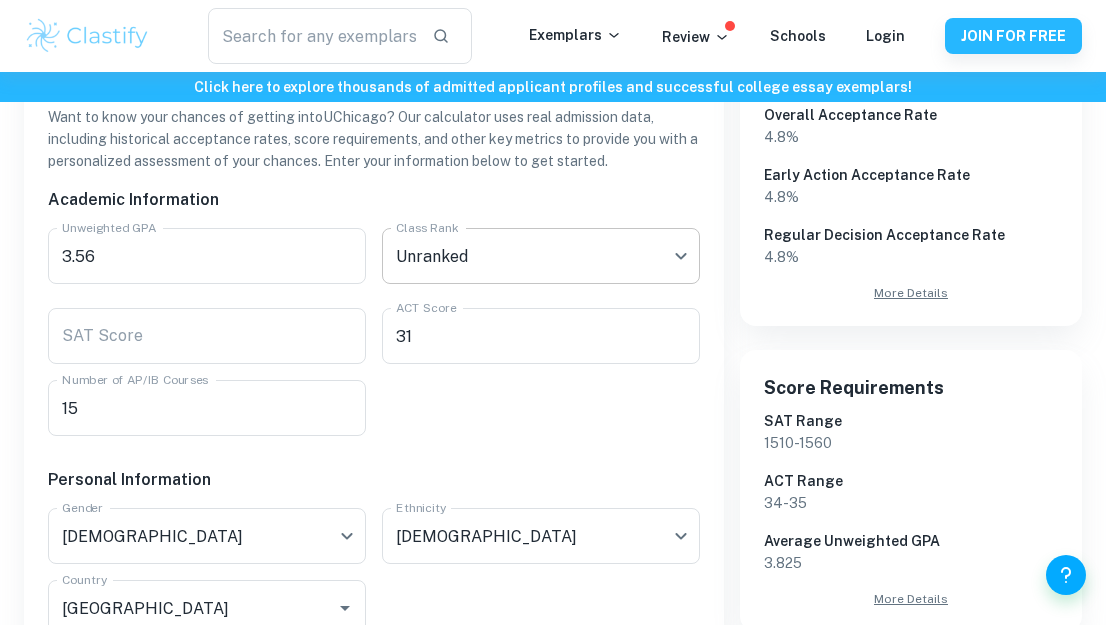 click on "We value your privacy We use cookies to enhance your browsing experience, serve personalised ads or content, and analyse our traffic. By clicking "Accept All", you consent to our use of cookies.   Cookie Policy Customise   Reject All   Accept All   Customise Consent Preferences   We use cookies to help you navigate efficiently and perform certain functions. You will find detailed information about all cookies under each consent category below. The cookies that are categorised as "Necessary" are stored on your browser as they are essential for enabling the basic functionalities of the site. ...  Show more For more information on how Google's third-party cookies operate and handle your data, see:   Google Privacy Policy Necessary Always Active Necessary cookies are required to enable the basic features of this site, such as providing secure log-in or adjusting your consent preferences. These cookies do not store any personally identifiable data. Functional Analytics Performance Advertisement Uncategorised" at bounding box center (553, -10) 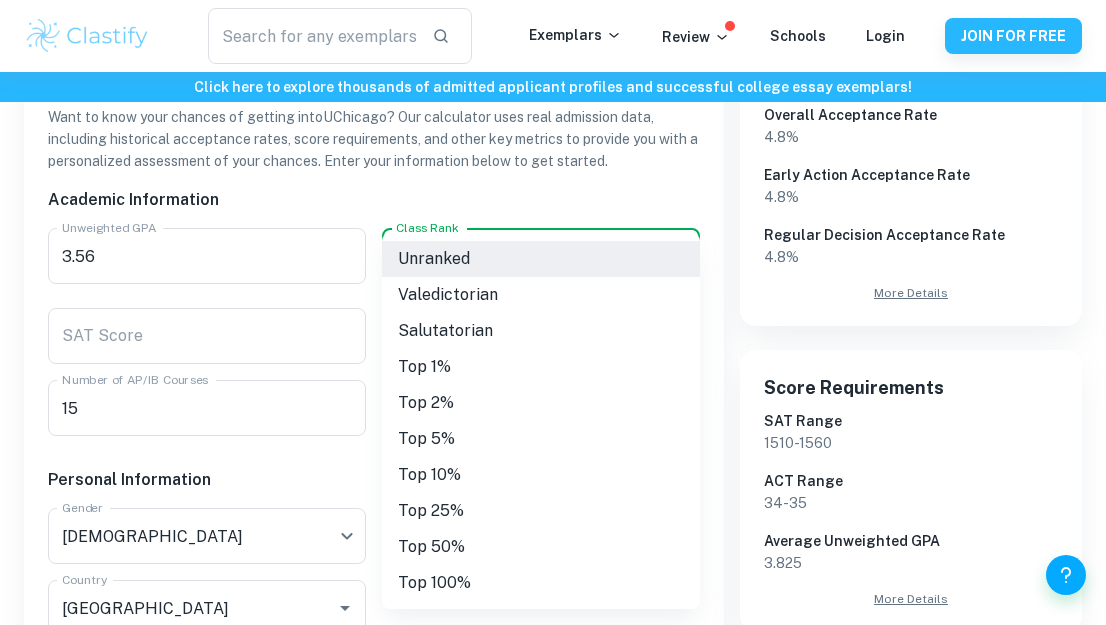 click at bounding box center (553, 312) 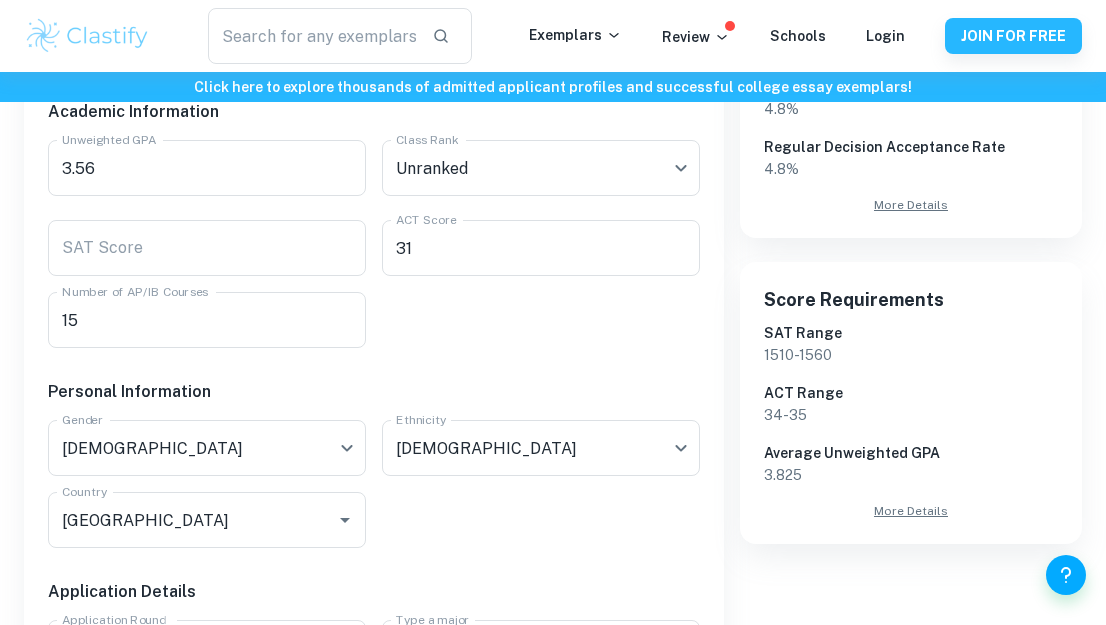 click on "Academic Information Unweighted GPA 3.56 Unweighted GPA Class Rank Unranked Unranked Class Rank SAT Score SAT Score ACT Score 31 ACT Score Number of AP/IB Courses 15 Number of AP/IB Courses Personal Information Gender [DEMOGRAPHIC_DATA] [DEMOGRAPHIC_DATA] Gender Ethnicity [DEMOGRAPHIC_DATA] Ethnicity Country [GEOGRAPHIC_DATA] Country Application Details Application Round Early Action EA Application Round Type a major Finance Type a major If you applied undecided please leave empty Extracurricular Activities Position/Role Founder Position/Role Organization AI Athletics company Organization Description Started AI video analysis company for athletes. x Description Position/Role Founder Position/Role Organization Web Development Finance Company Organization Description Started company to help businesses make websites and handle online payments. x Description Position/Role Founder Position/Role Organization Math Classes for Youth Organization Description Started math program with UCLA. x Description Position/Role Founder Position/Role Organization x x" at bounding box center (366, 1708) 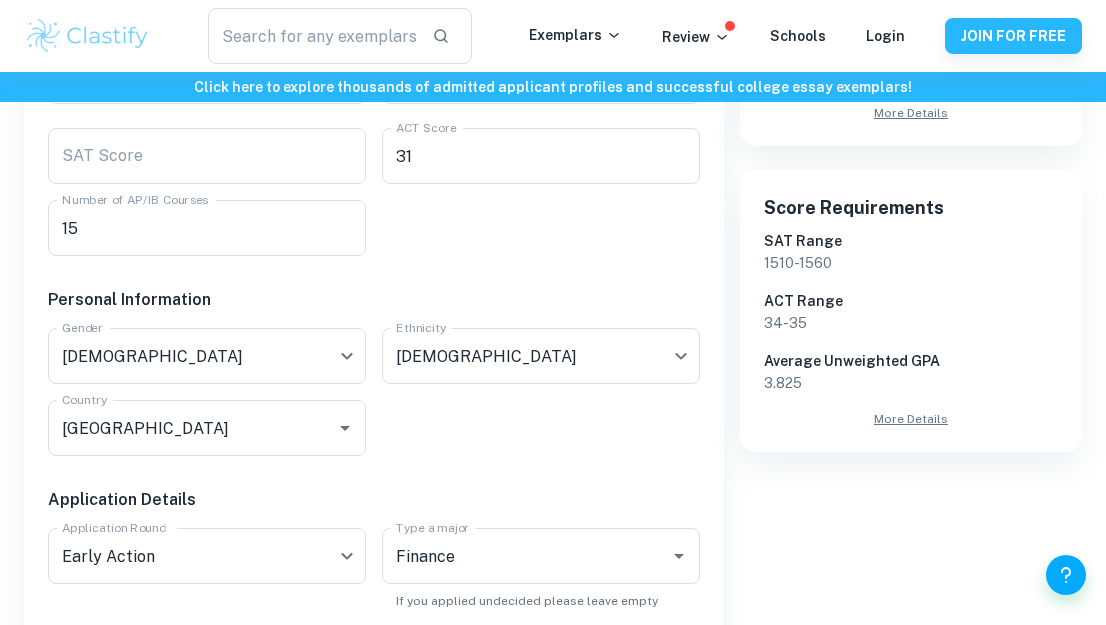 click on "Personal Information" at bounding box center (374, 300) 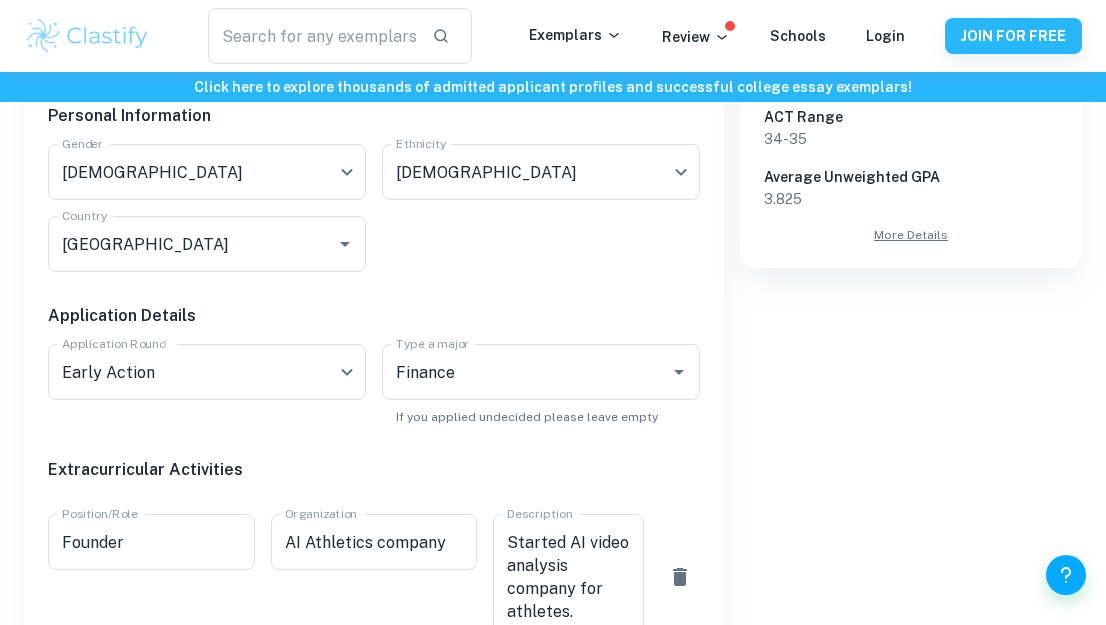 scroll, scrollTop: 759, scrollLeft: 0, axis: vertical 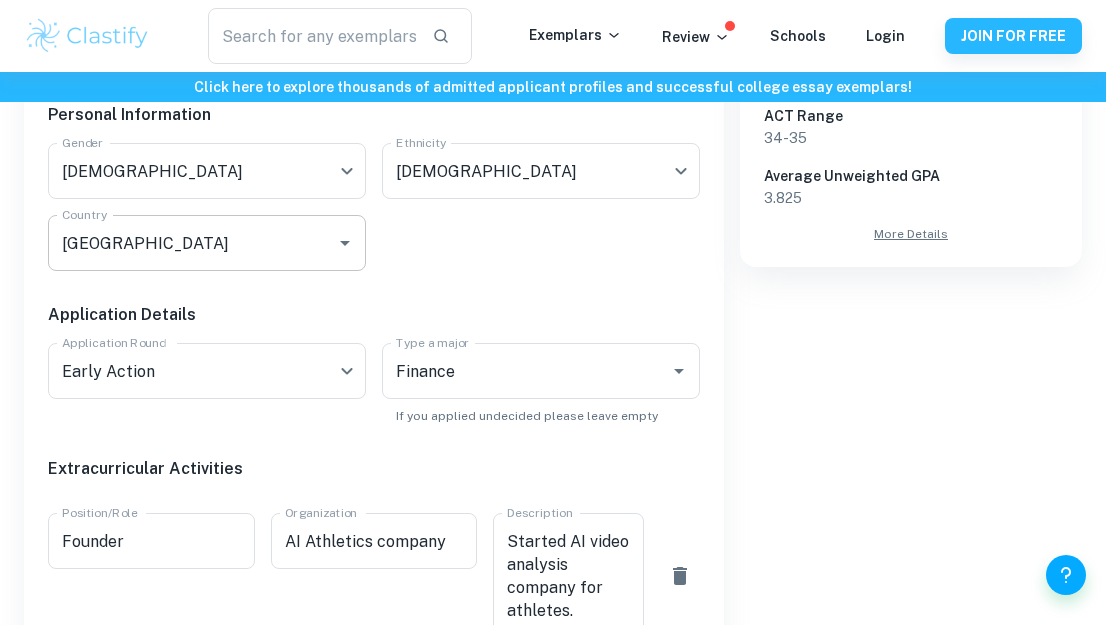 click 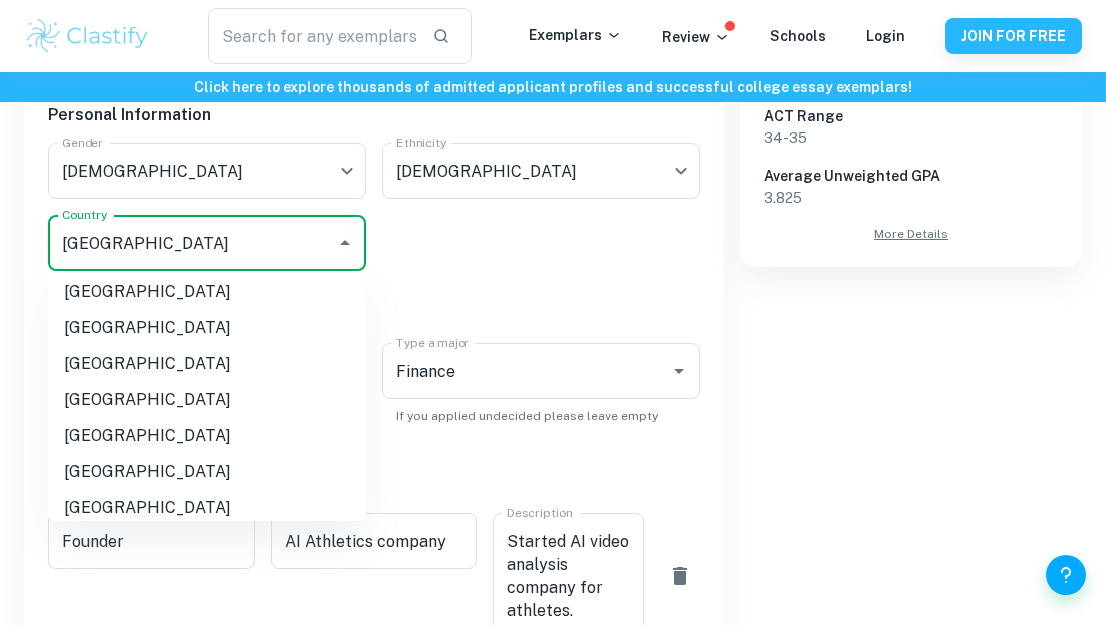scroll, scrollTop: 6510, scrollLeft: 0, axis: vertical 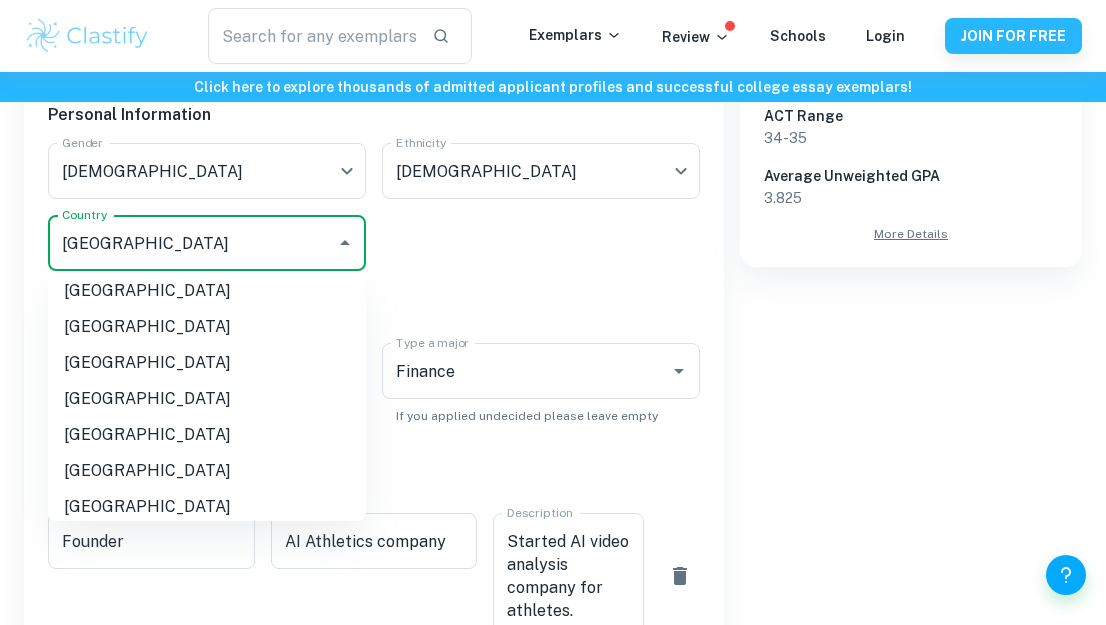 click on "[GEOGRAPHIC_DATA]" at bounding box center [207, 579] 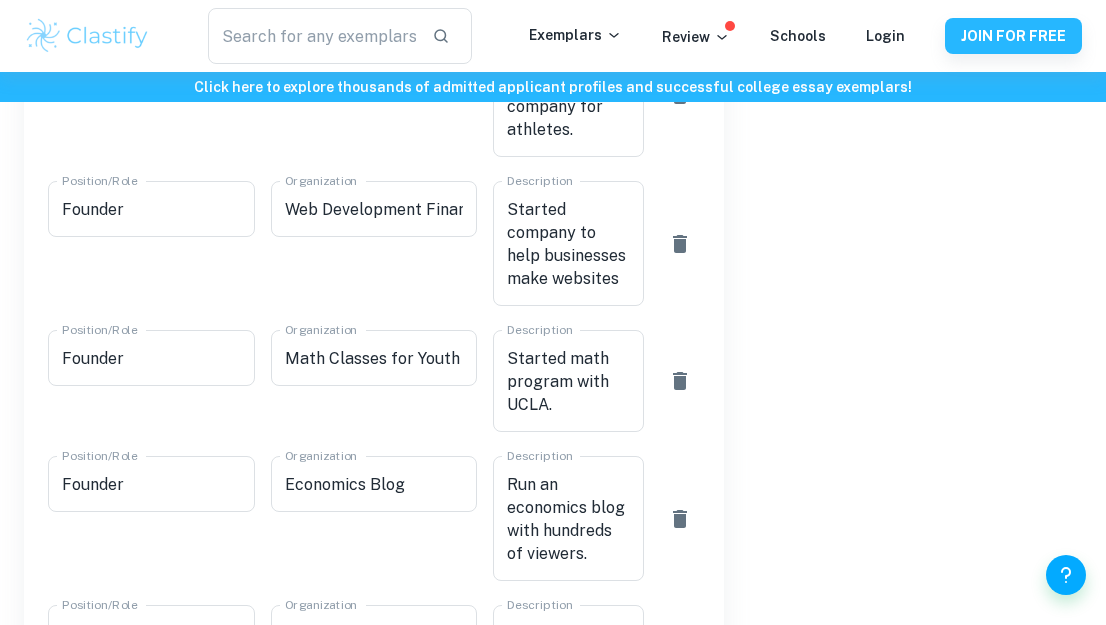 click on "Position/Role Founder Position/Role" at bounding box center [143, 373] 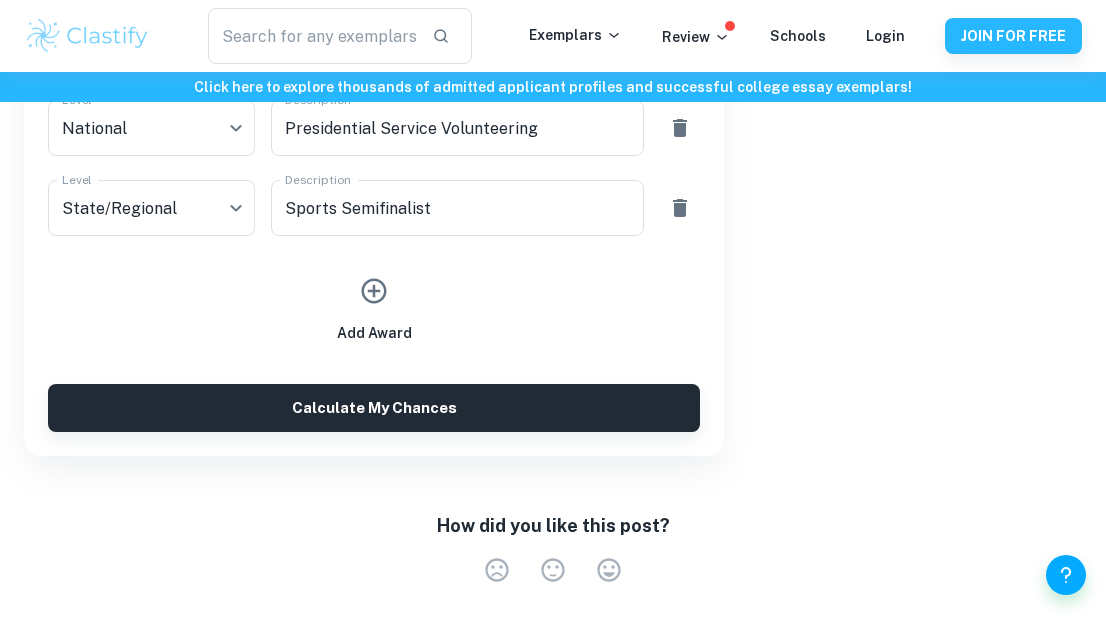 click on "Calculate My Chances" at bounding box center [374, 408] 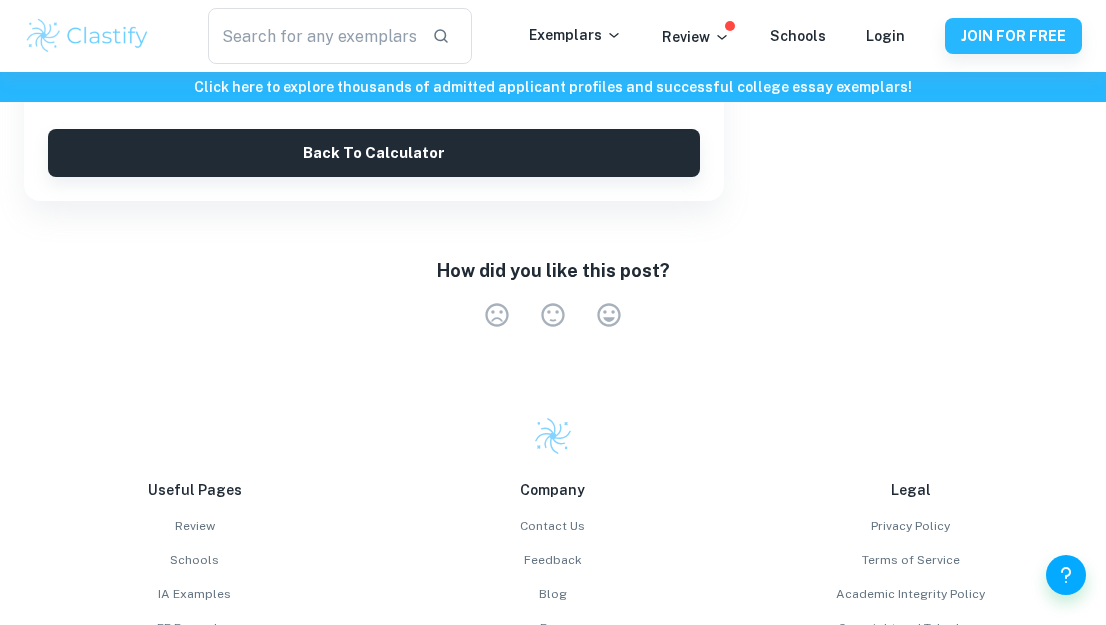 scroll, scrollTop: 1039, scrollLeft: 0, axis: vertical 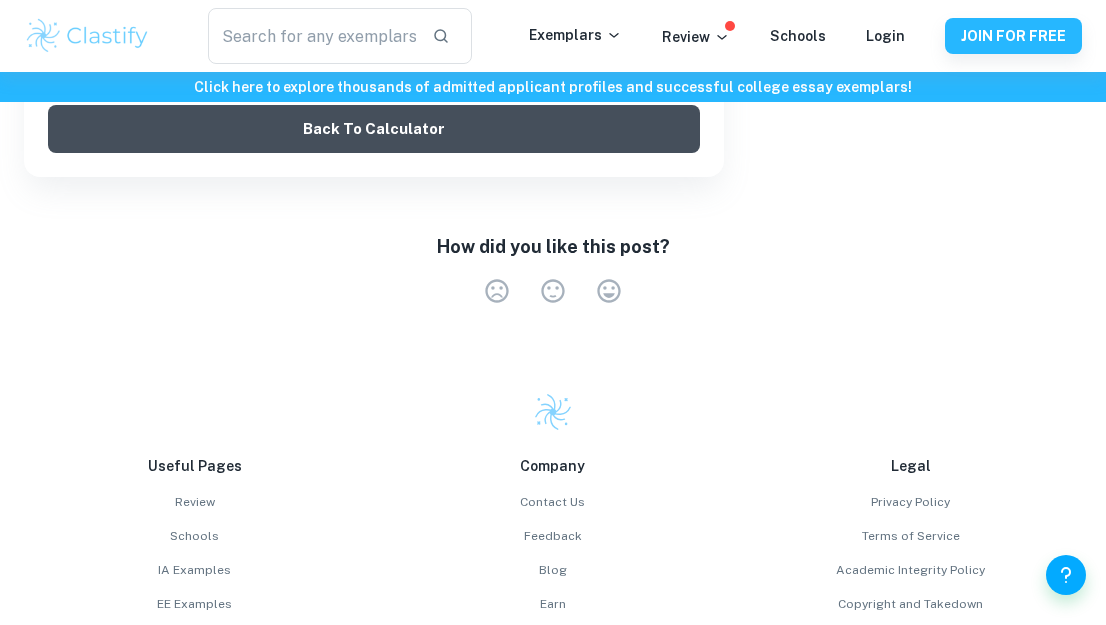 click on "Back to Calculator" at bounding box center [374, 129] 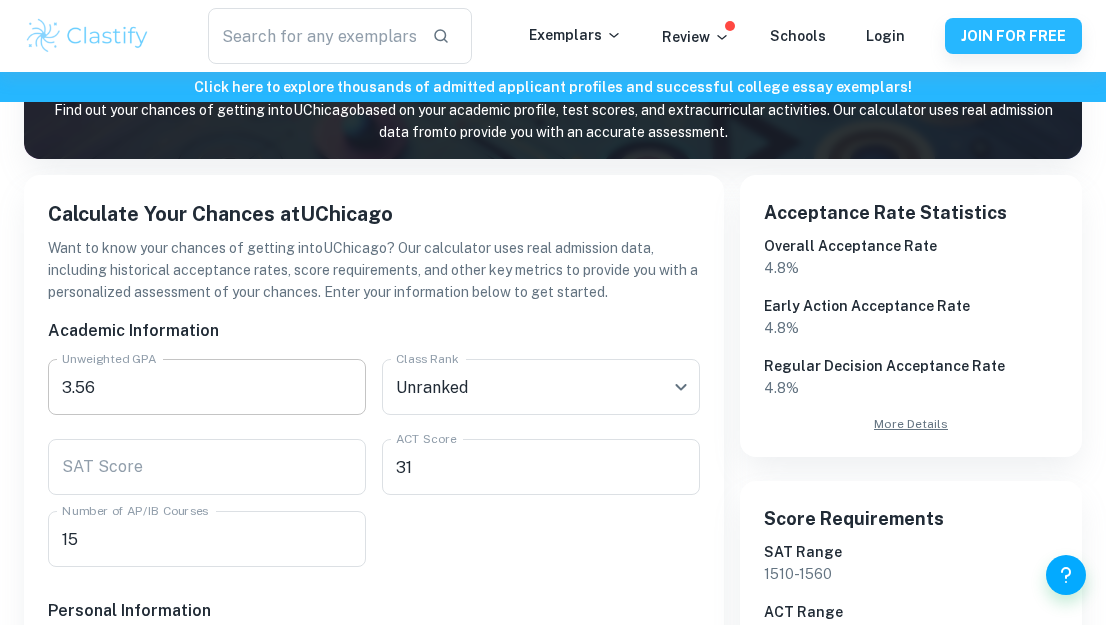scroll, scrollTop: 262, scrollLeft: 0, axis: vertical 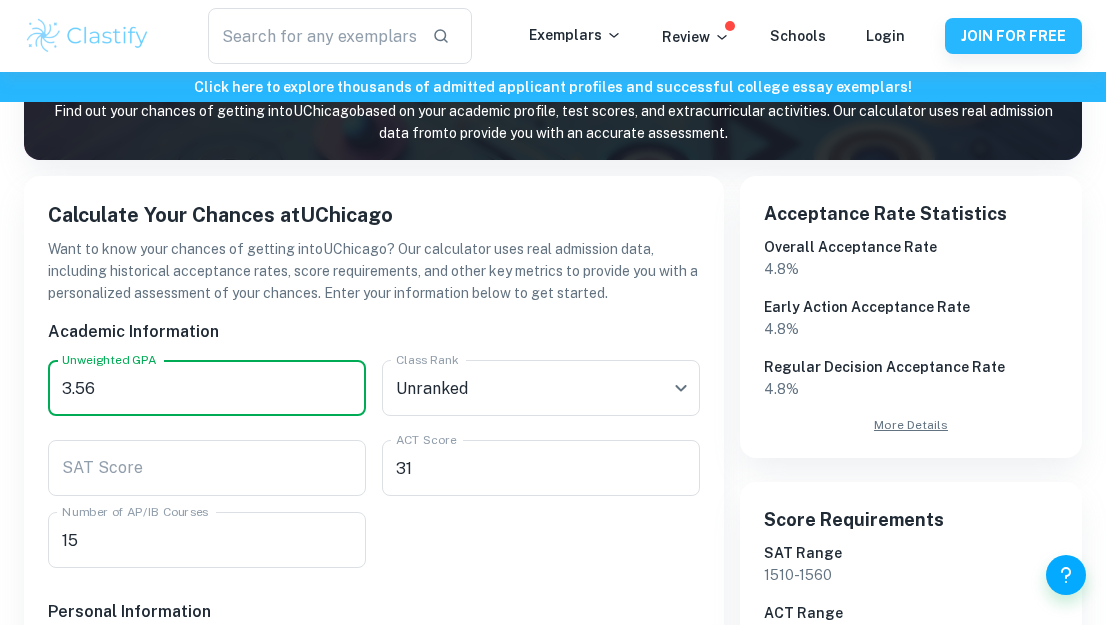 click on "3.56" at bounding box center [207, 388] 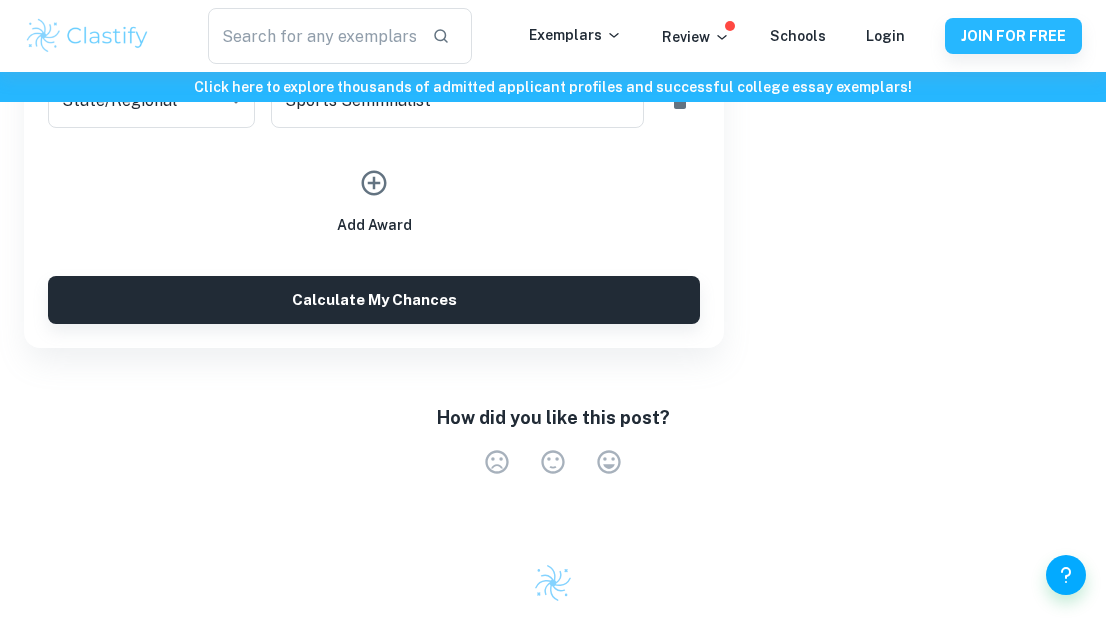 scroll, scrollTop: 3519, scrollLeft: 0, axis: vertical 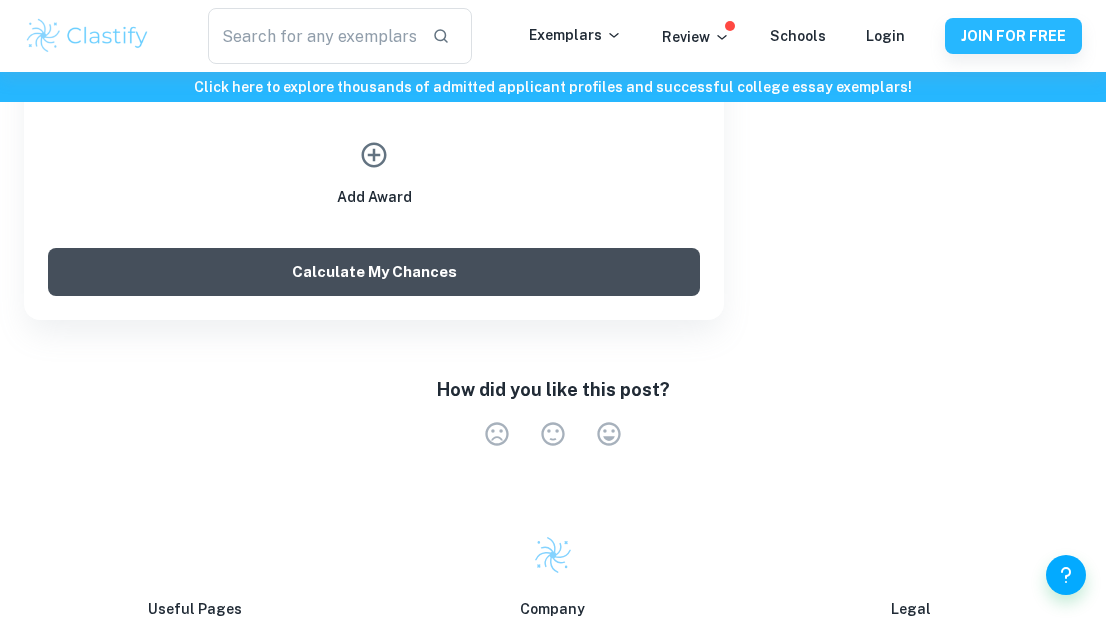 type on "2.56" 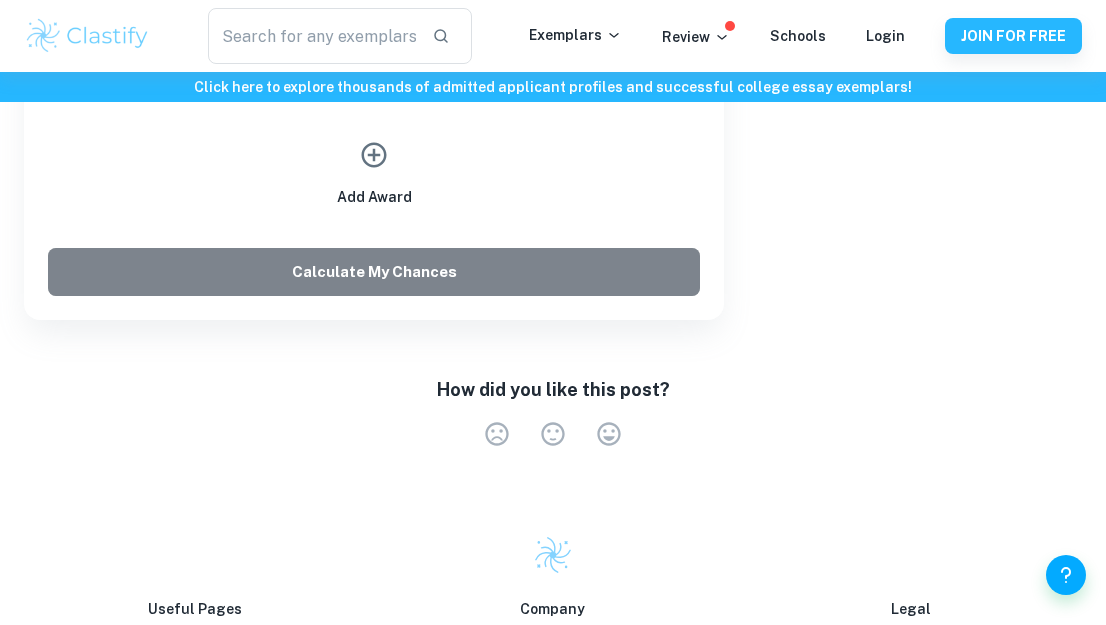 click on "Calculate My Chances" at bounding box center [374, 272] 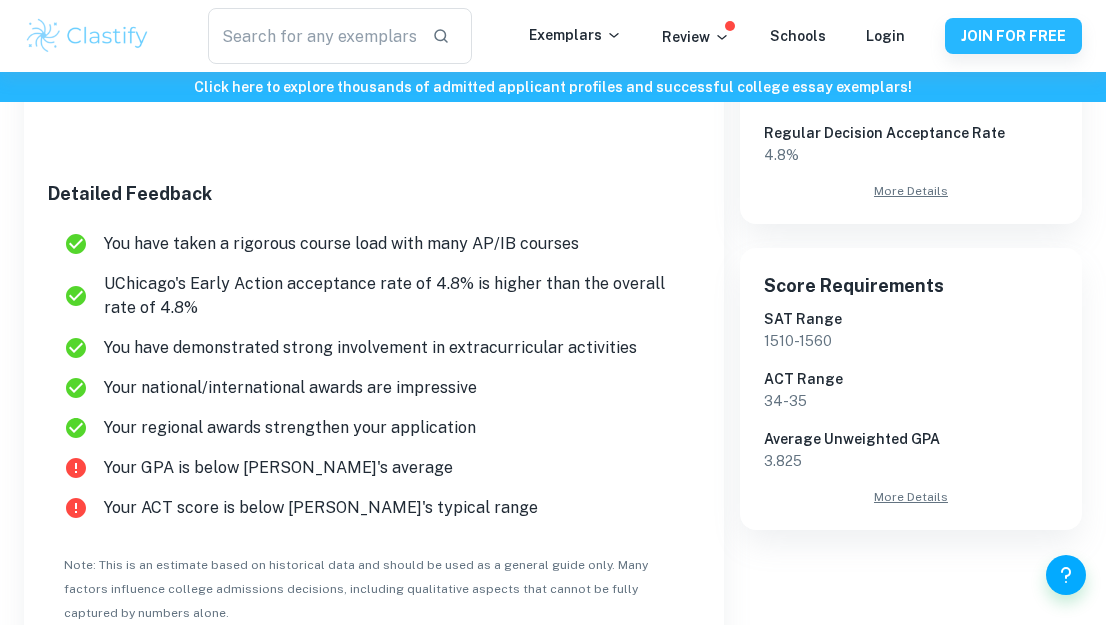 scroll, scrollTop: 501, scrollLeft: 0, axis: vertical 